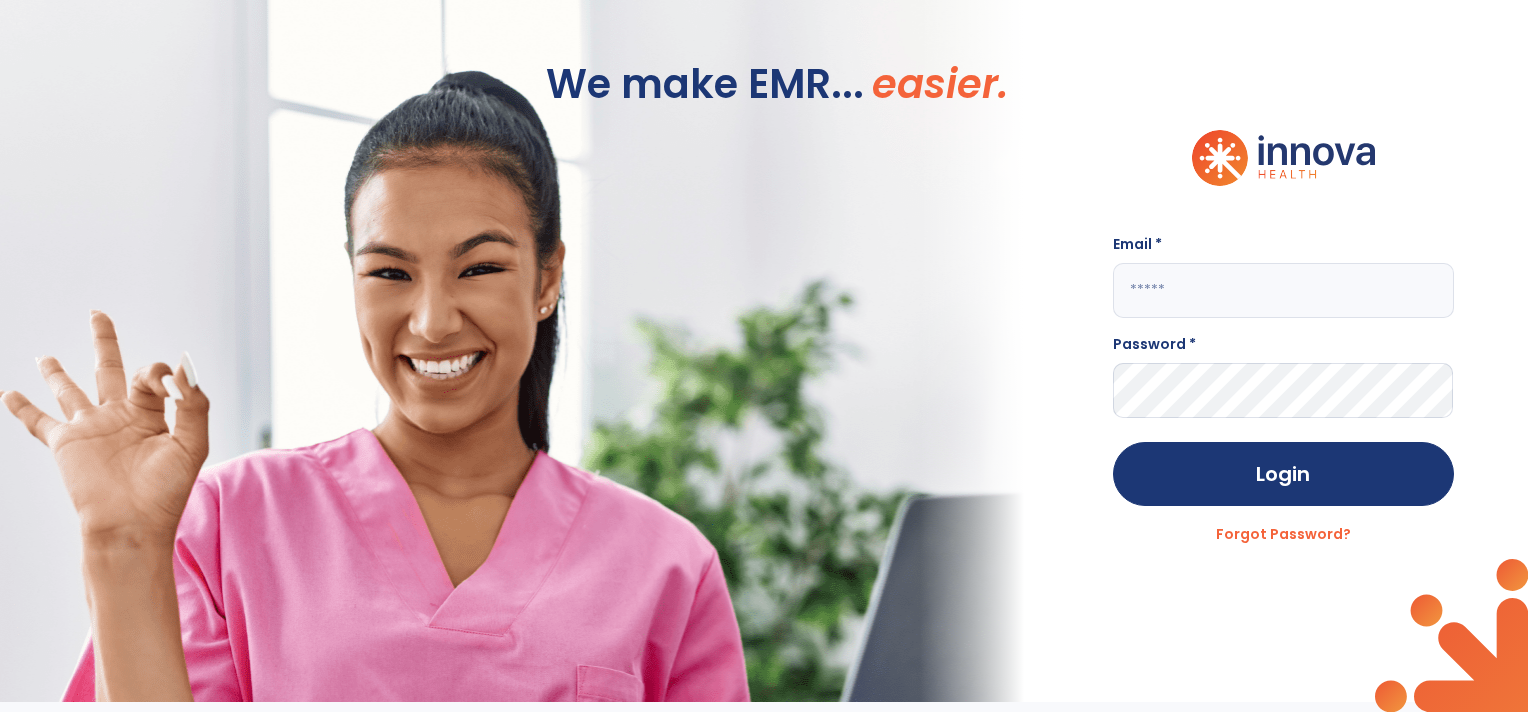 scroll, scrollTop: 0, scrollLeft: 0, axis: both 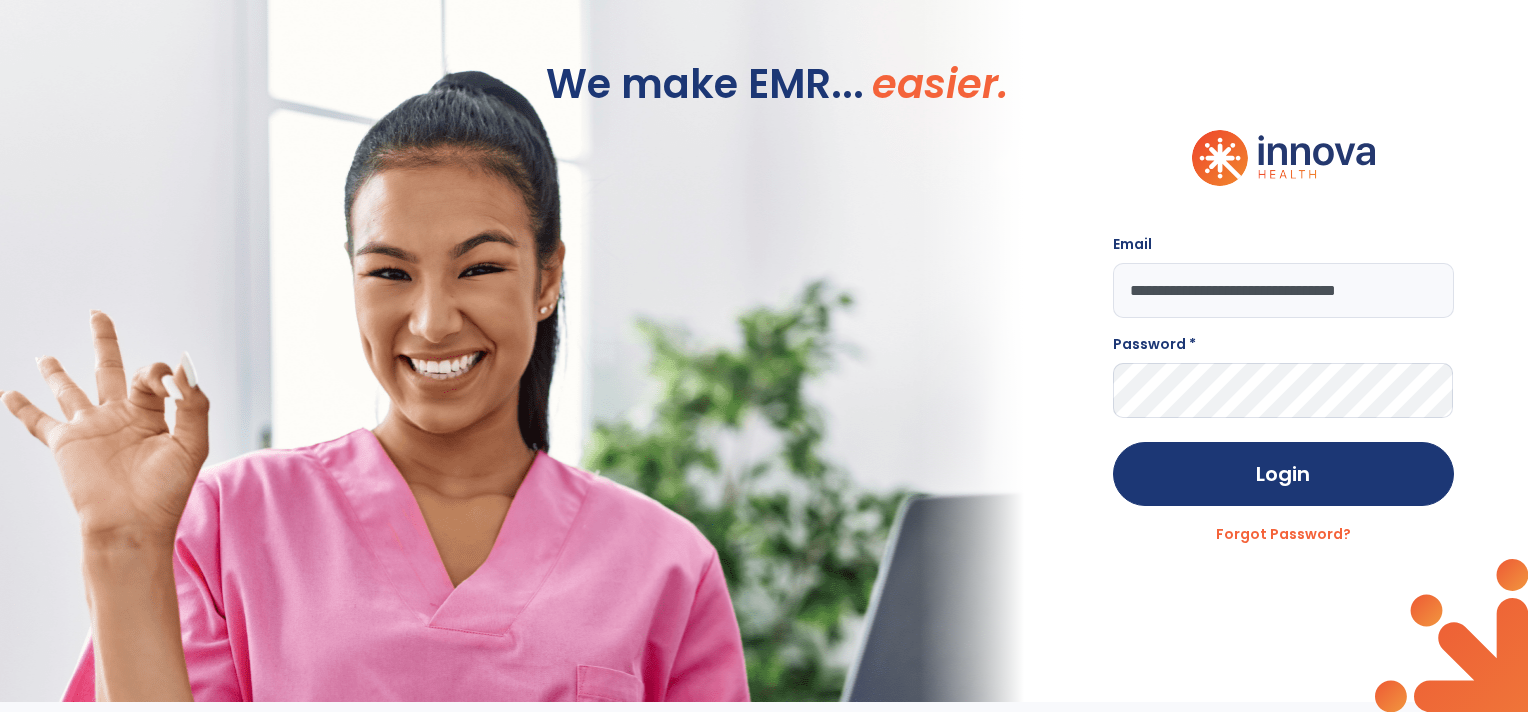 type on "**********" 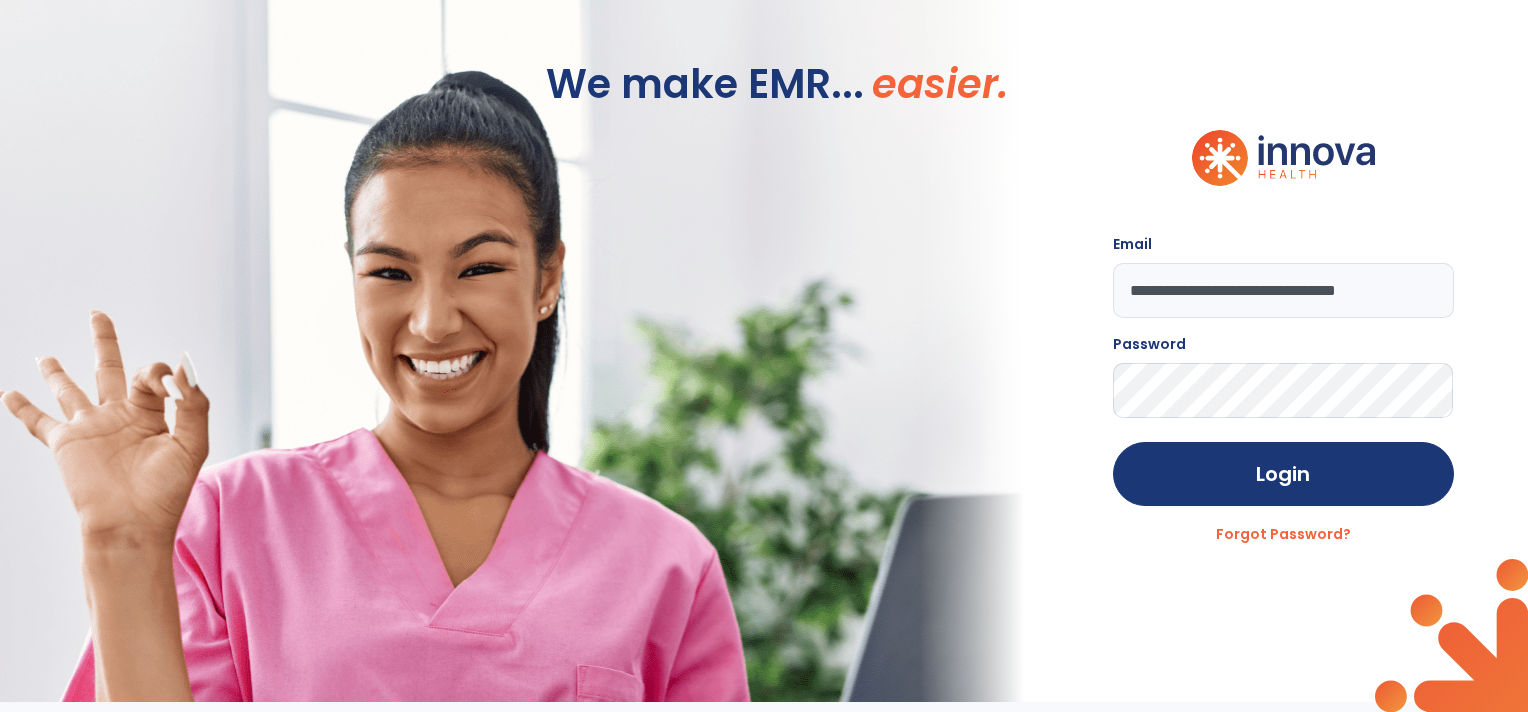 click on "Login" 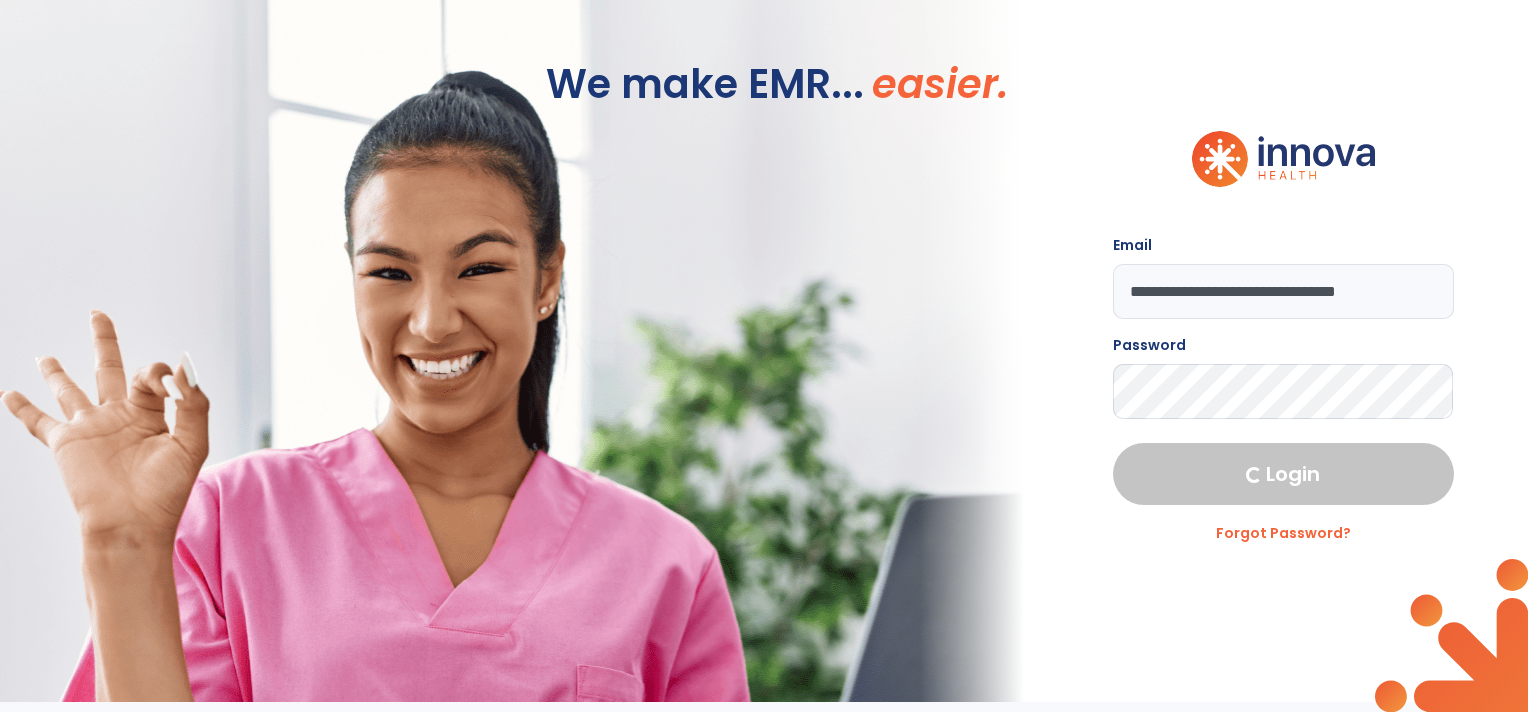 select on "***" 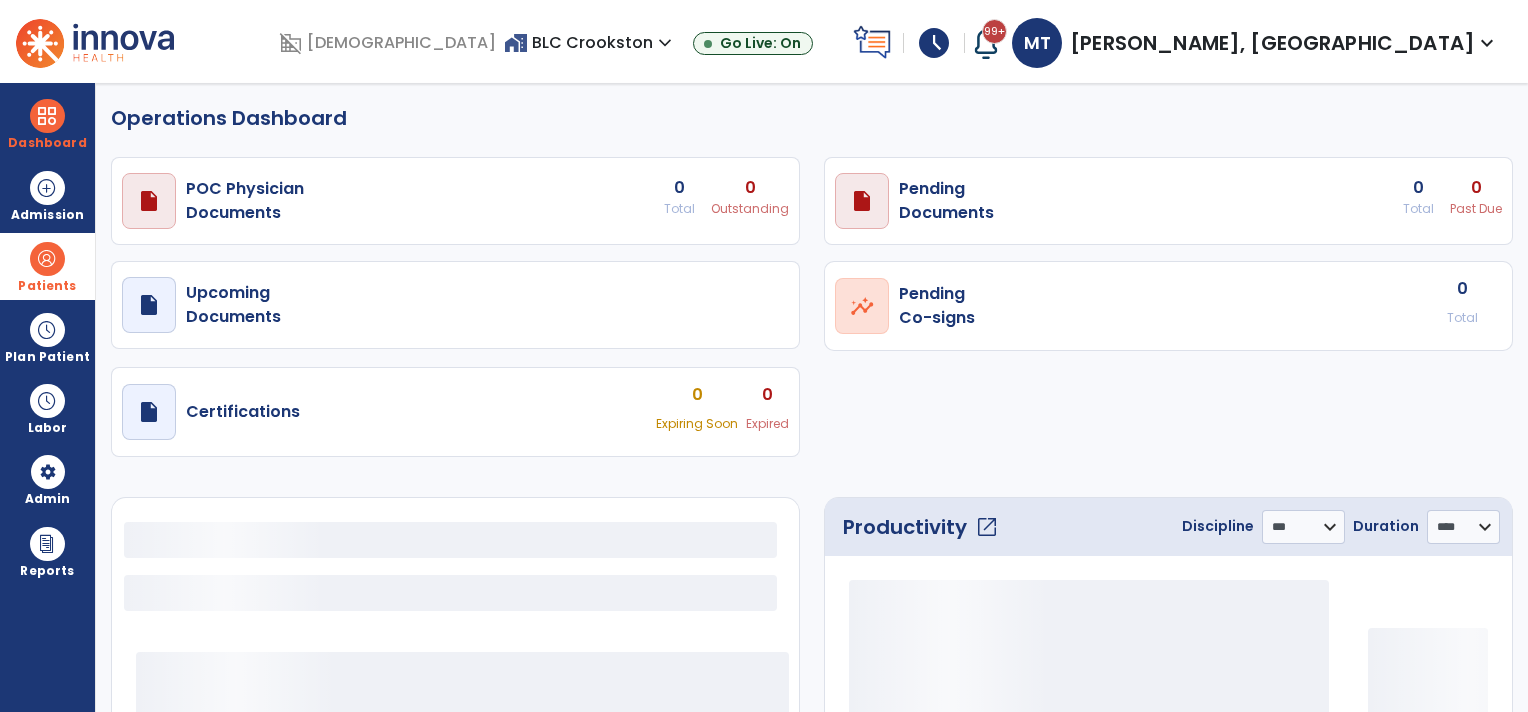 select on "***" 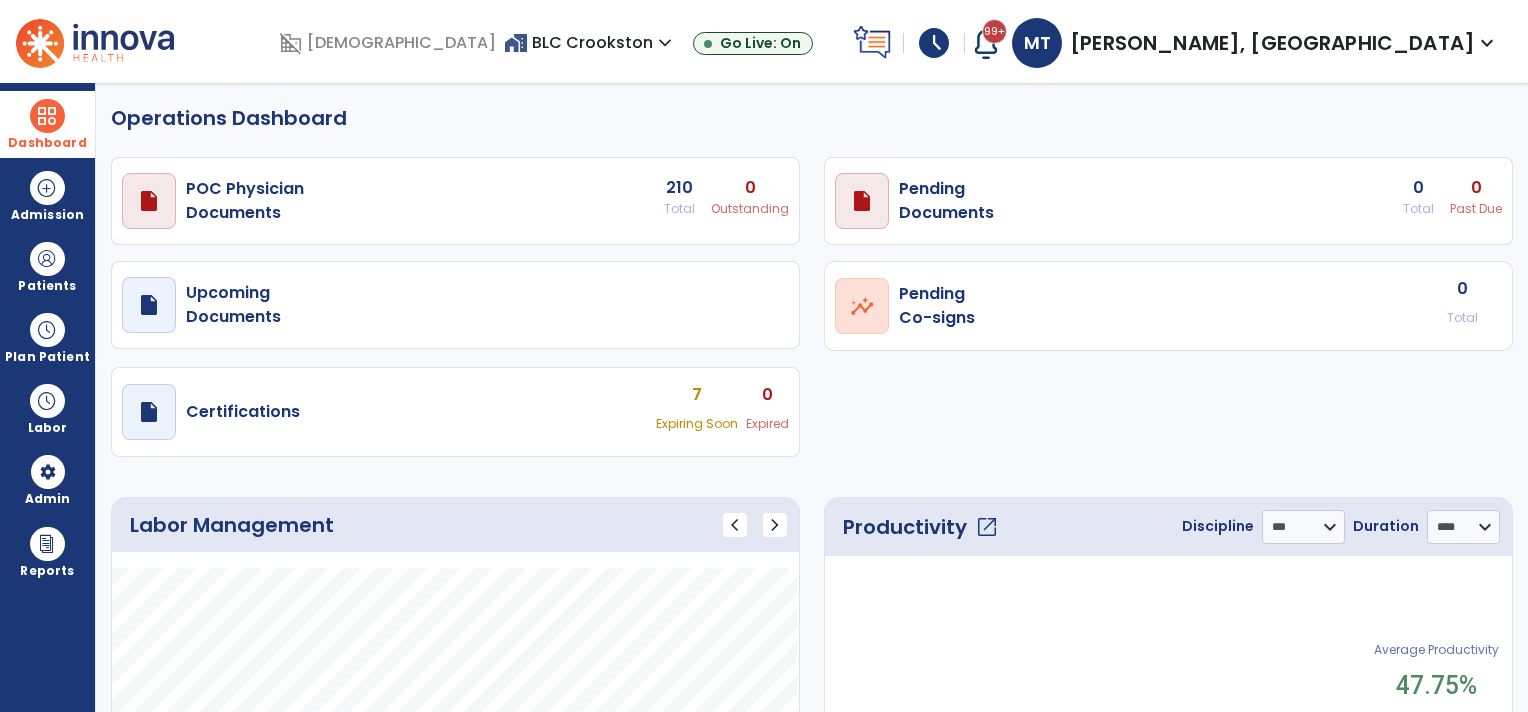 click at bounding box center [47, 116] 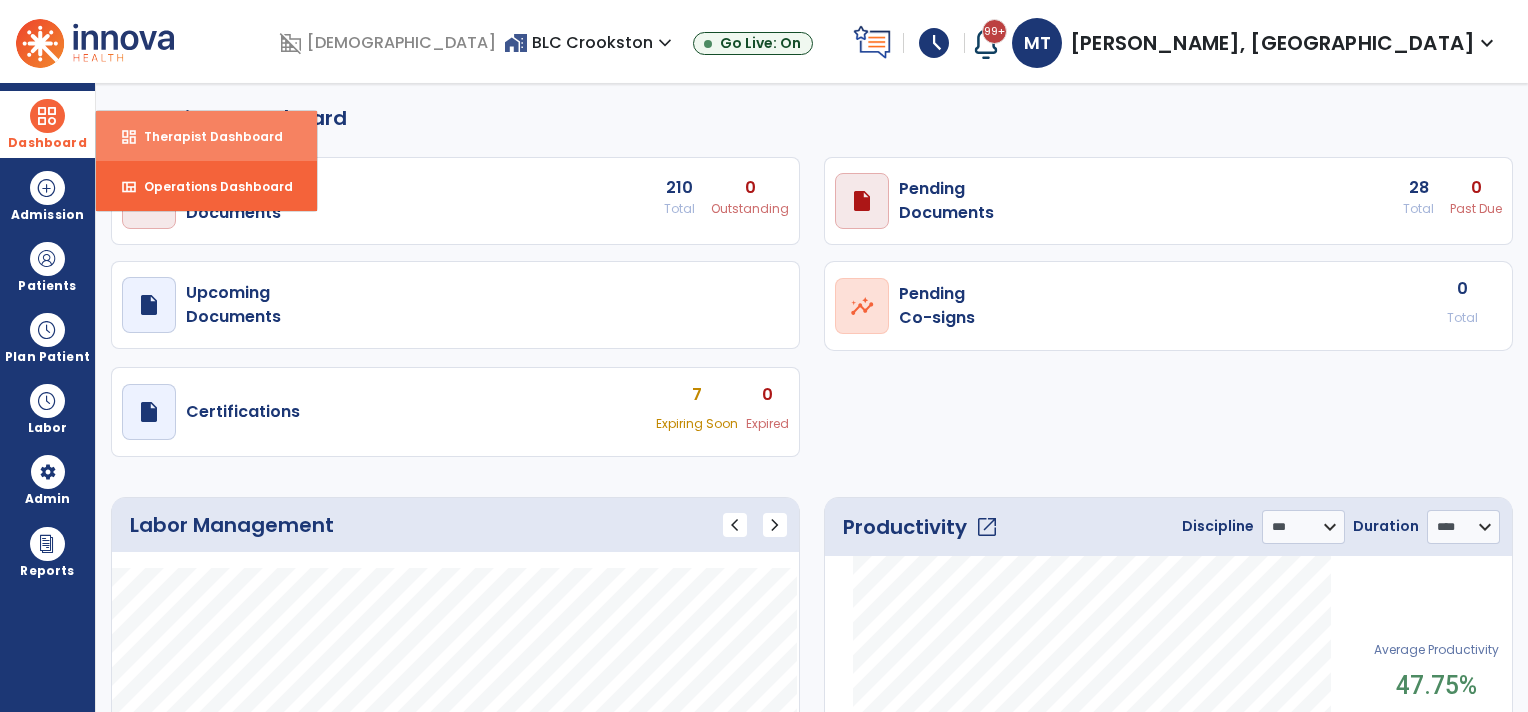 click on "Therapist Dashboard" at bounding box center (205, 136) 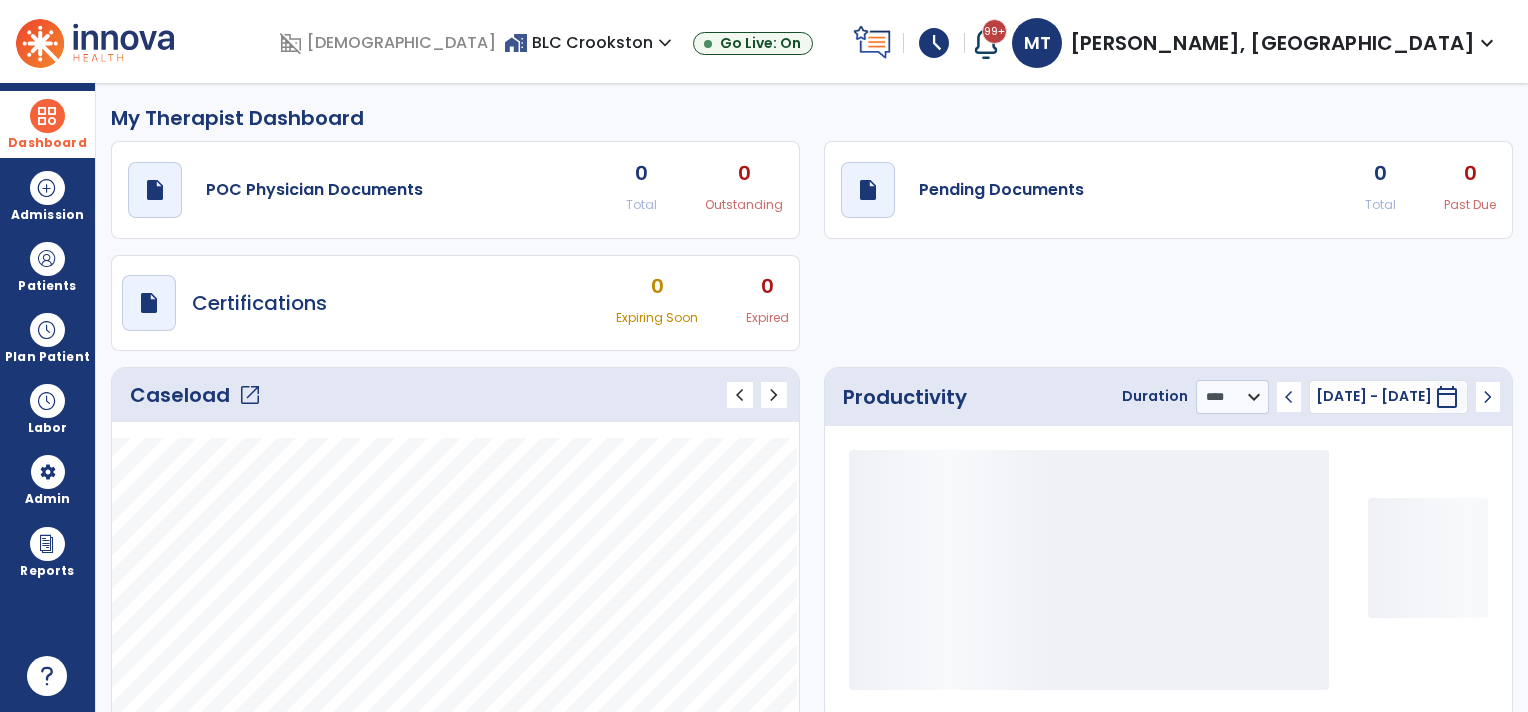 click on "open_in_new" 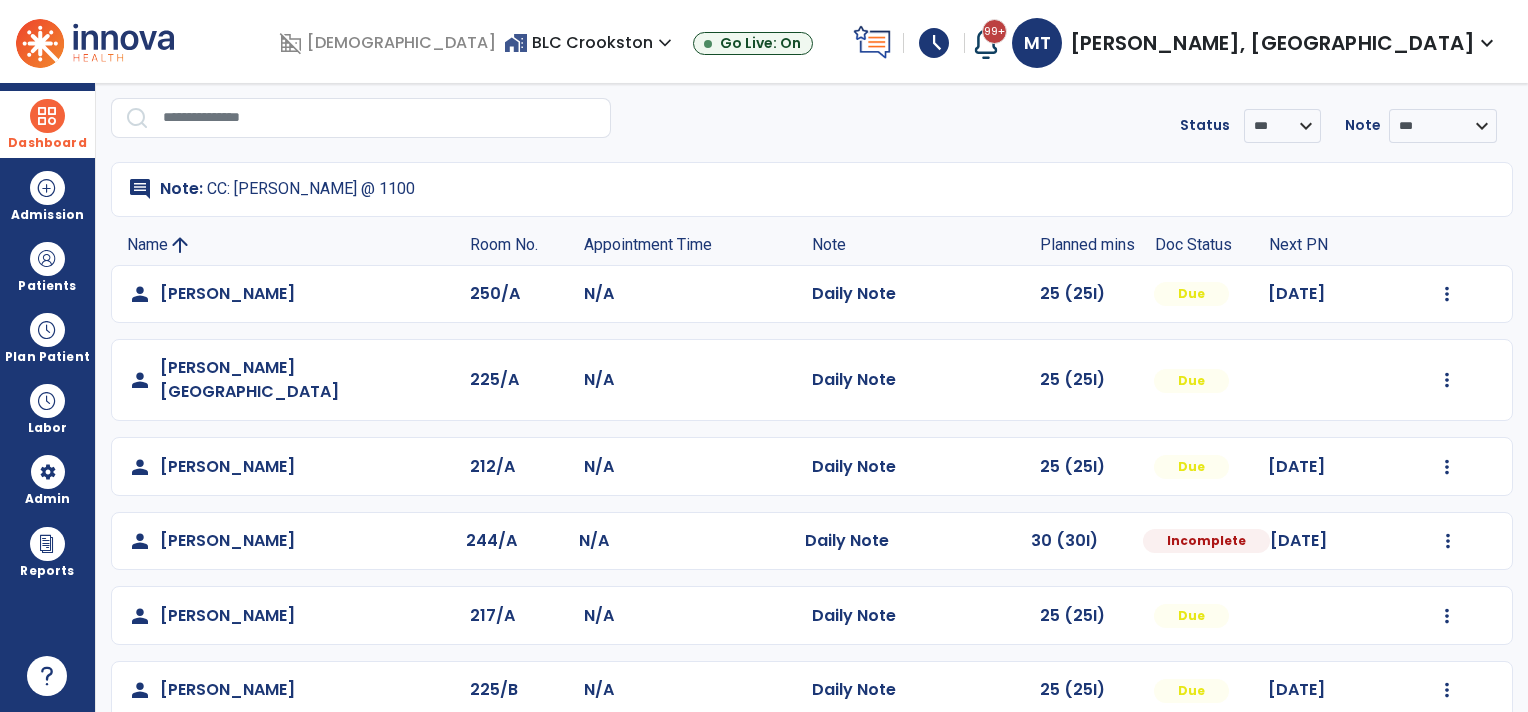 scroll, scrollTop: 100, scrollLeft: 0, axis: vertical 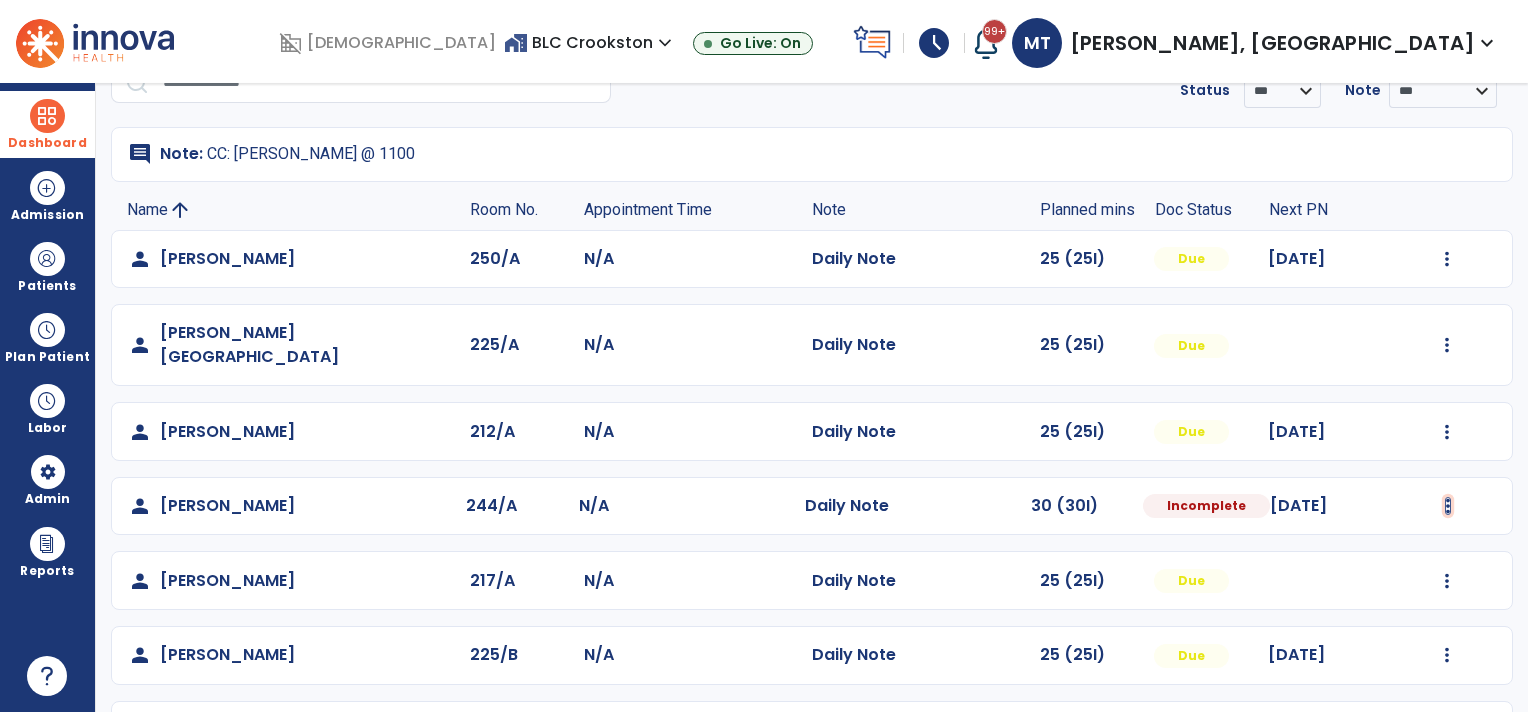 click at bounding box center (1447, 259) 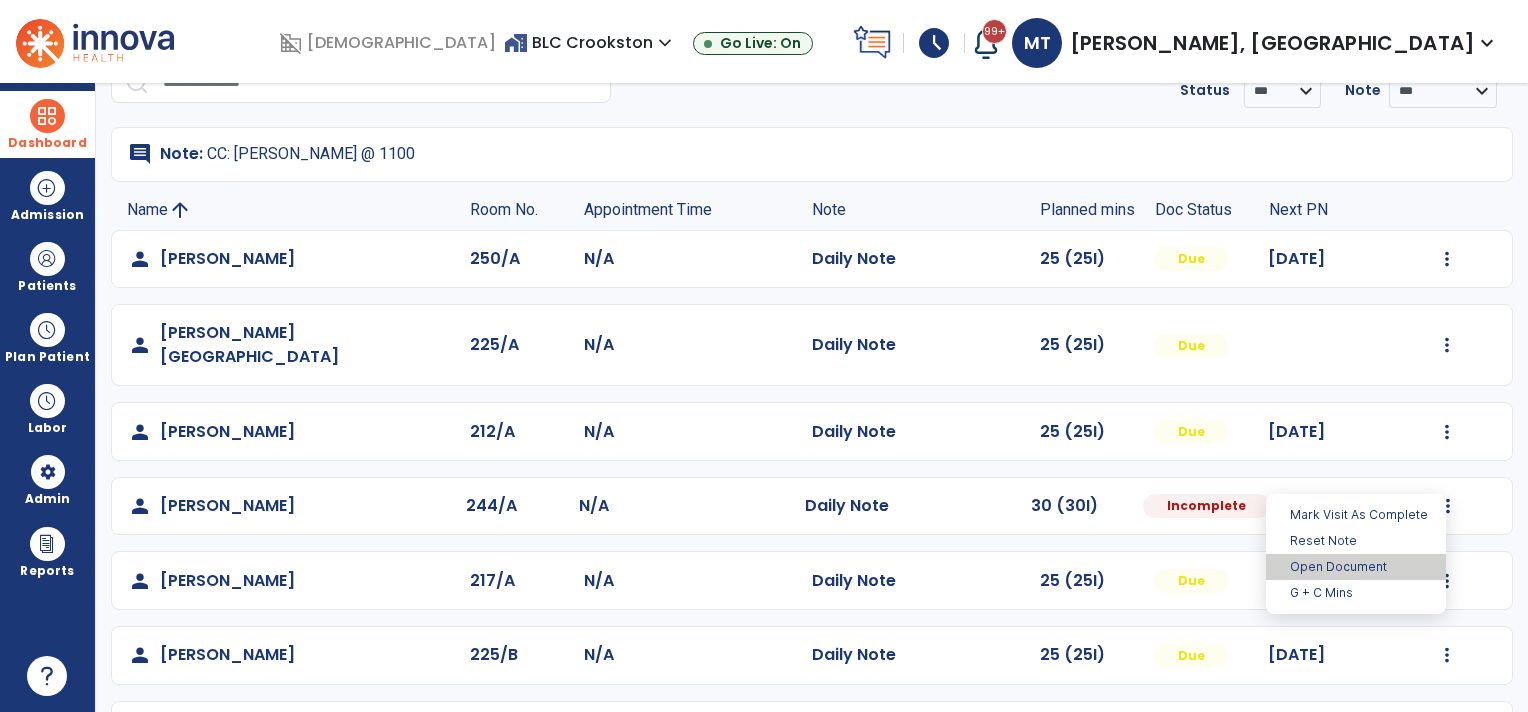 click on "Open Document" at bounding box center (1356, 567) 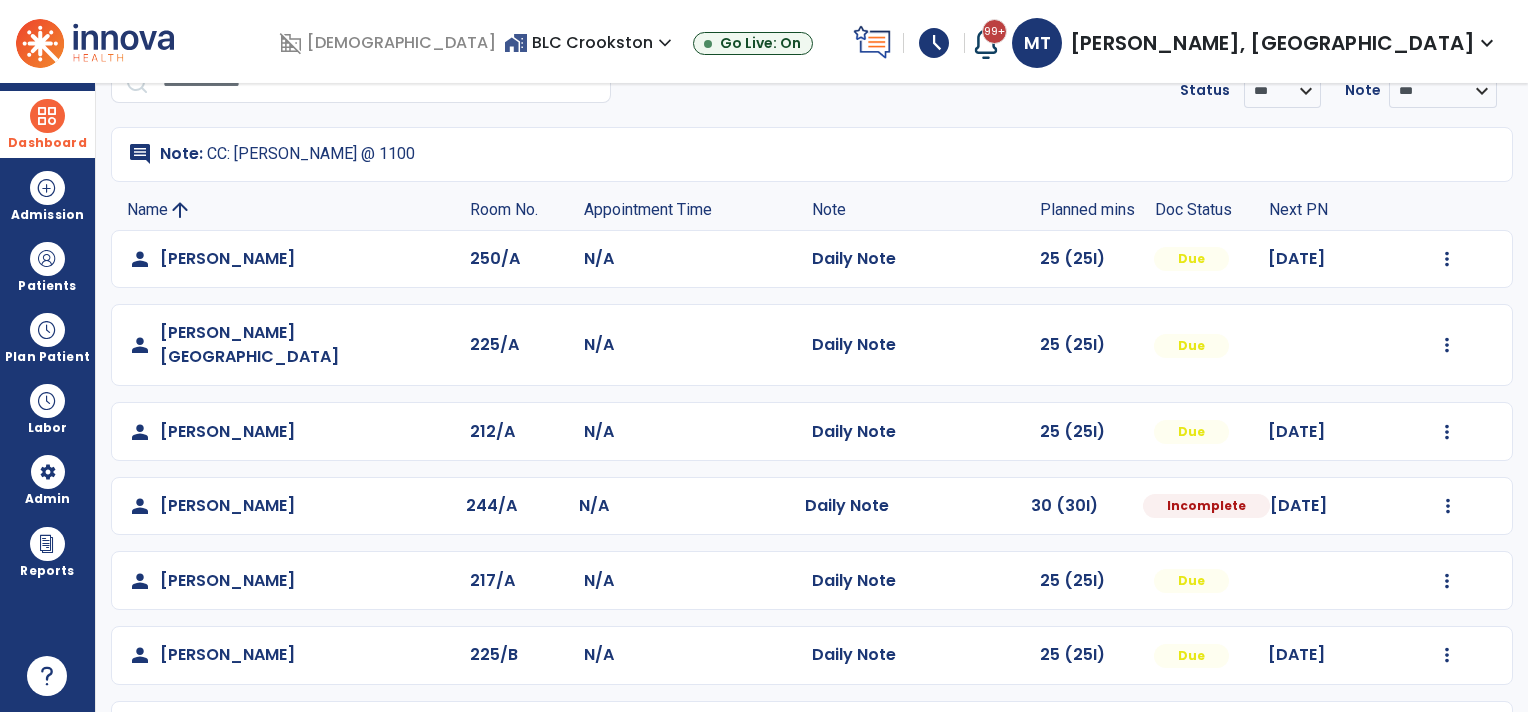 select on "*" 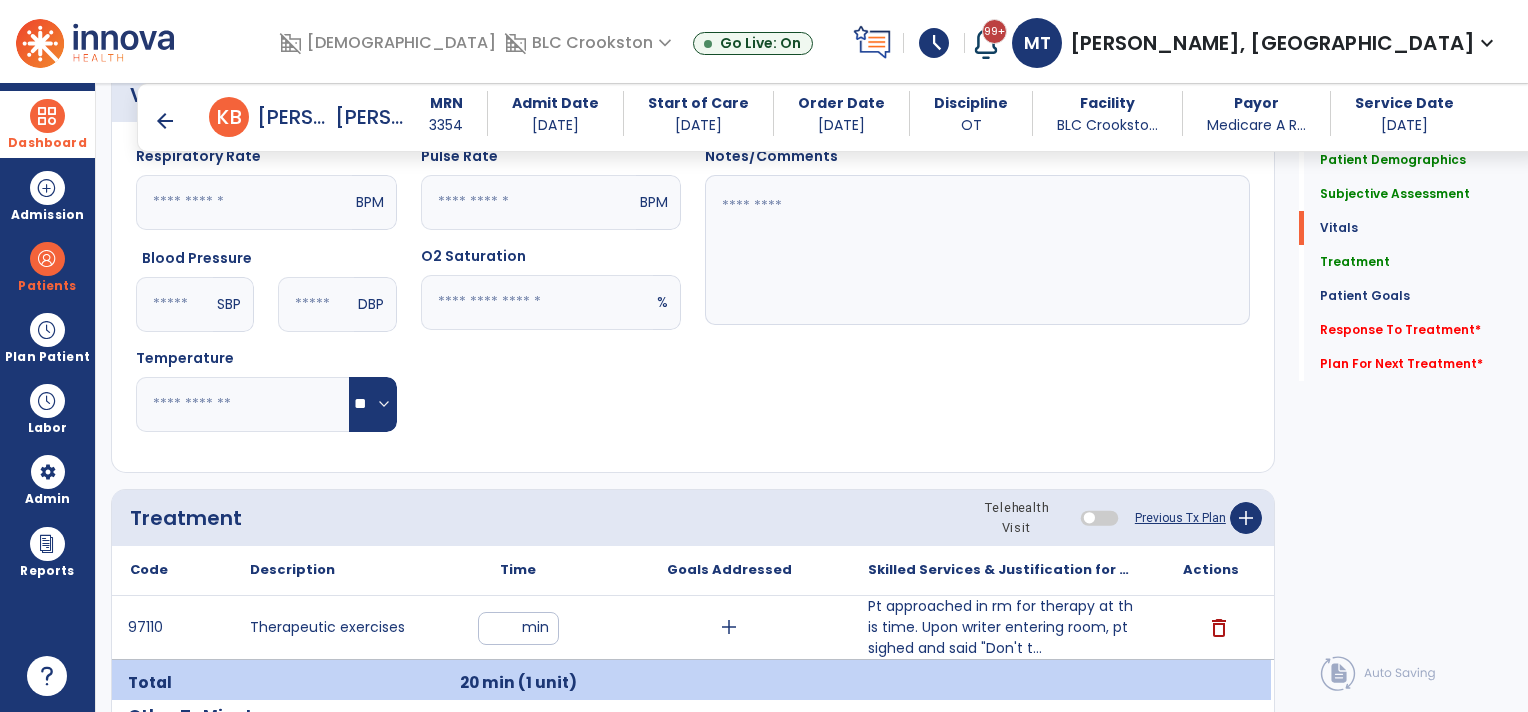 scroll, scrollTop: 900, scrollLeft: 0, axis: vertical 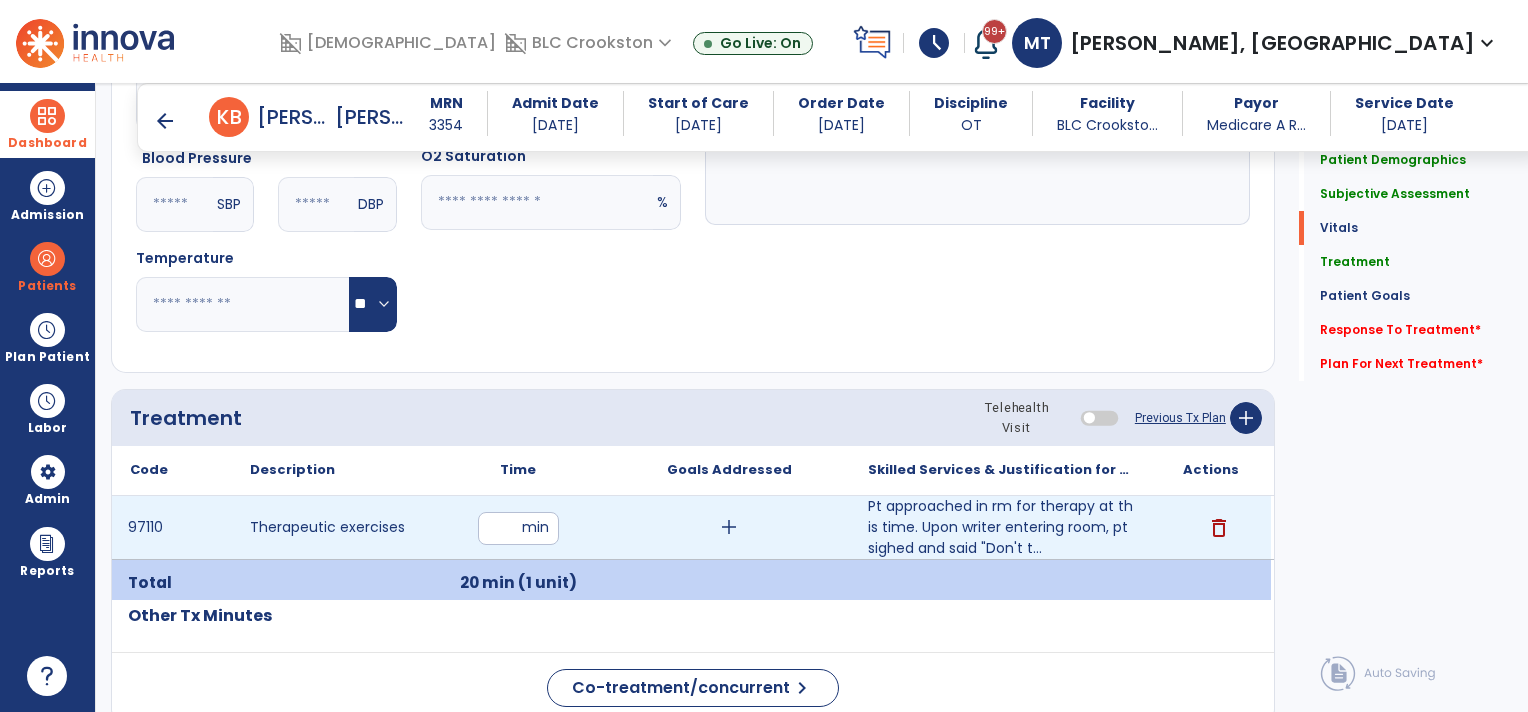 click on "**" at bounding box center (518, 528) 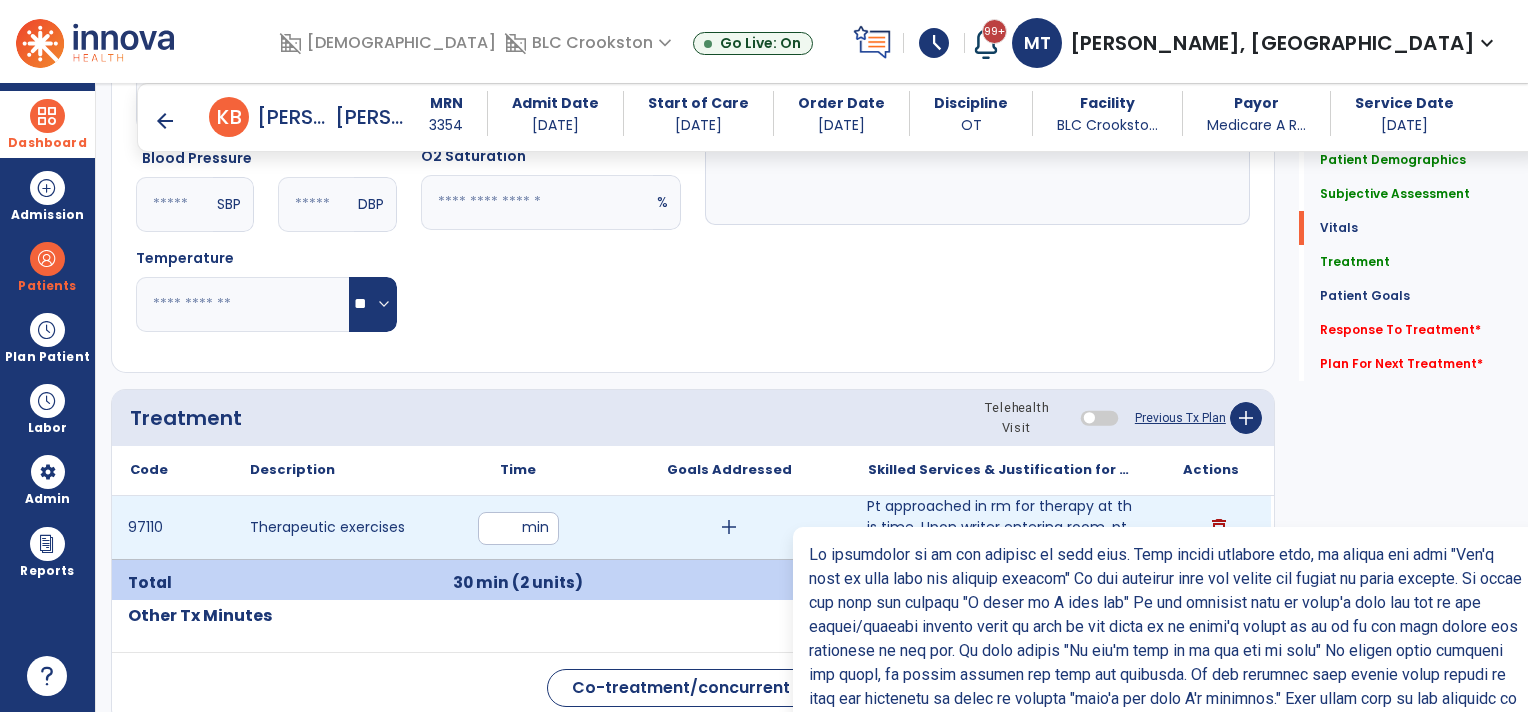 click on "Pt approached in rm for therapy at this time. Upon writer entering room, pt sighed and said "Don't t..." at bounding box center (1000, 527) 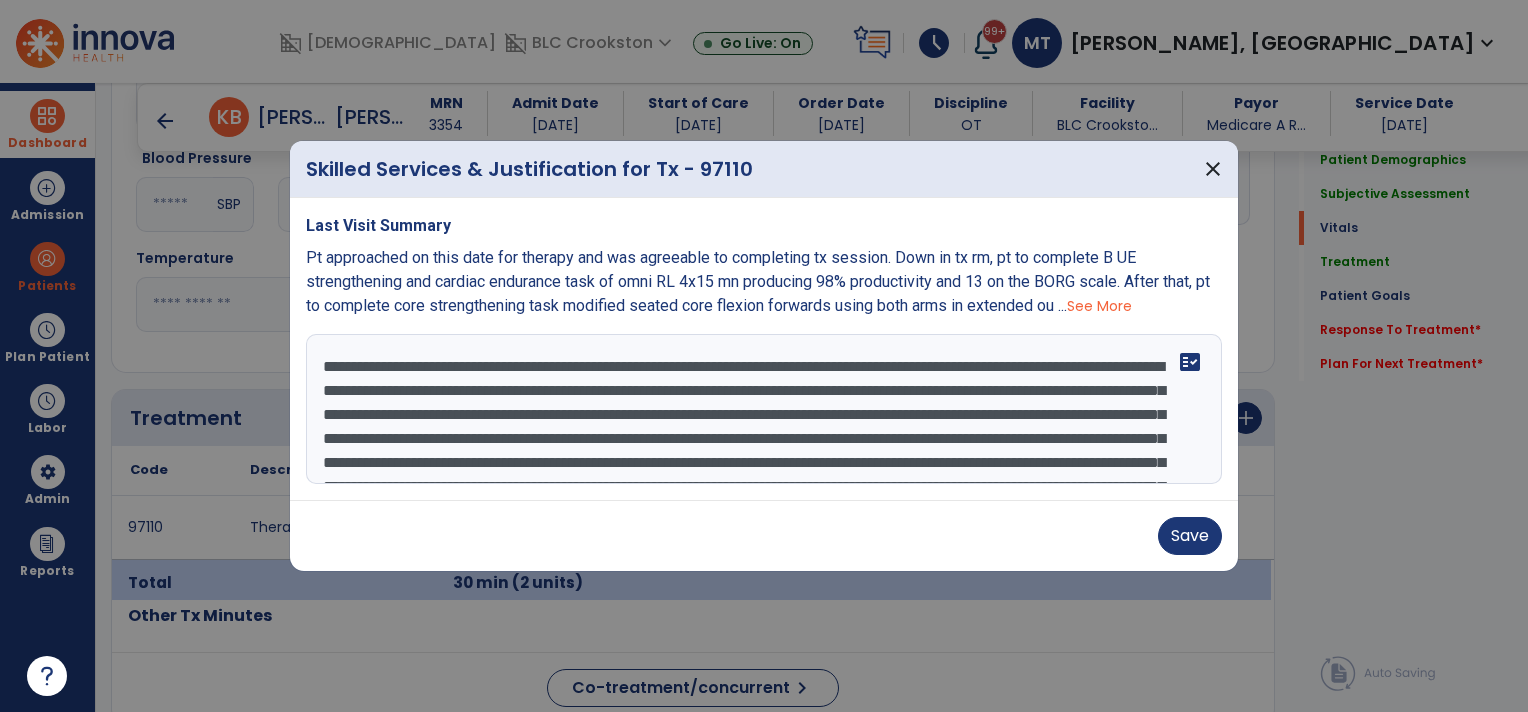 click on "See More" at bounding box center [1099, 306] 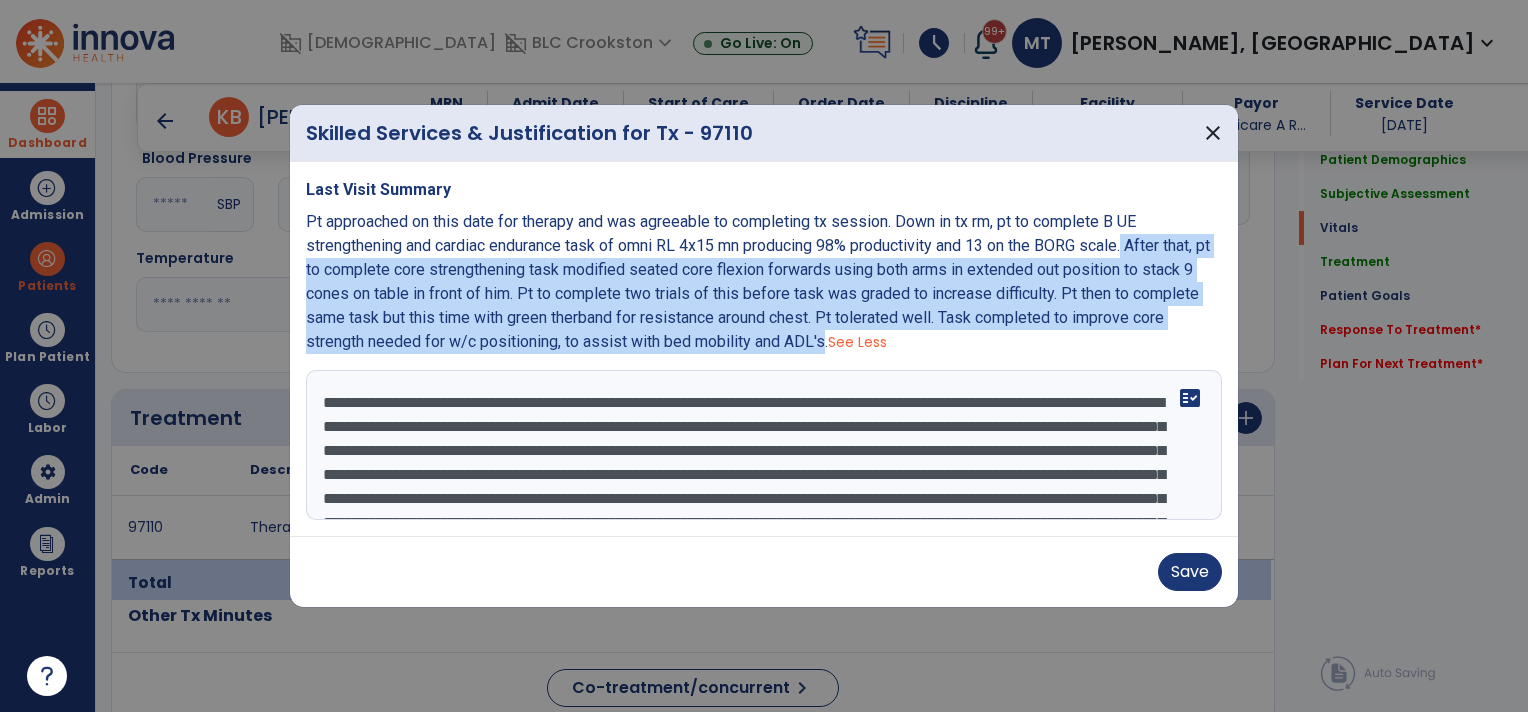 drag, startPoint x: 1138, startPoint y: 246, endPoint x: 827, endPoint y: 349, distance: 327.61258 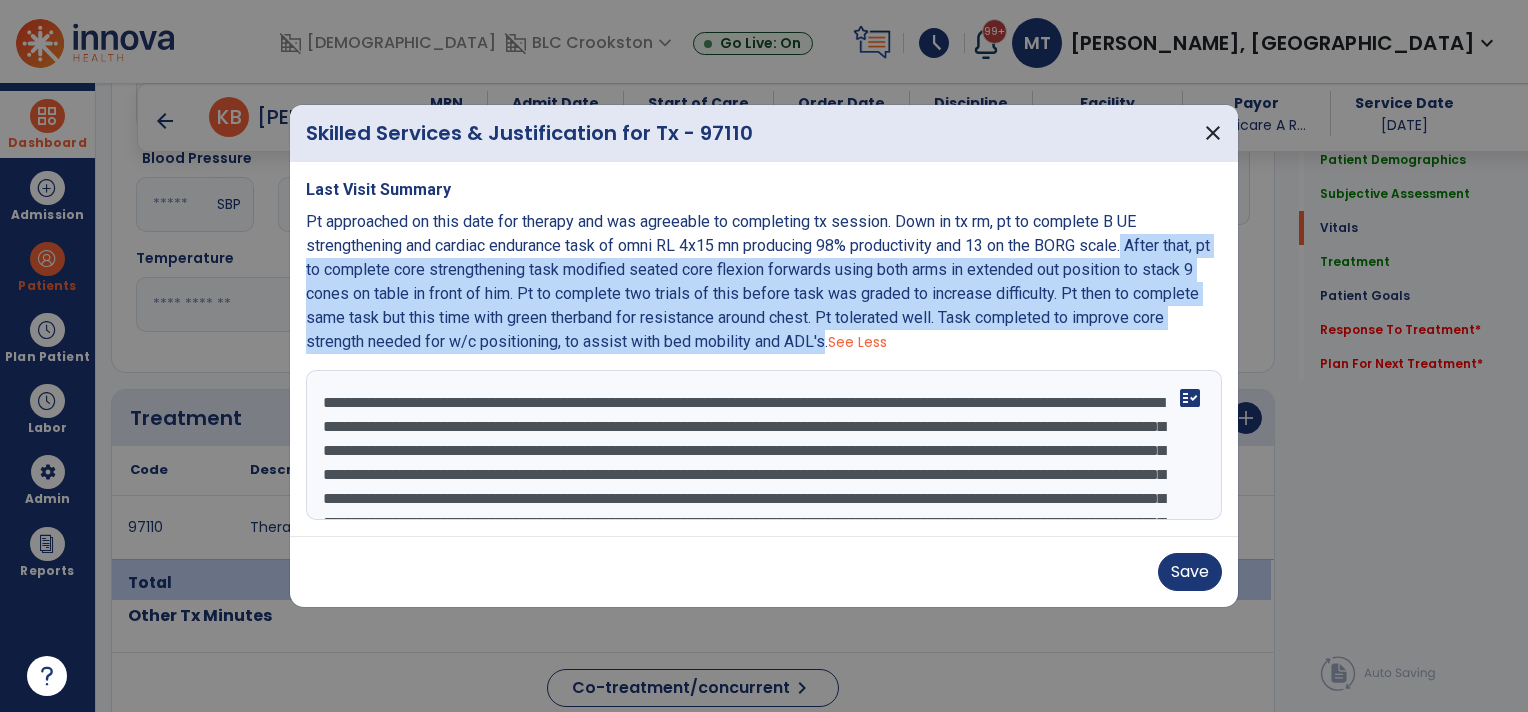 click on "Pt approached on this date for therapy and was agreeable to completing tx session. Down in tx rm, pt to complete B UE strengthening and cardiac endurance task of omni RL 4x15 mn producing 98% productivity and 13 on the BORG scale. After that, pt to complete core strengthening task modified seated core flexion forwards using both arms in extended out position to stack 9 cones on table in front of him. Pt to complete two trials of this before task was graded to increase difficulty. Pt then to complete same task but this time with green therband for resistance around chest. Pt tolerated well. Task completed to improve core strength needed for w/c positioning, to assist with bed mobility and ADL's." at bounding box center [758, 281] 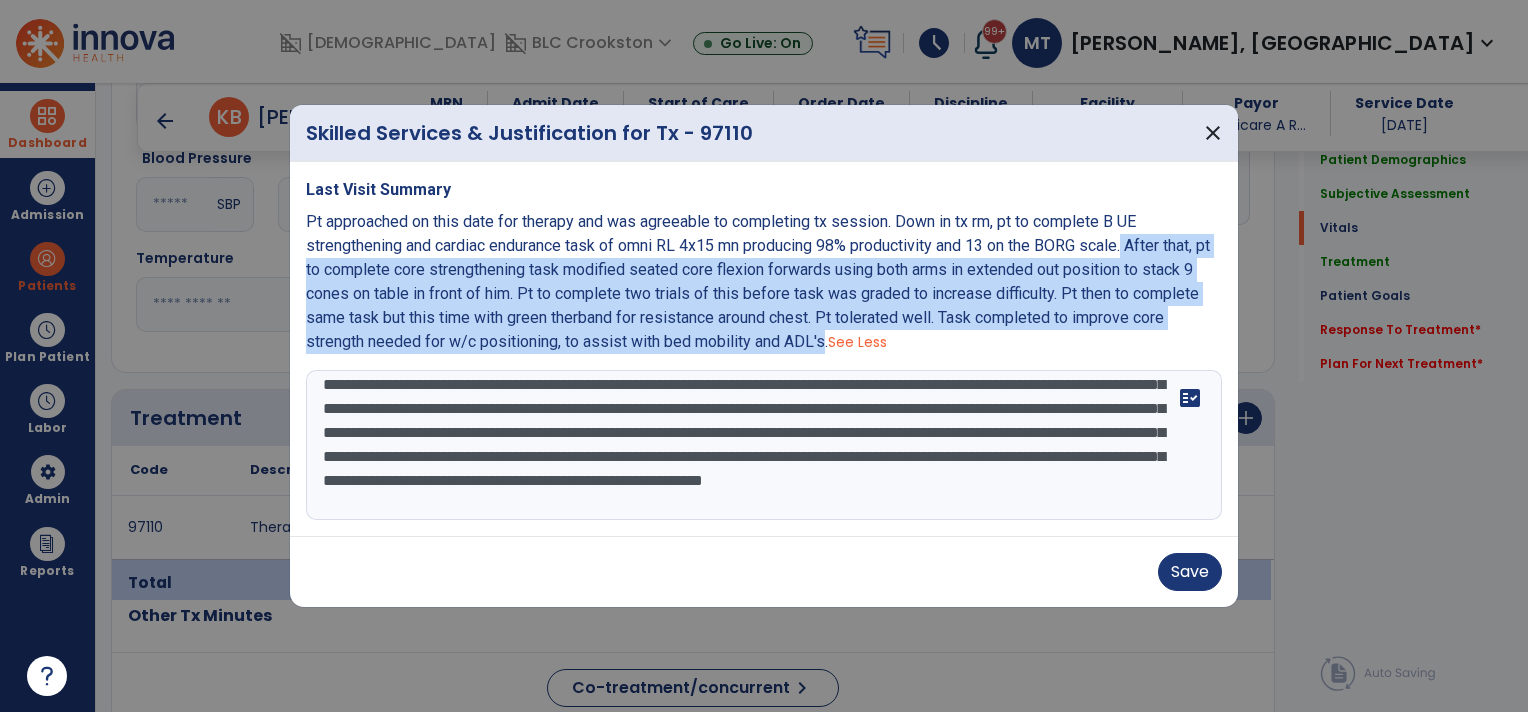 scroll, scrollTop: 240, scrollLeft: 0, axis: vertical 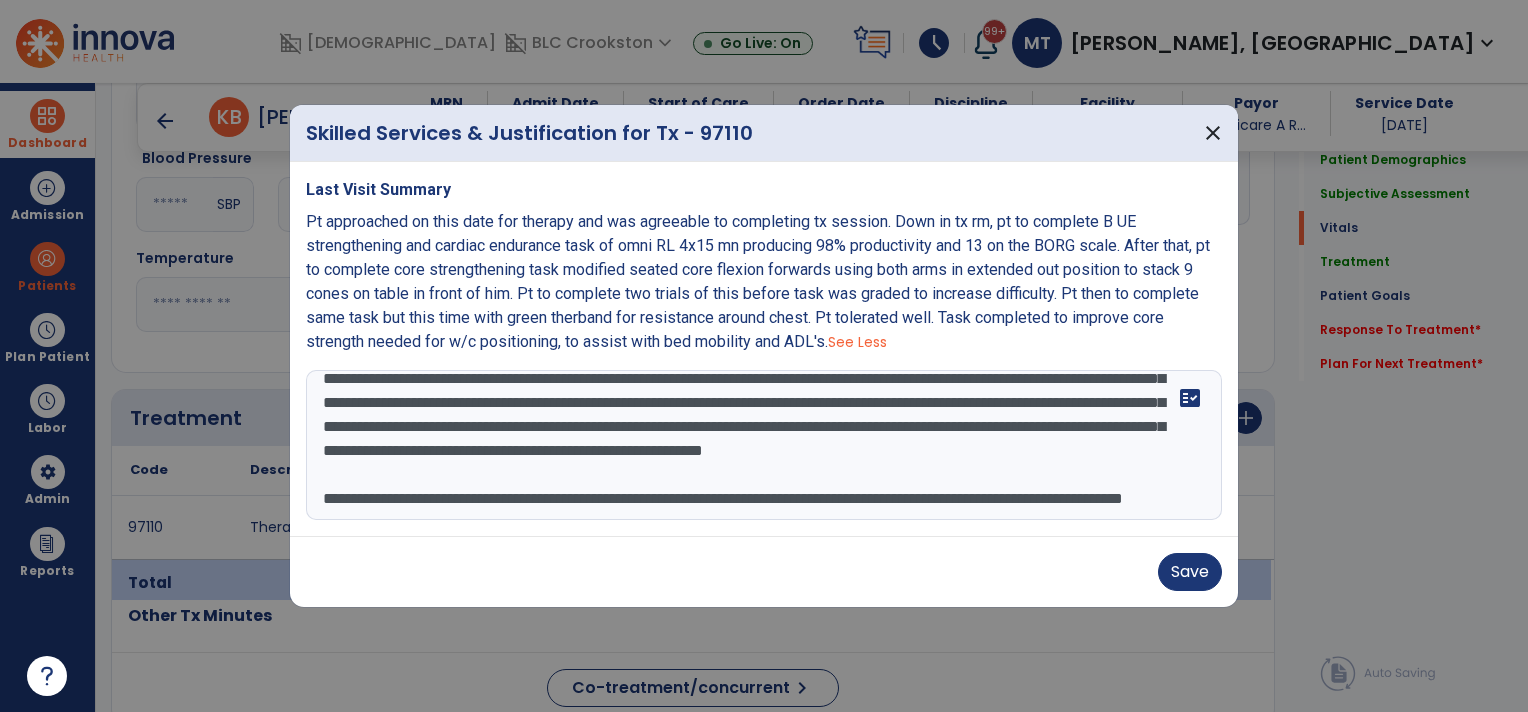click at bounding box center (764, 445) 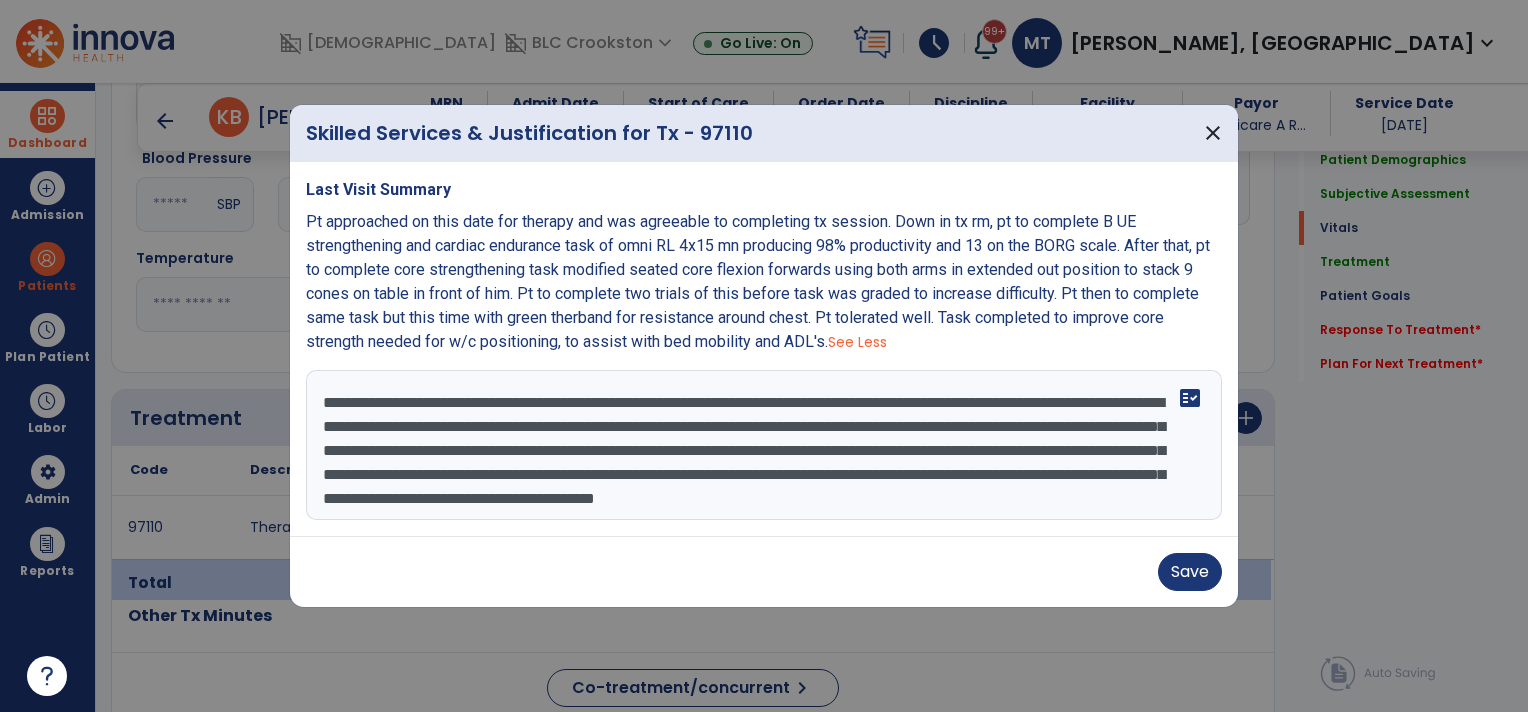 scroll, scrollTop: 328, scrollLeft: 0, axis: vertical 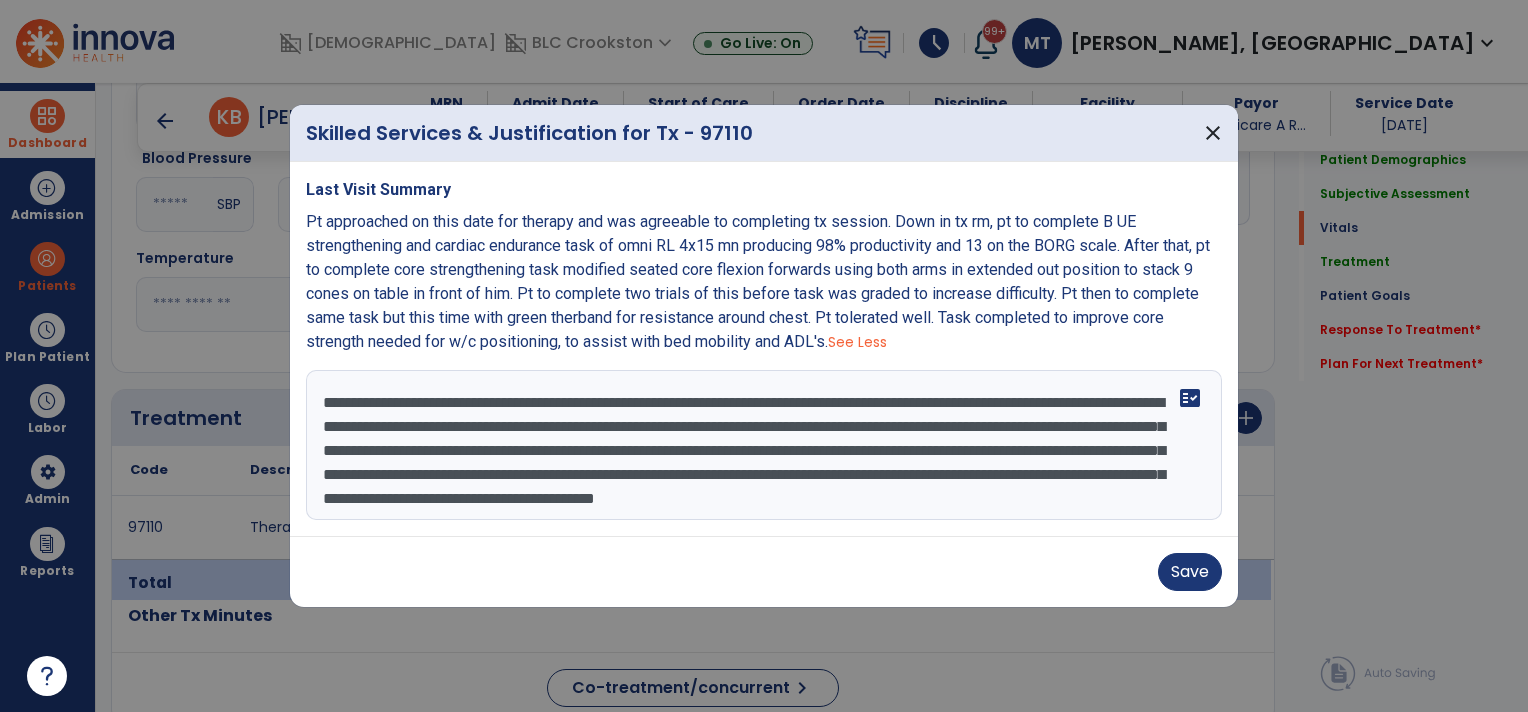 click at bounding box center [764, 445] 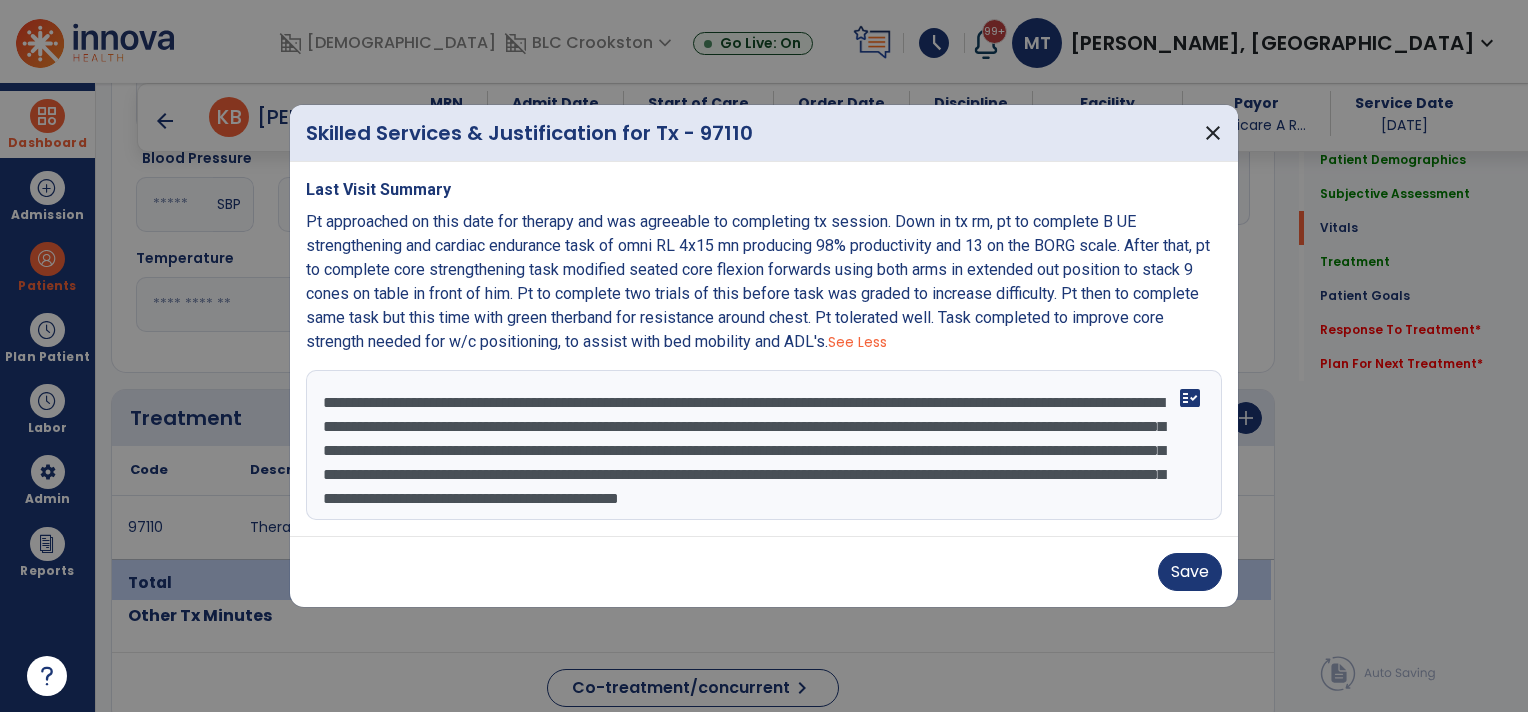 click at bounding box center [764, 445] 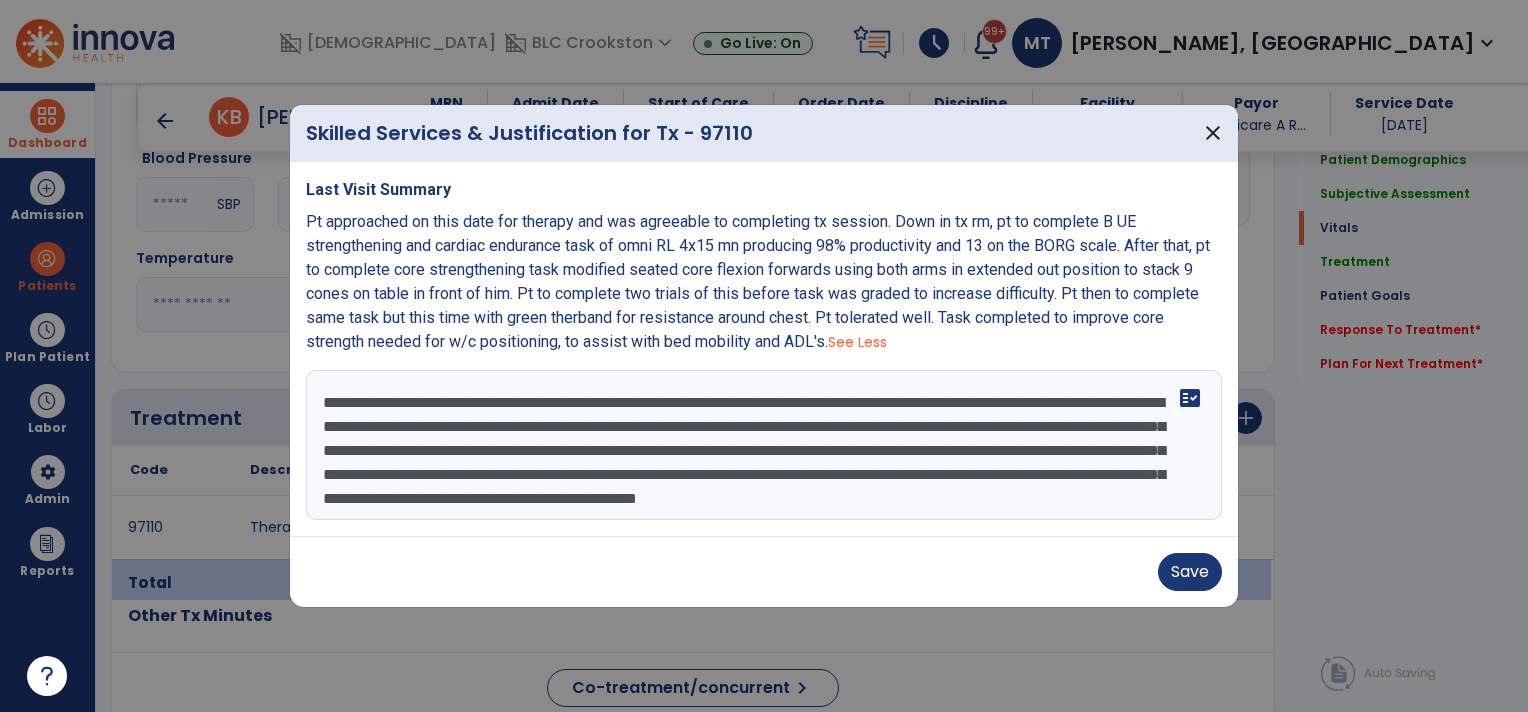 click at bounding box center (764, 445) 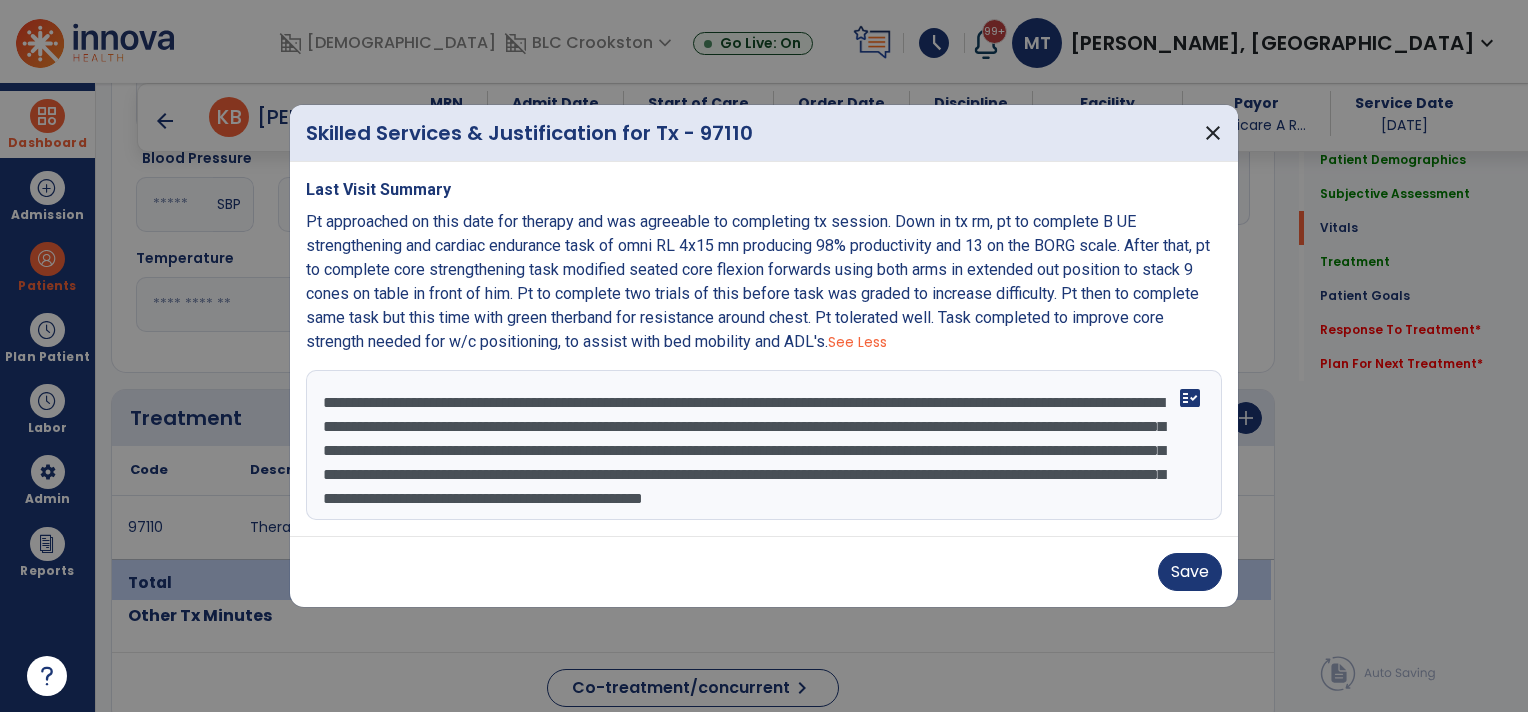 drag, startPoint x: 1135, startPoint y: 429, endPoint x: 988, endPoint y: 432, distance: 147.03061 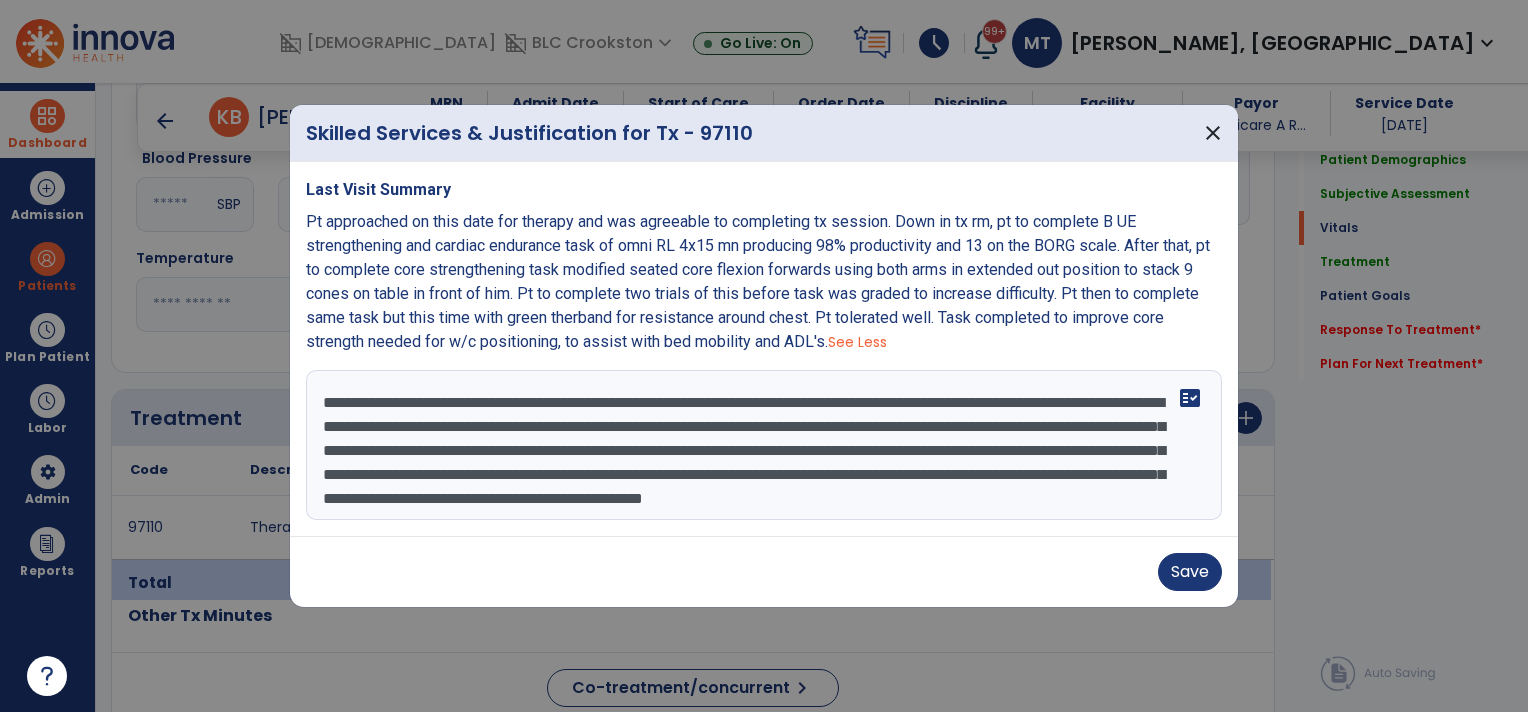 click at bounding box center (764, 445) 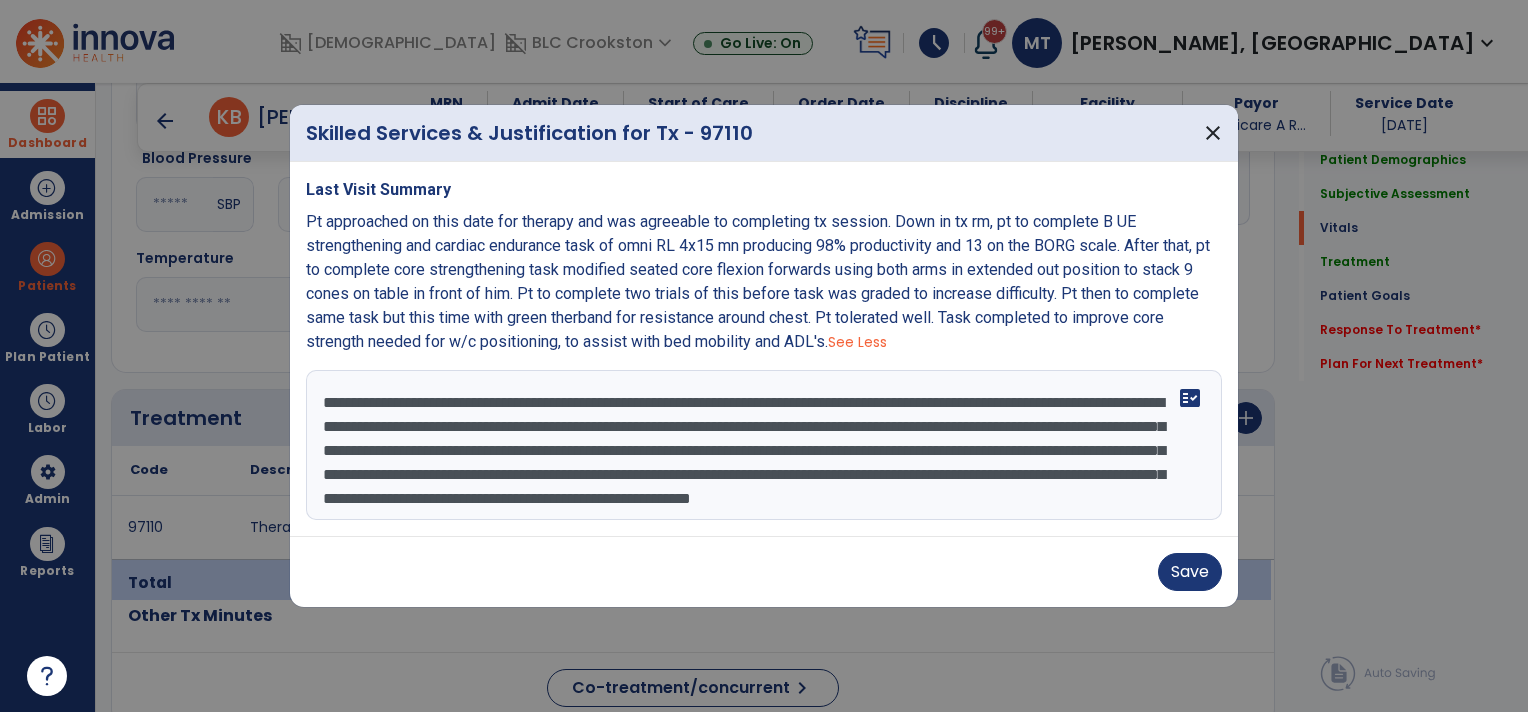 drag, startPoint x: 968, startPoint y: 461, endPoint x: 612, endPoint y: 463, distance: 356.0056 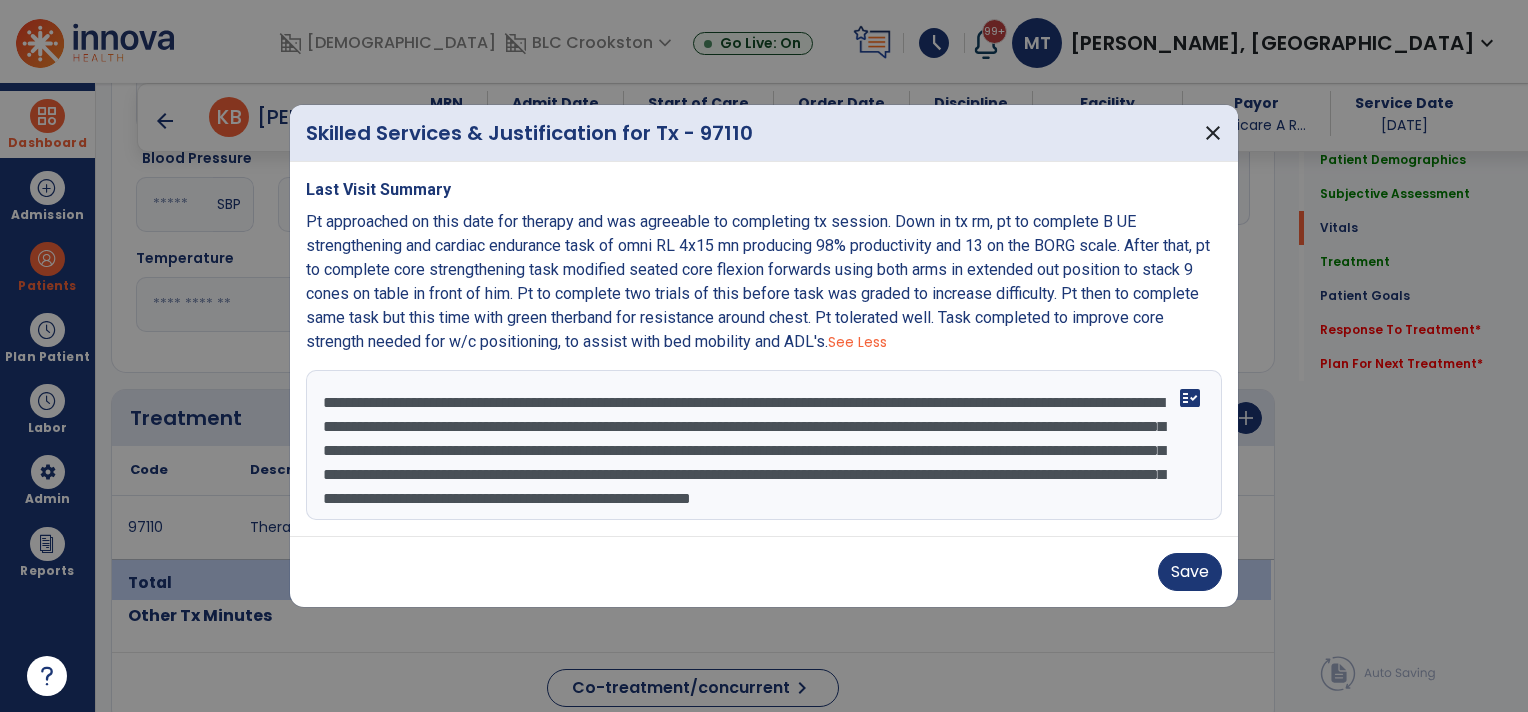 click at bounding box center (764, 445) 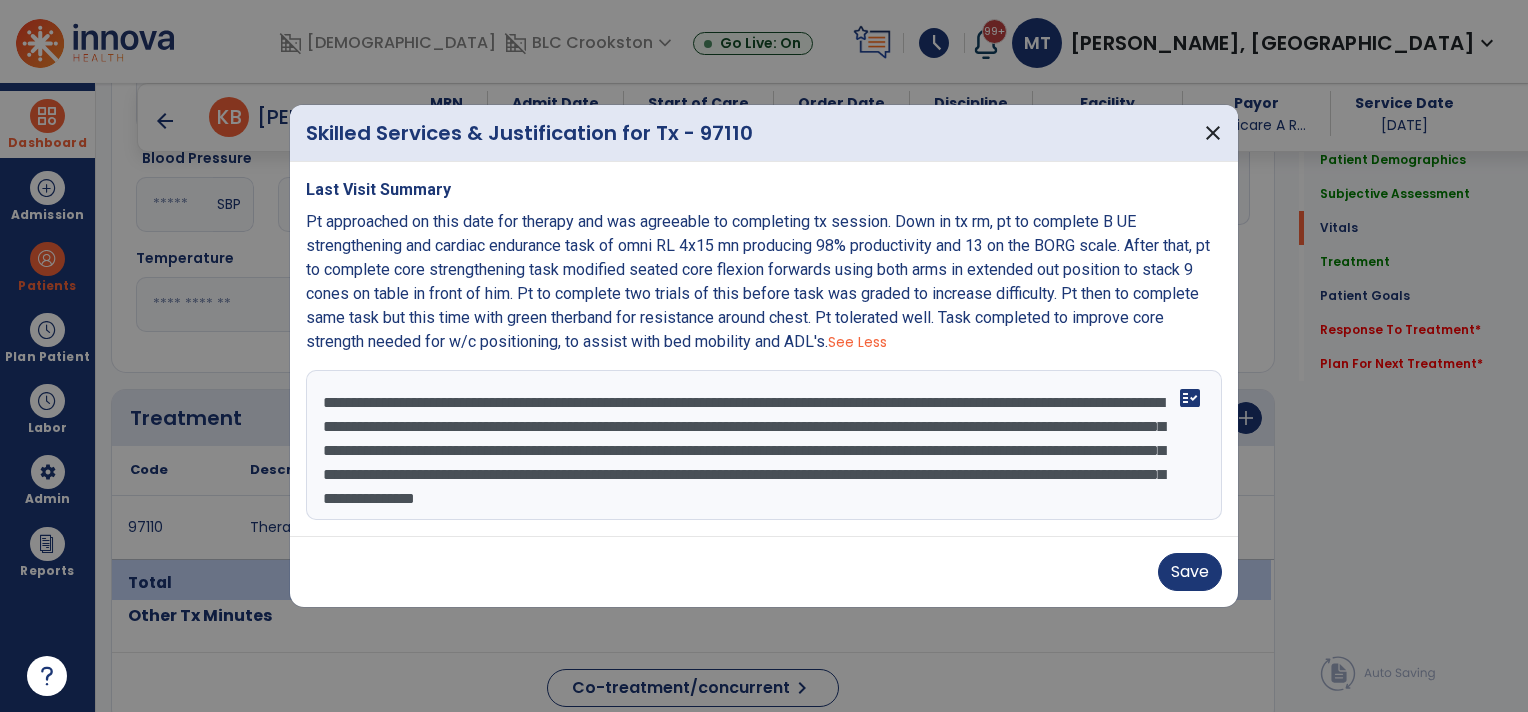 drag, startPoint x: 966, startPoint y: 456, endPoint x: 612, endPoint y: 456, distance: 354 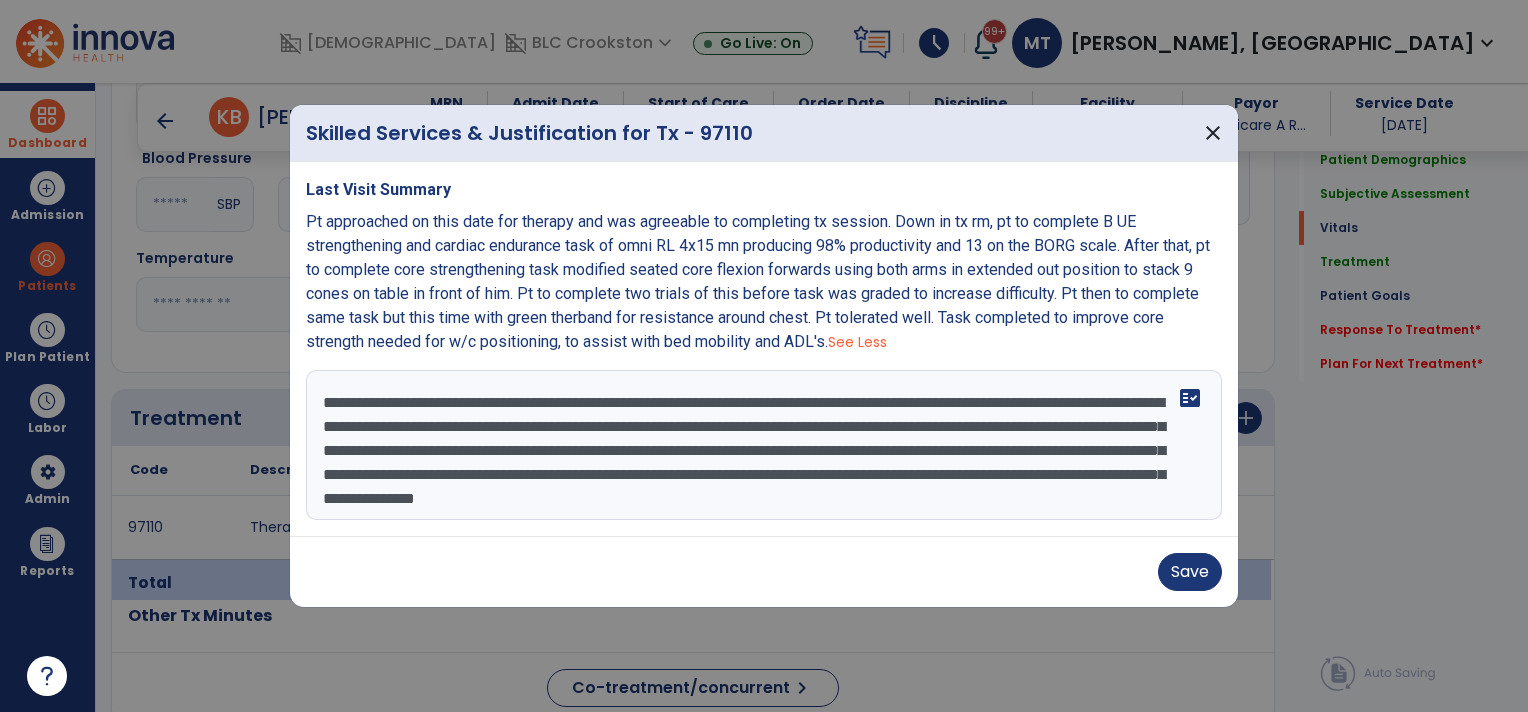 click at bounding box center (764, 445) 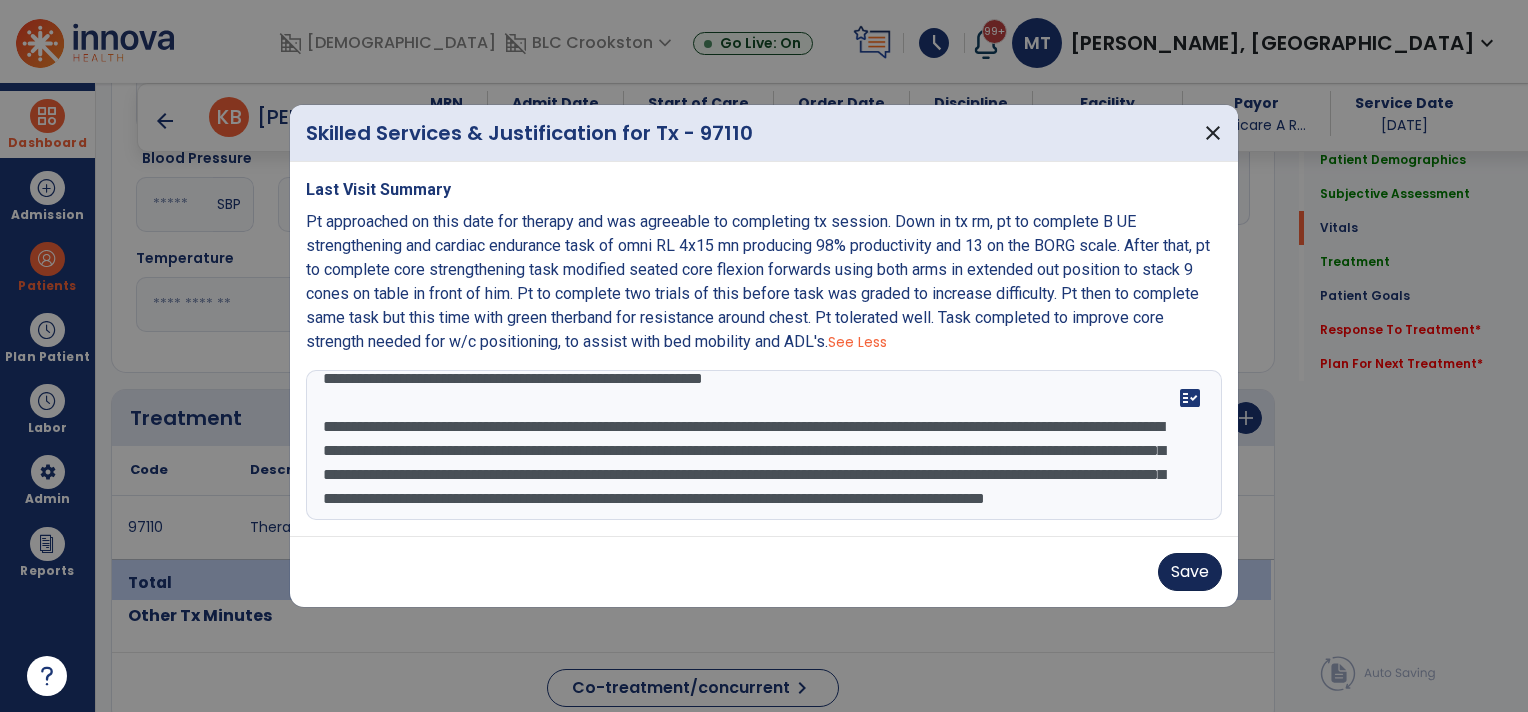 type on "**********" 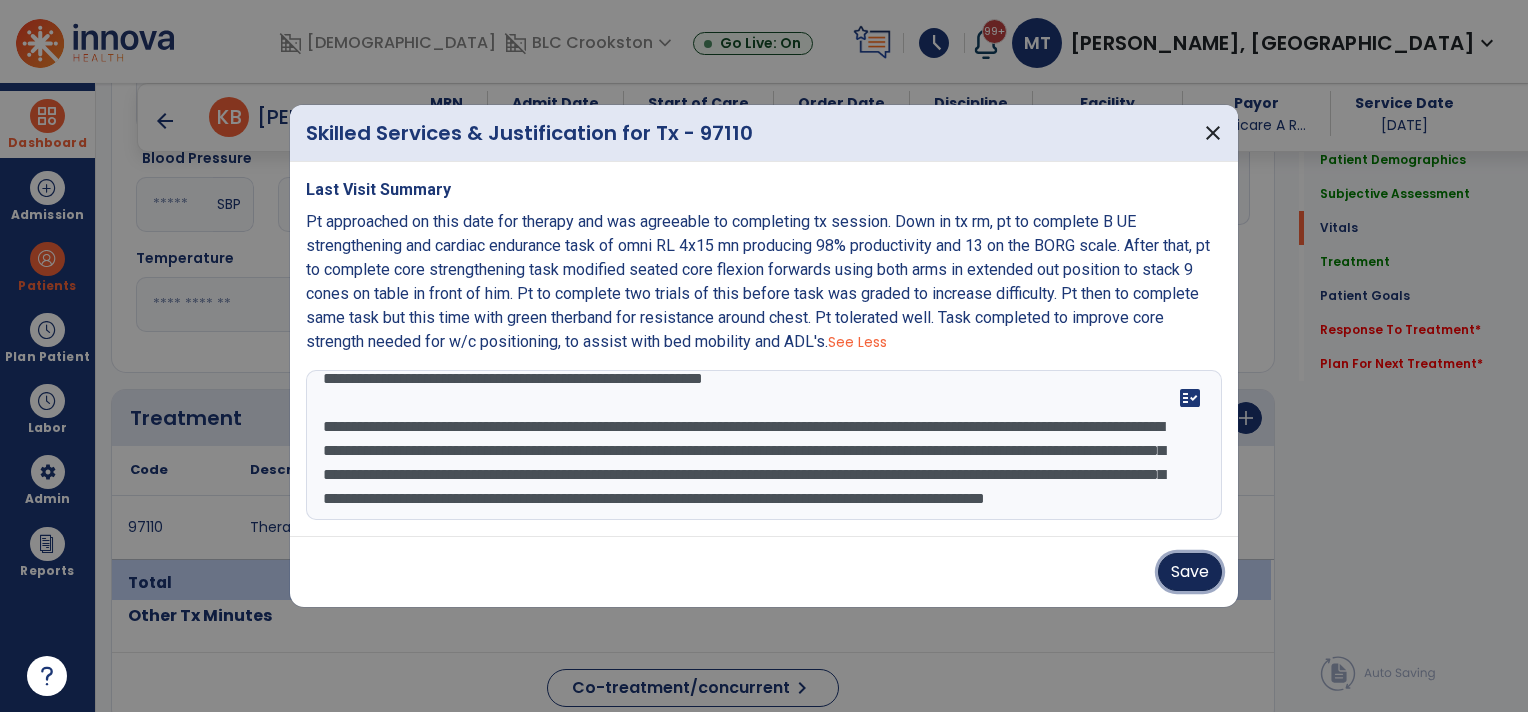 click on "Save" at bounding box center [1190, 572] 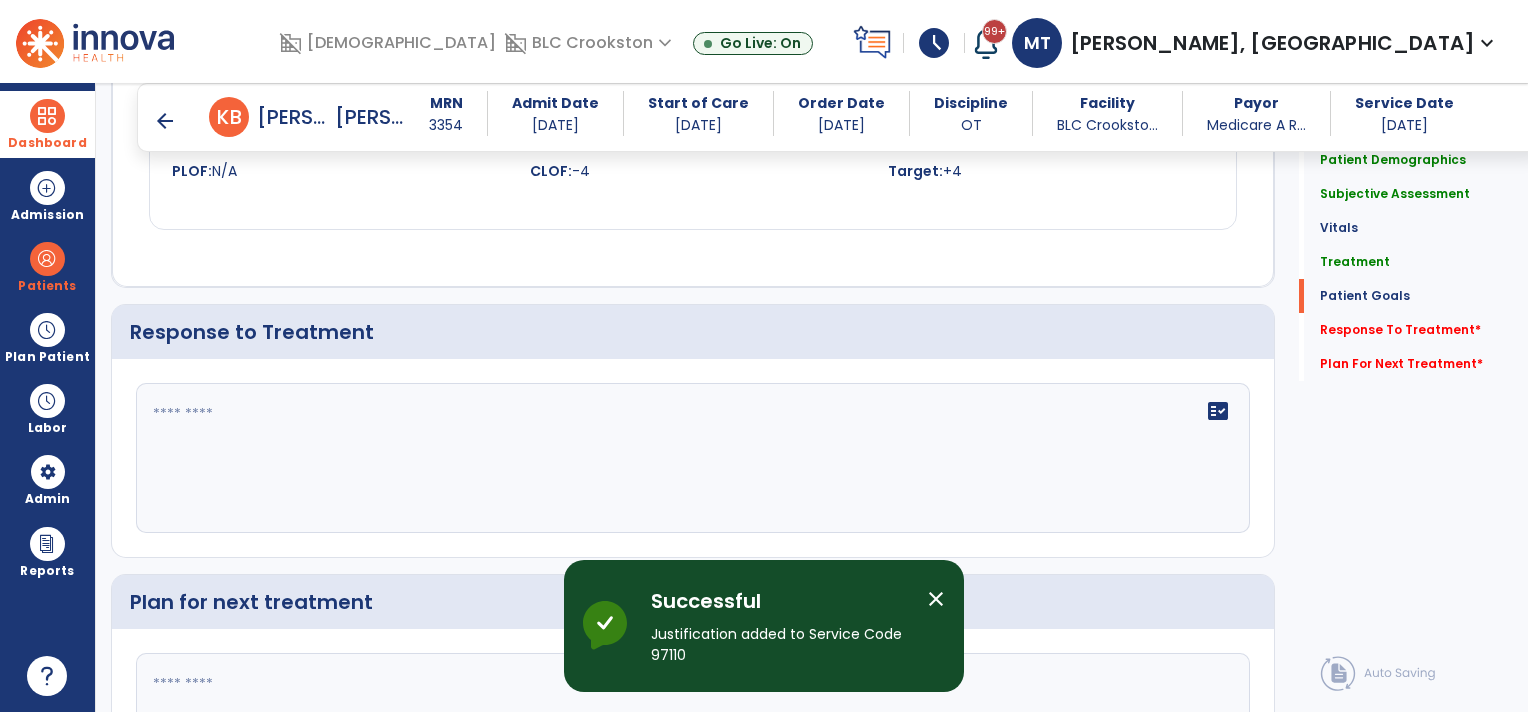 scroll, scrollTop: 3000, scrollLeft: 0, axis: vertical 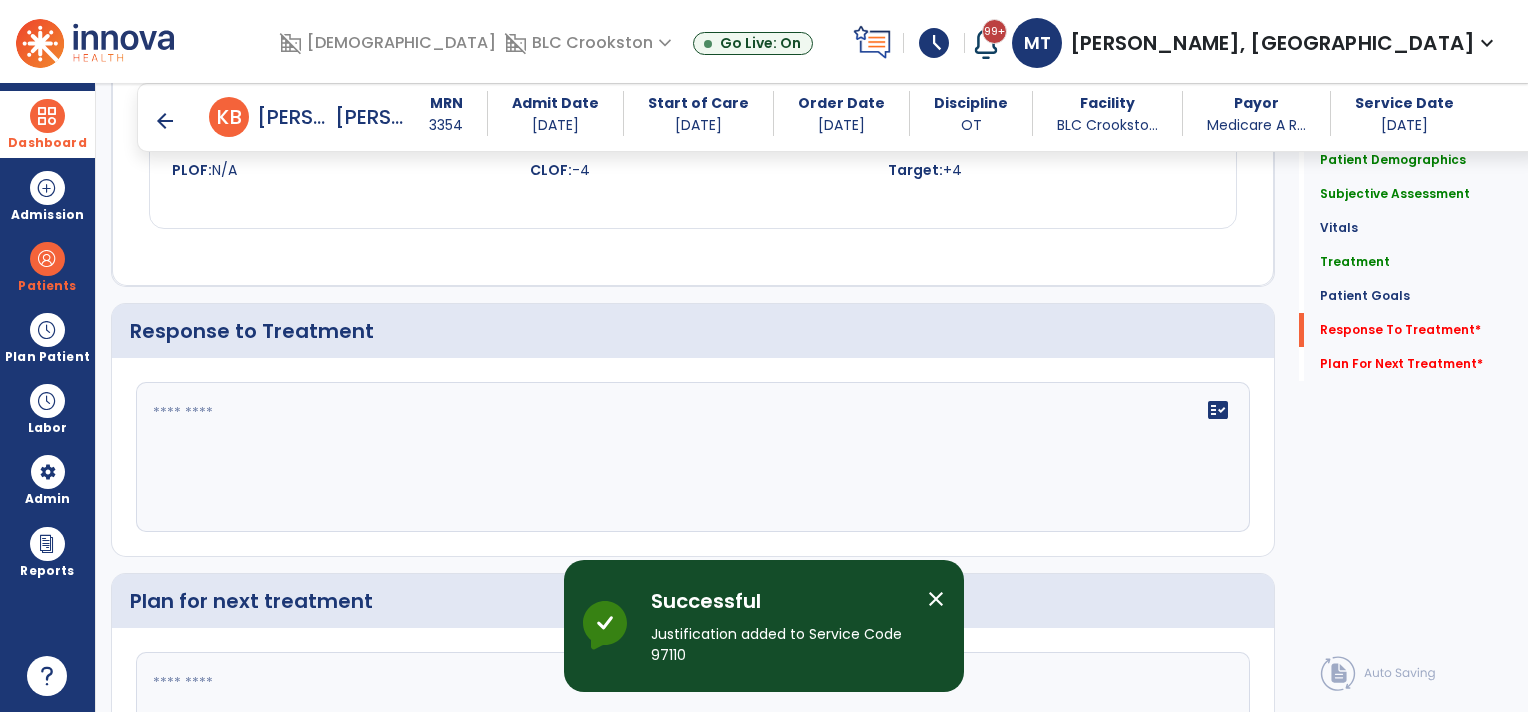 click on "fact_check" 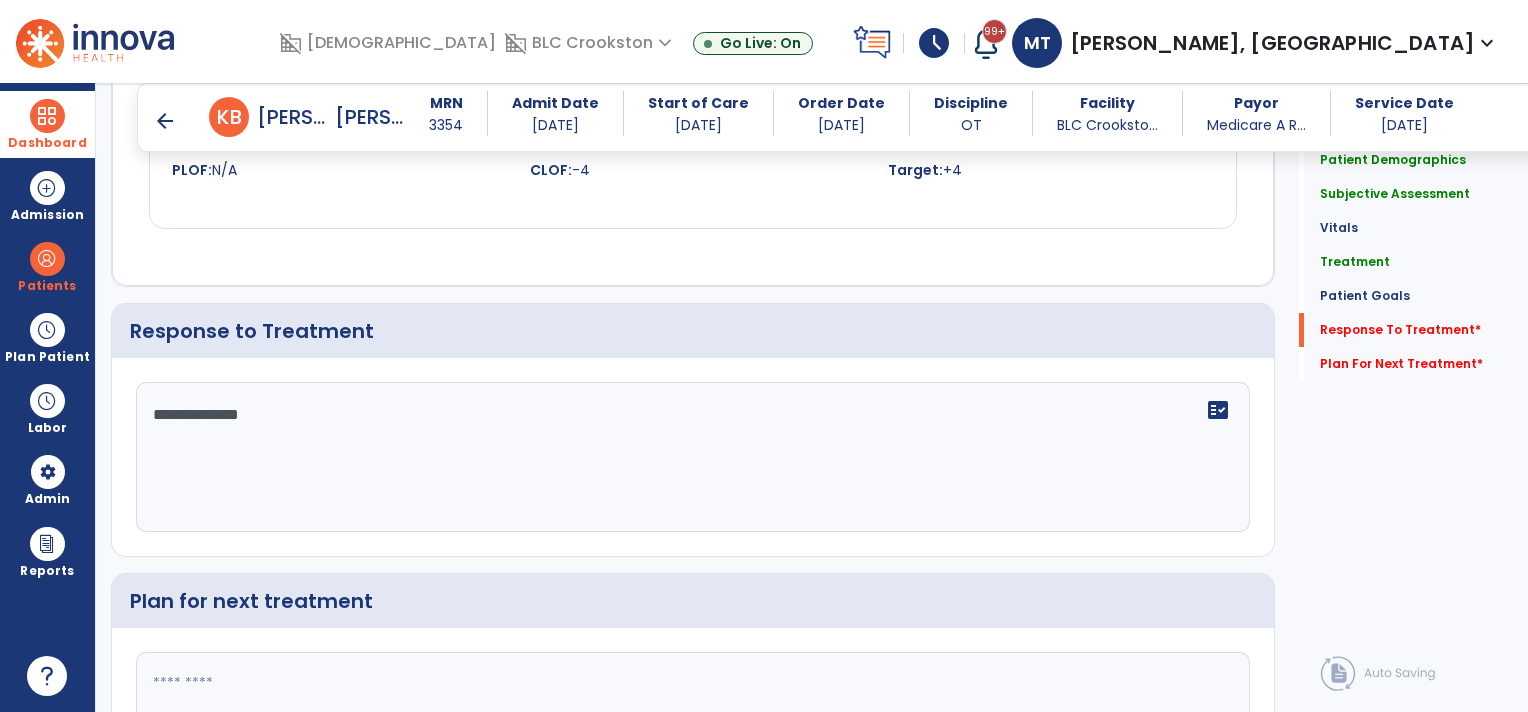 type on "**********" 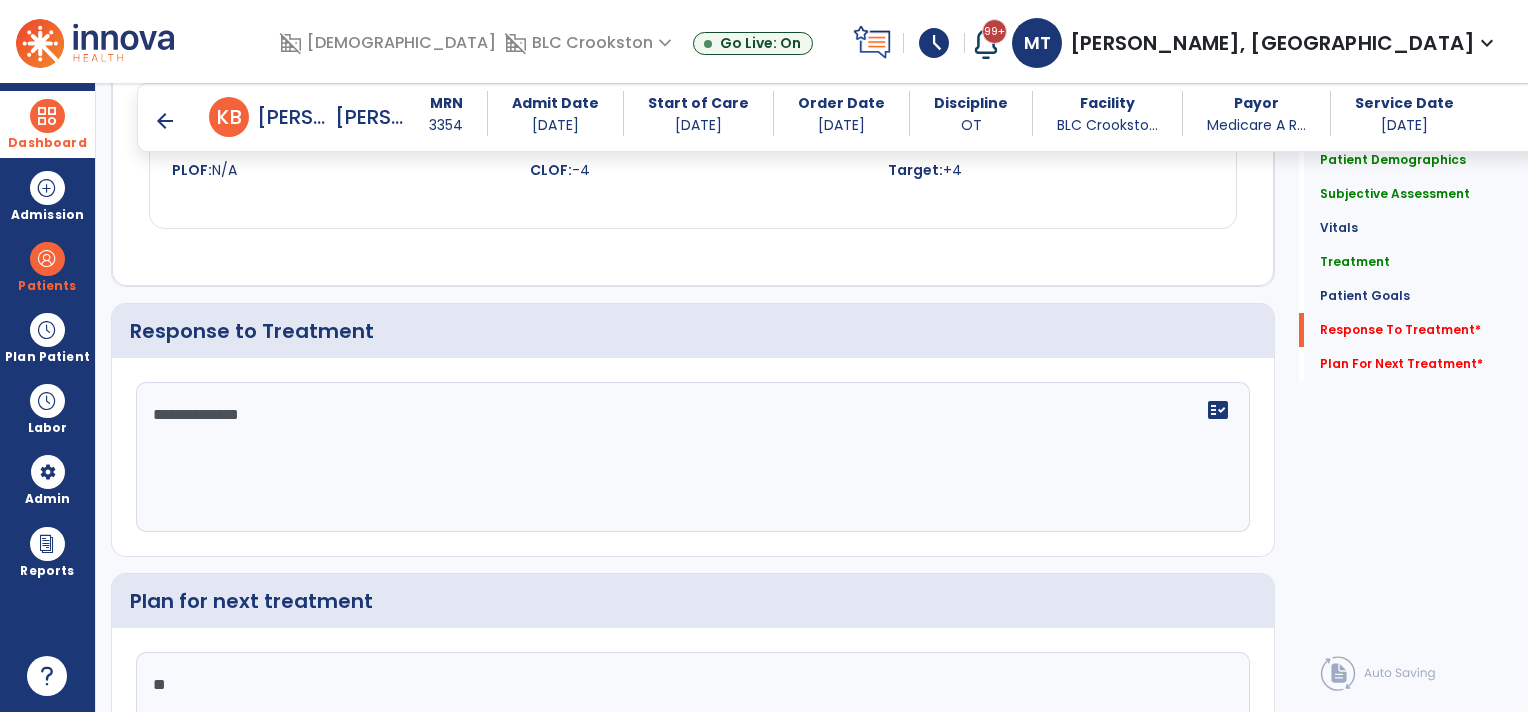 type on "*" 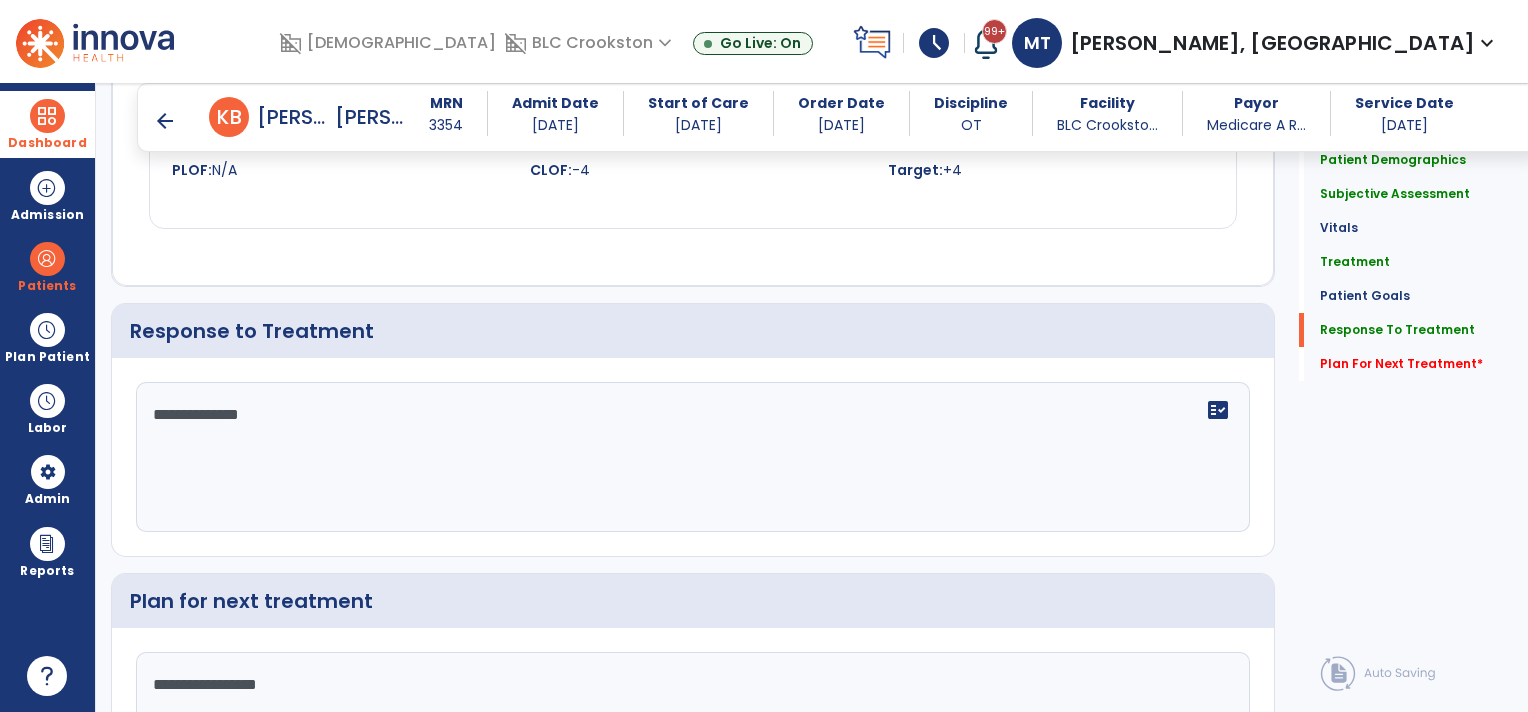 type on "**********" 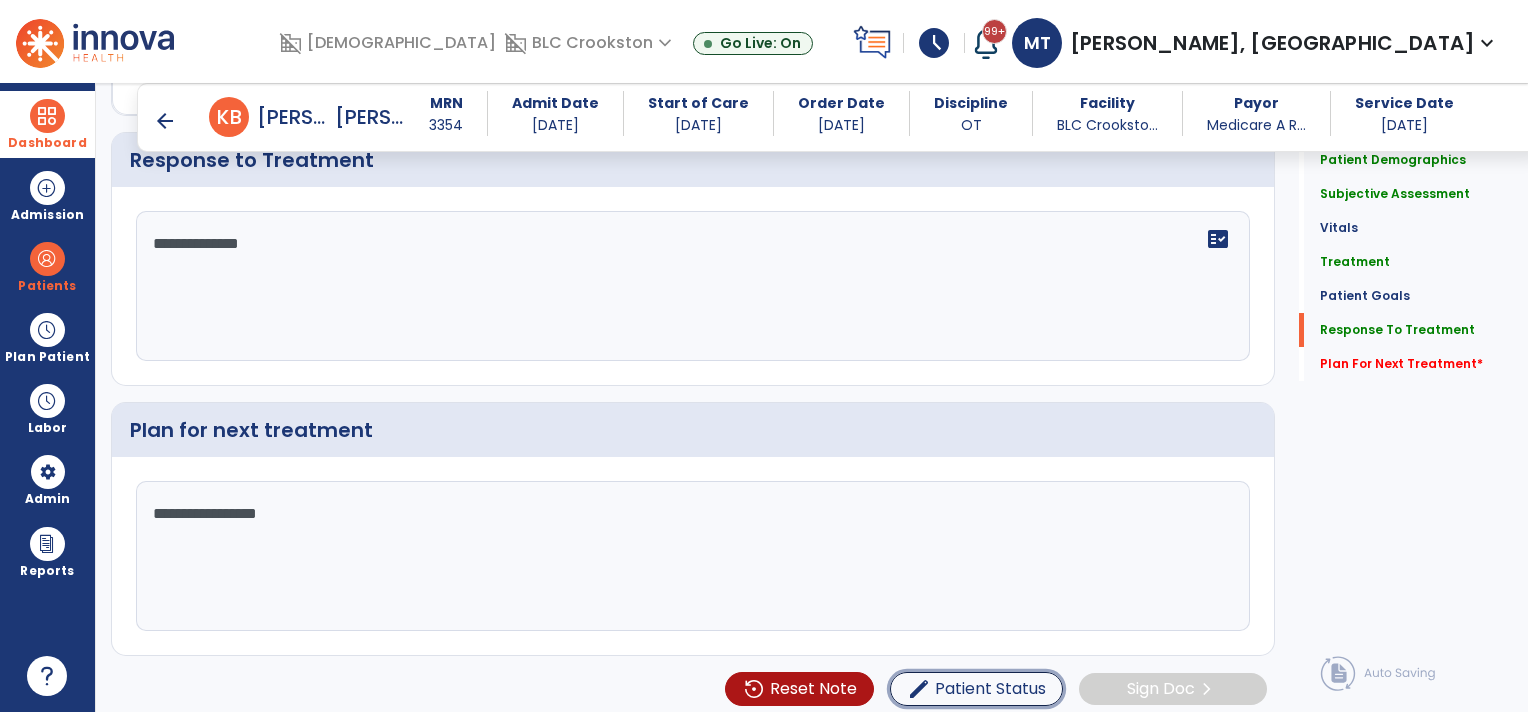 type 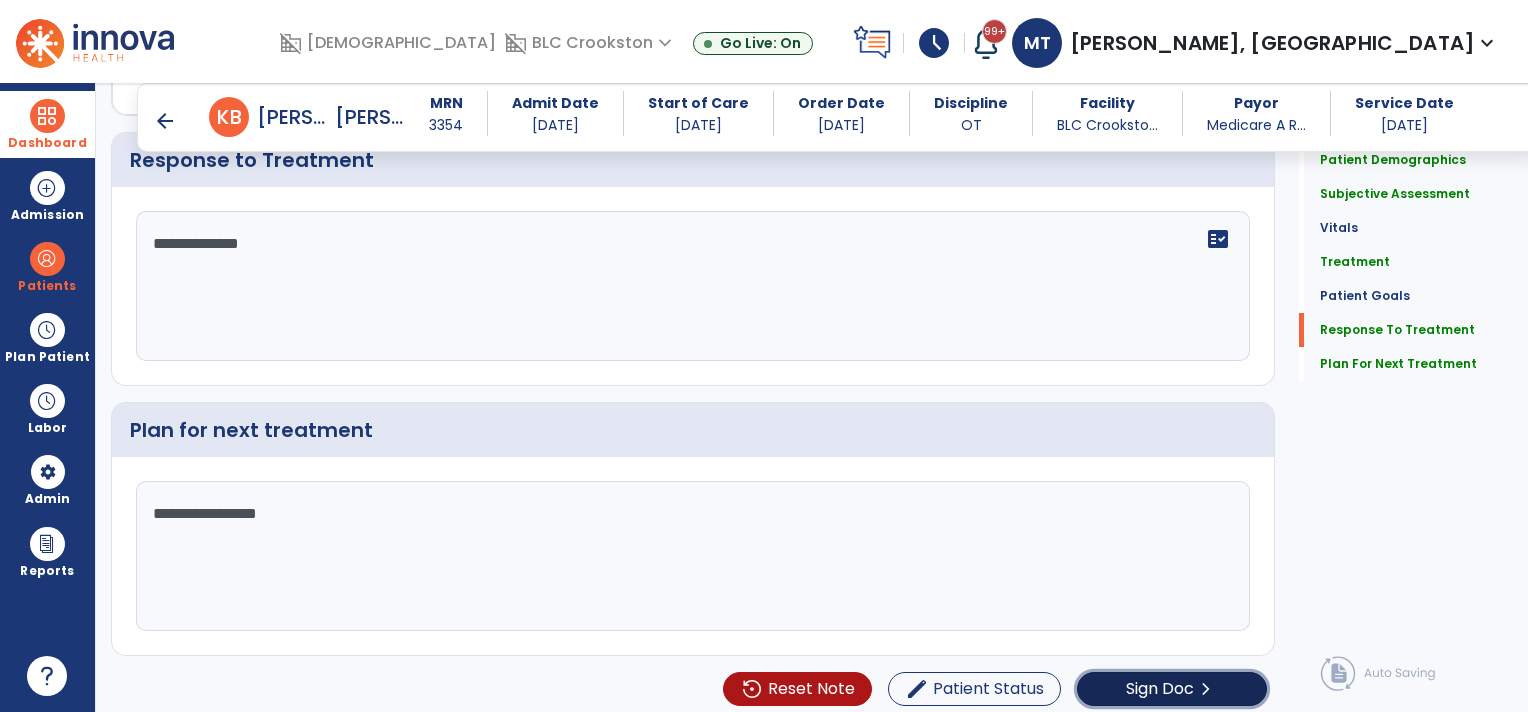 click on "Sign Doc" 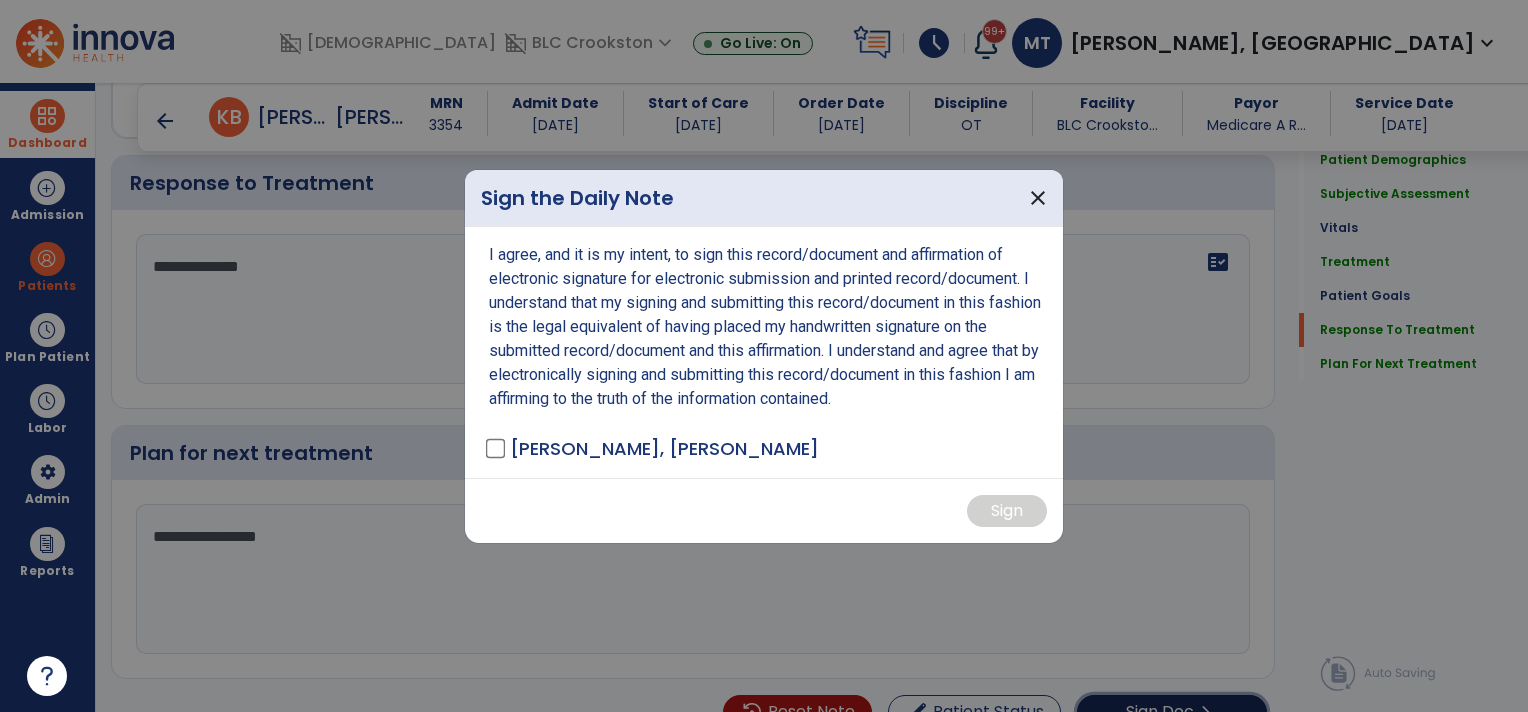 scroll, scrollTop: 3171, scrollLeft: 0, axis: vertical 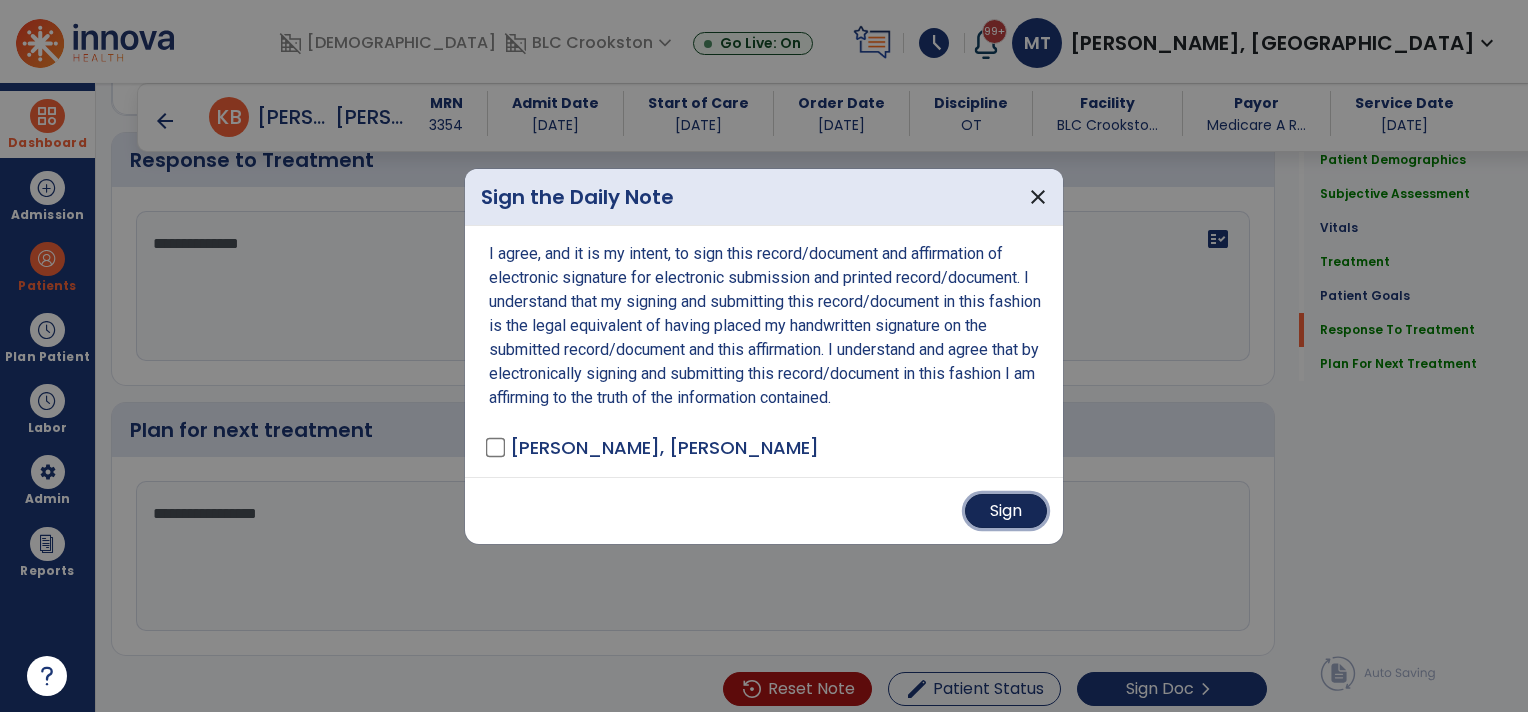 click on "Sign" at bounding box center [1006, 511] 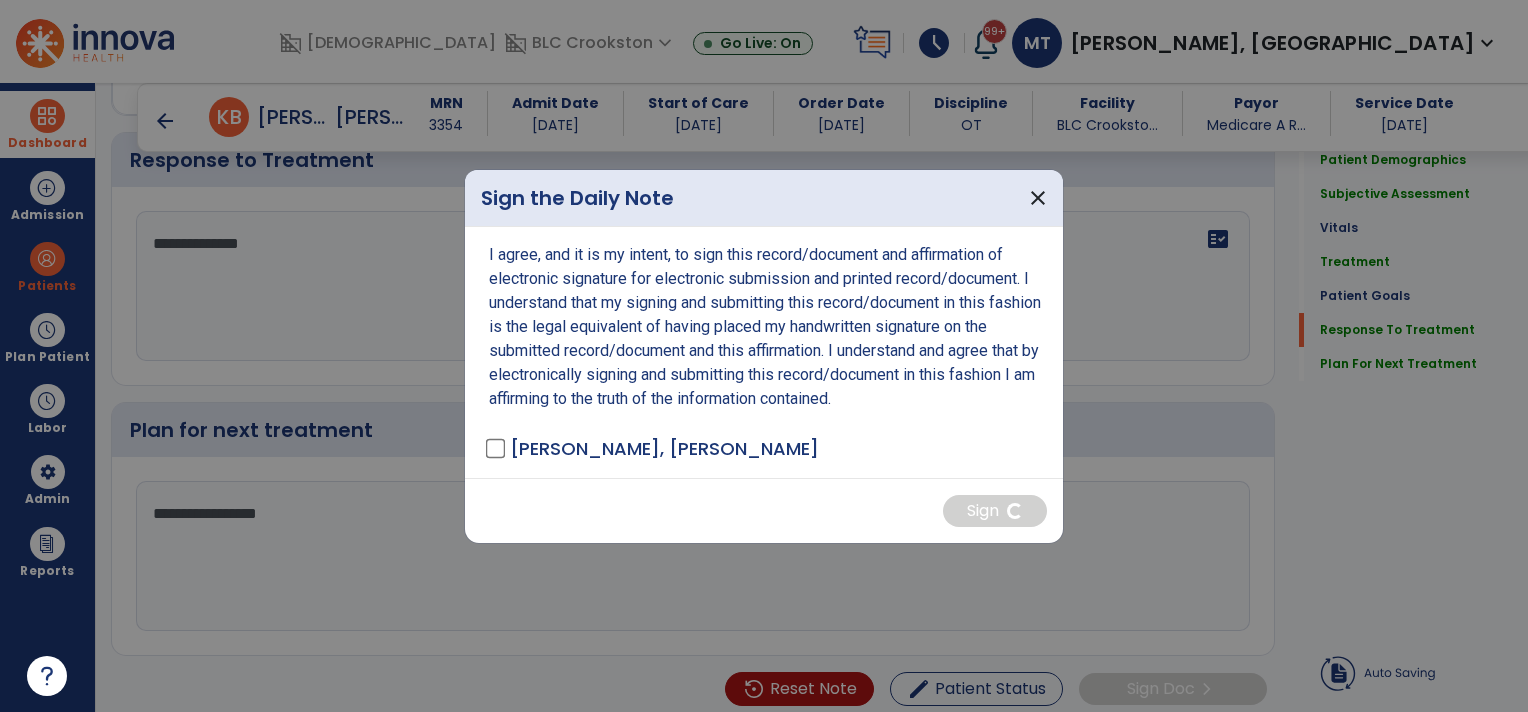 click at bounding box center (764, 356) 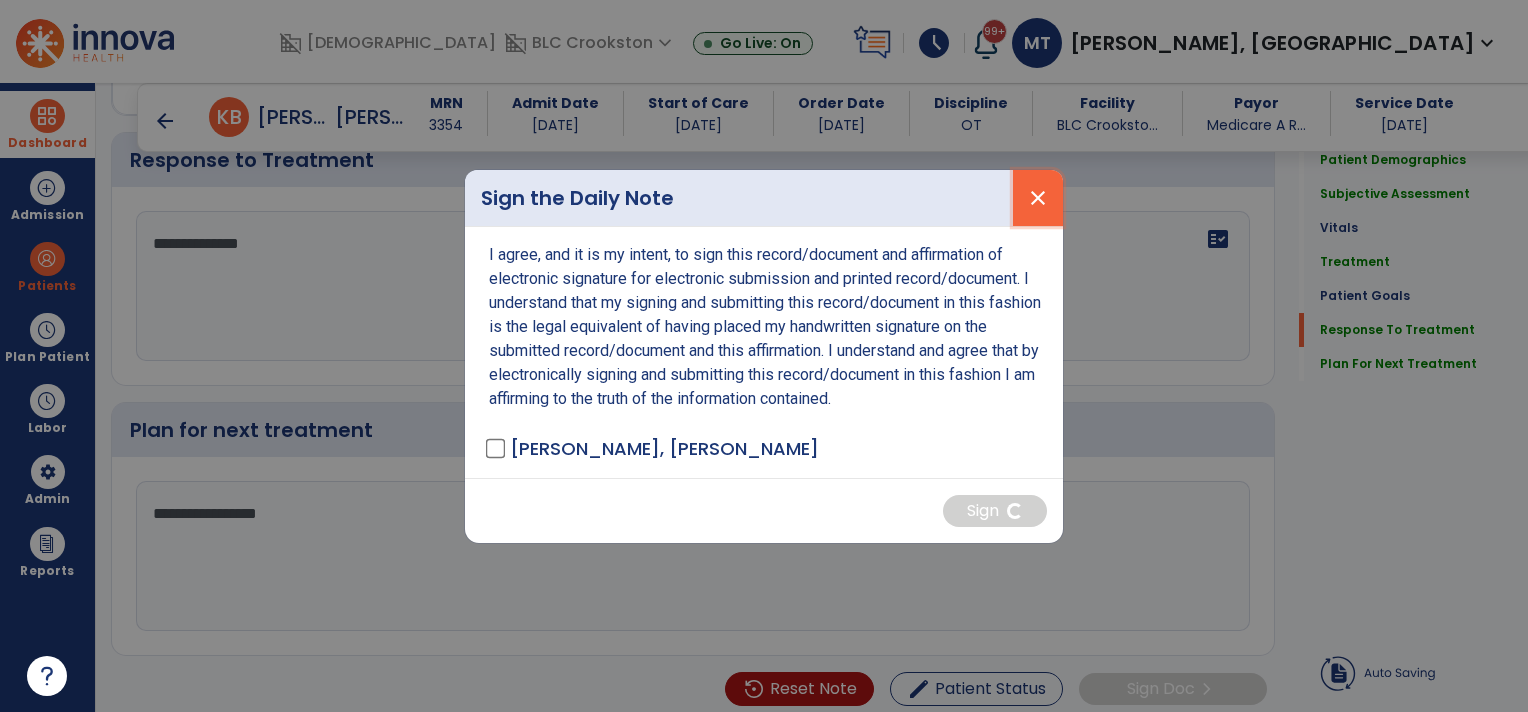 click on "close" at bounding box center [1038, 198] 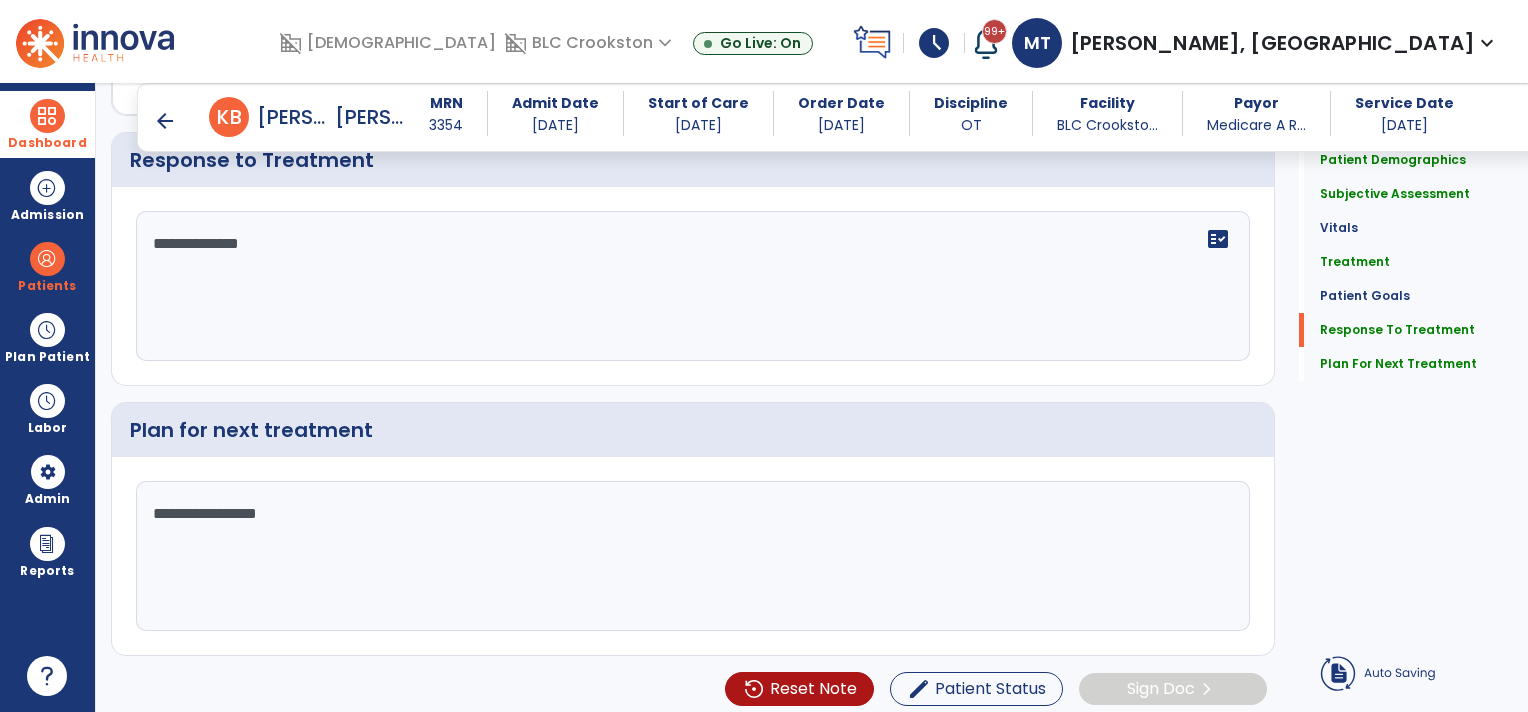 click on "**********" 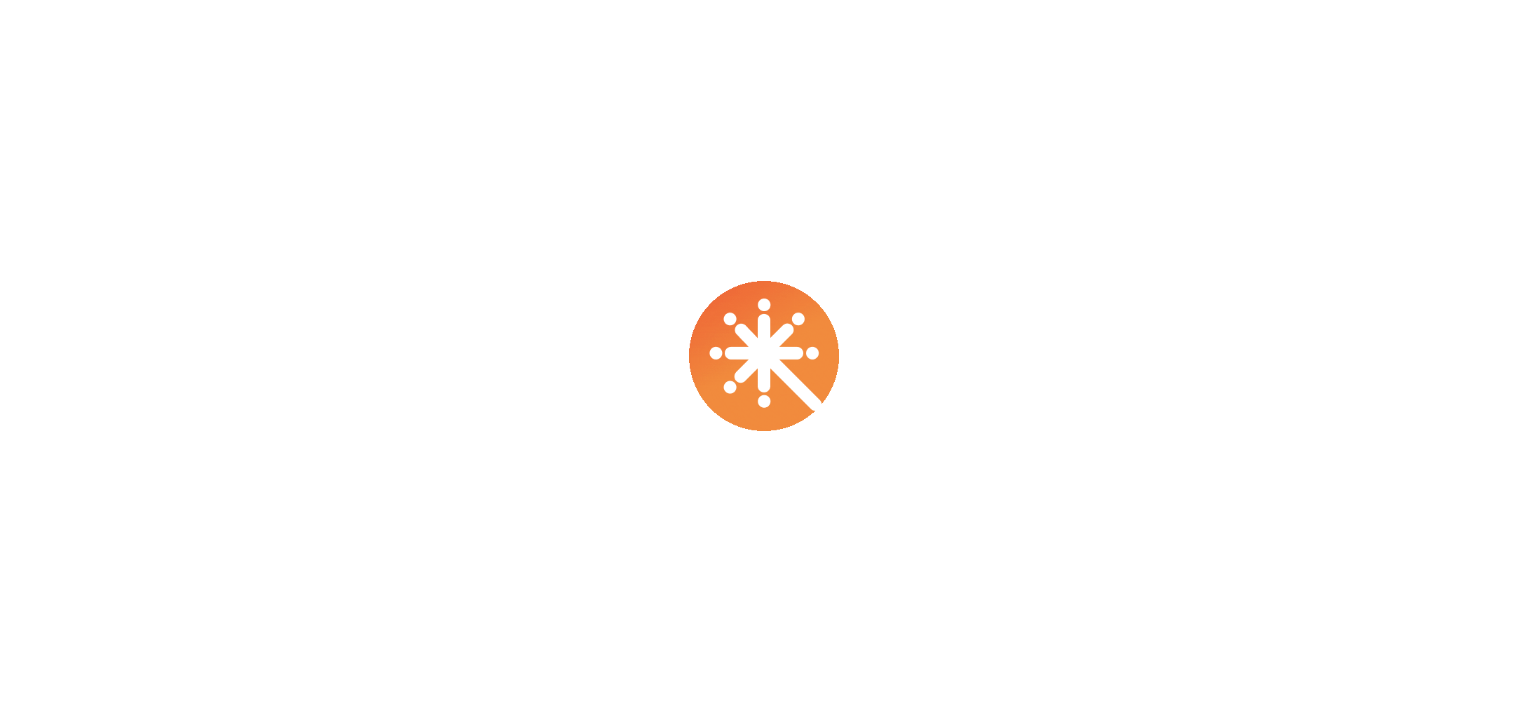scroll, scrollTop: 0, scrollLeft: 0, axis: both 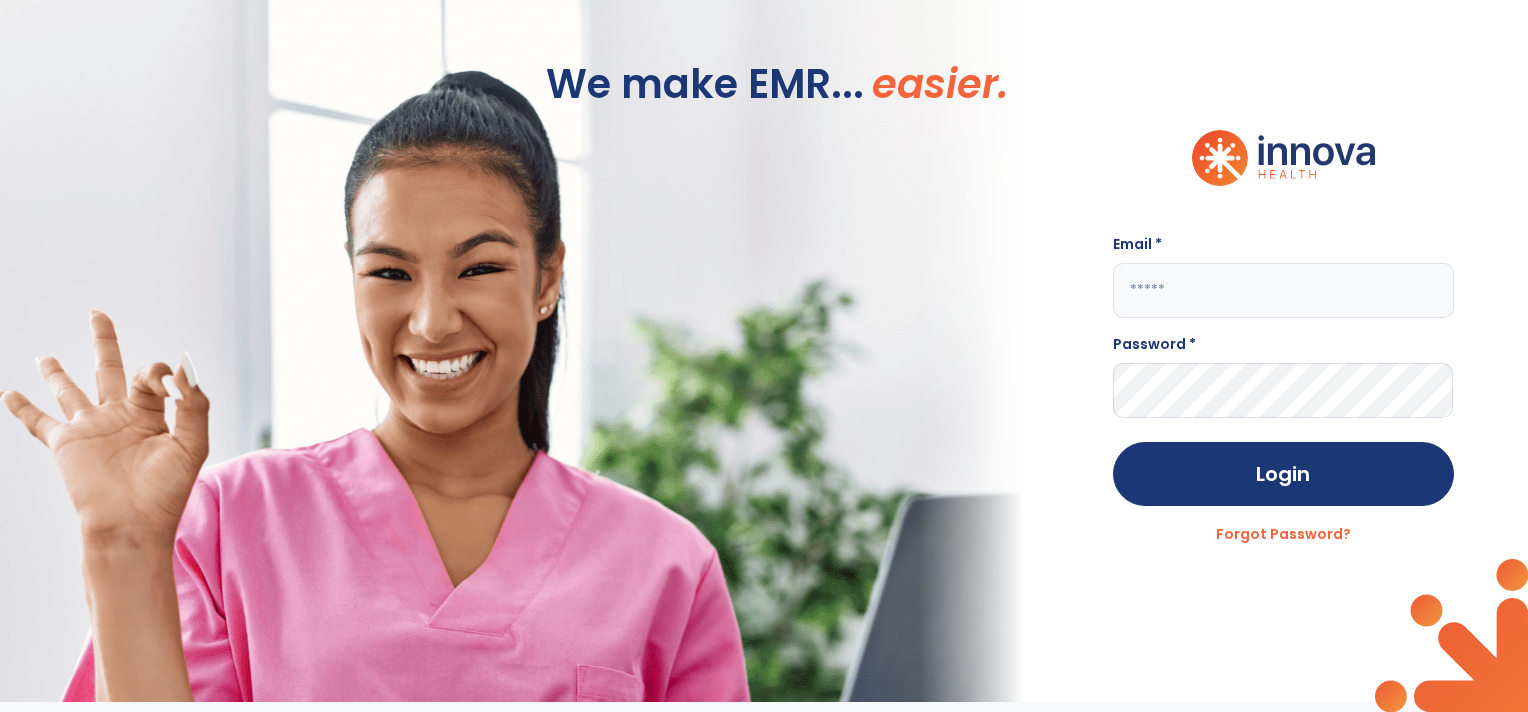 click 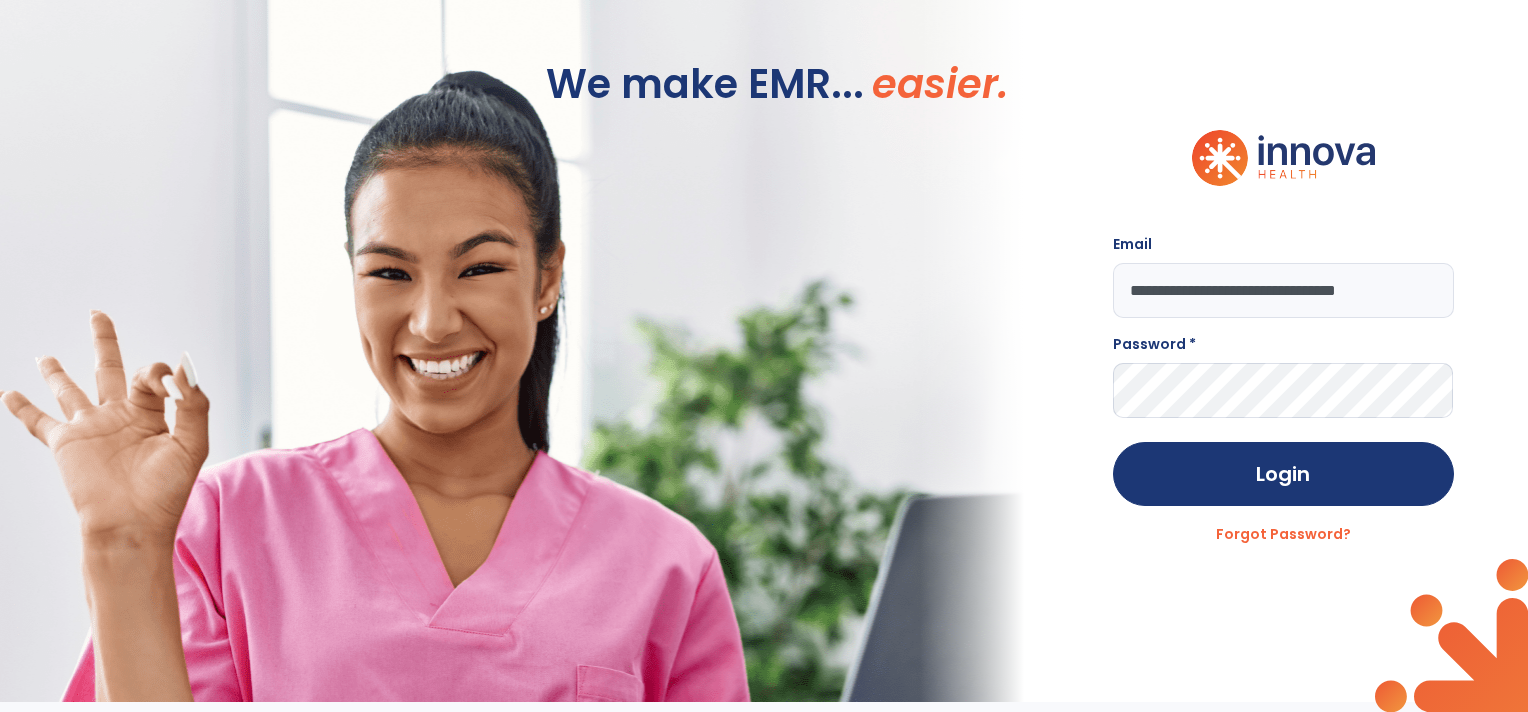 type on "**********" 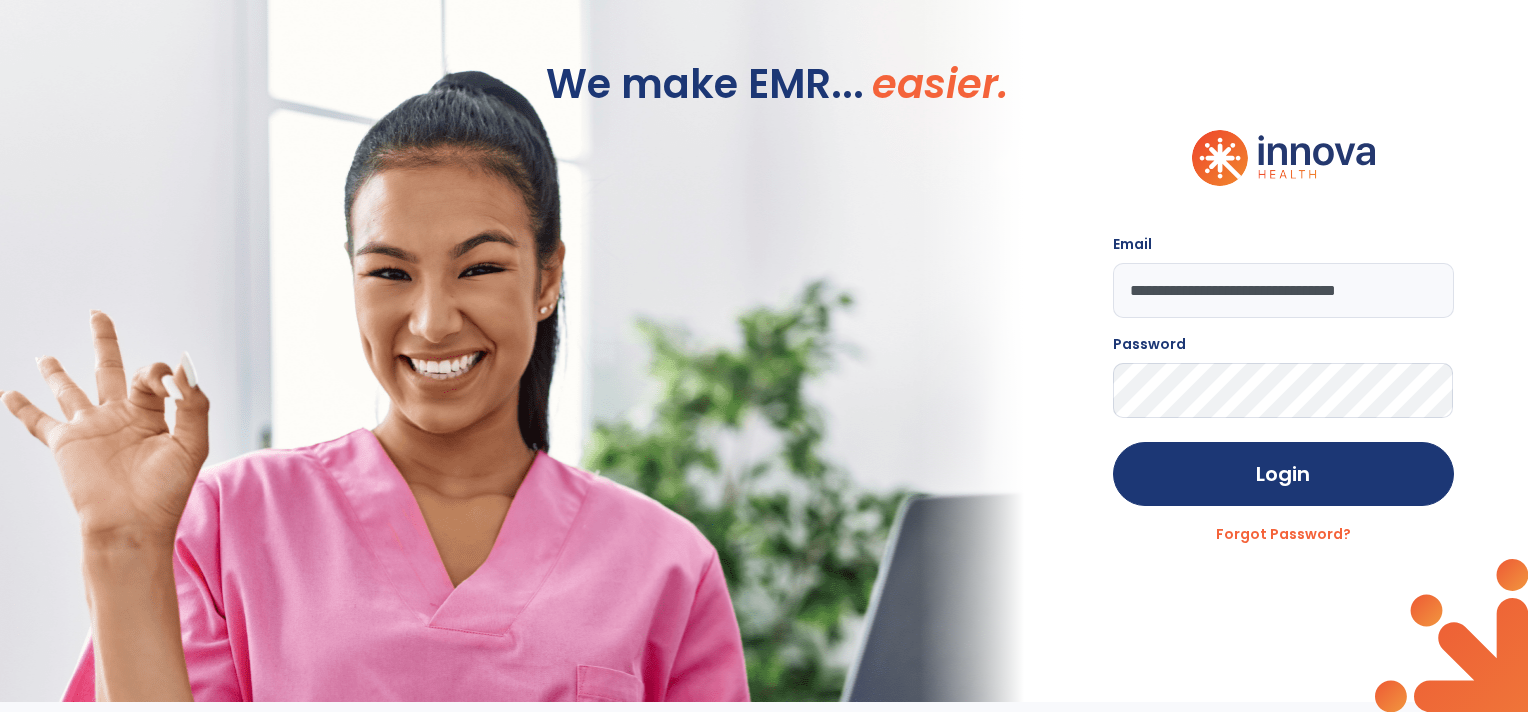 click on "Login" 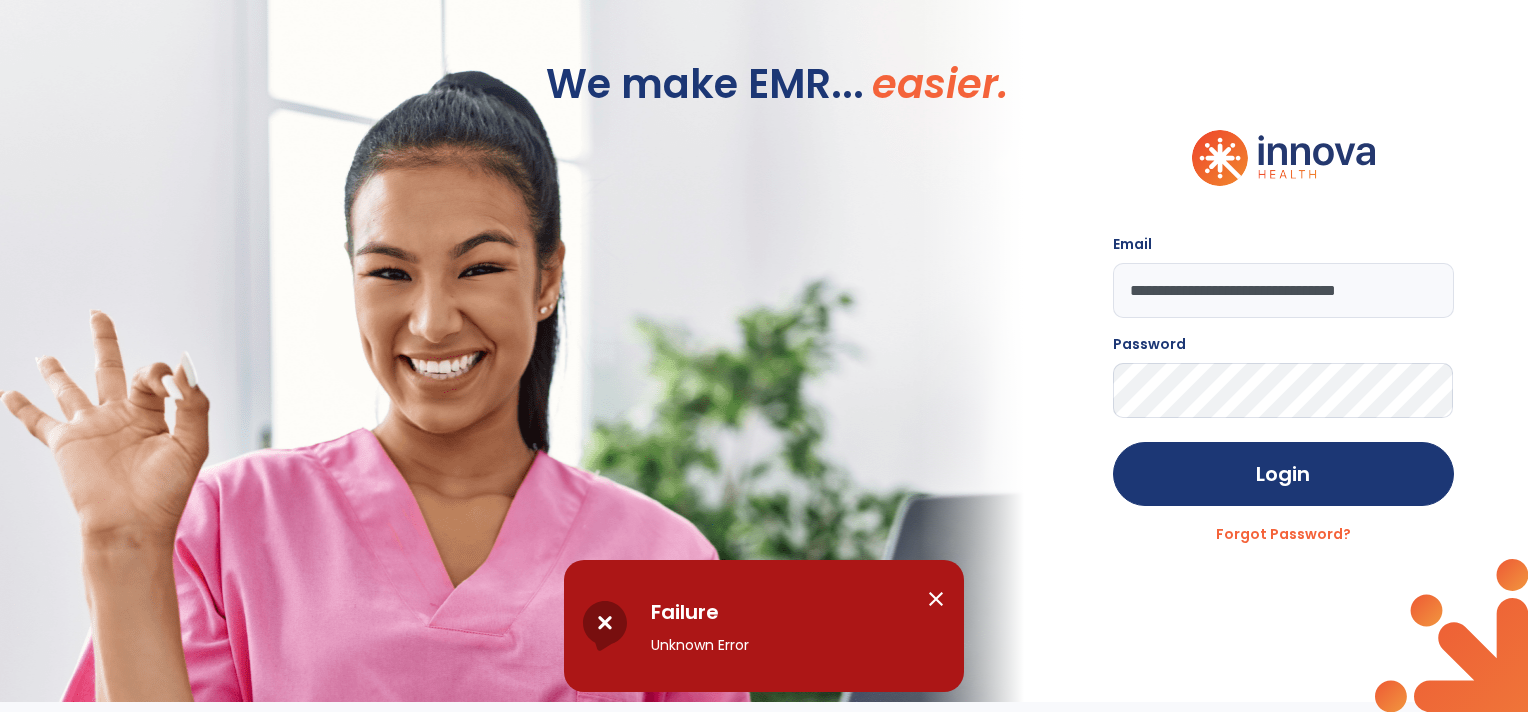 click on "**********" 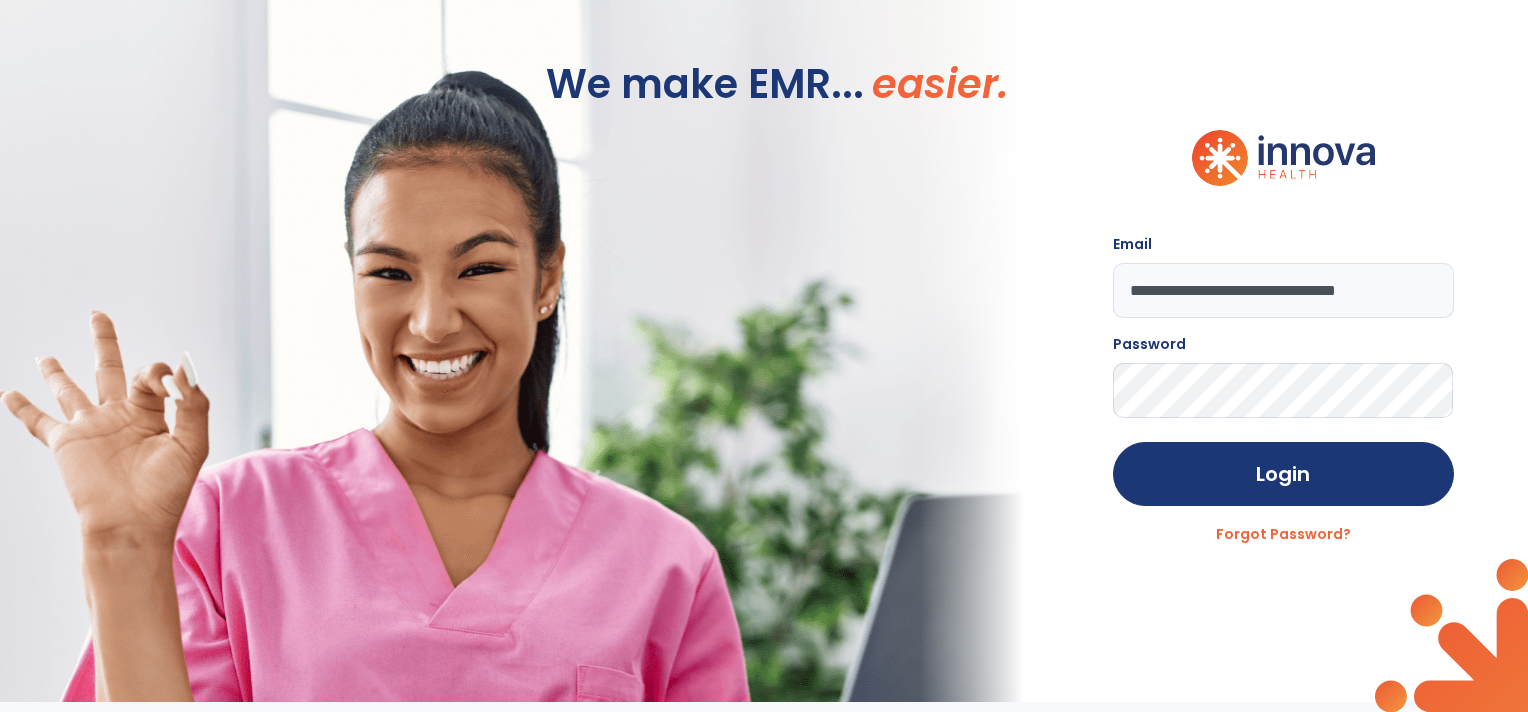 click on "Login" 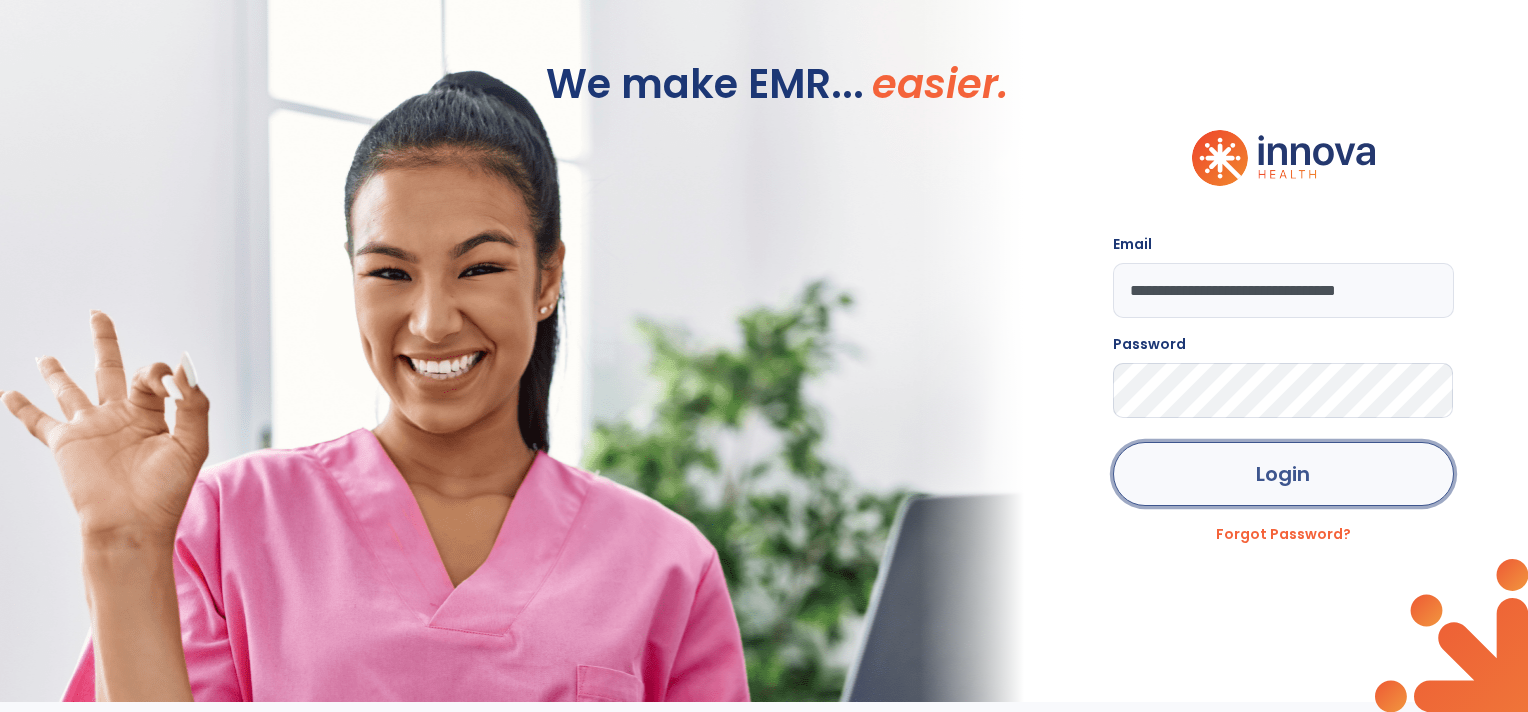 click on "Login" 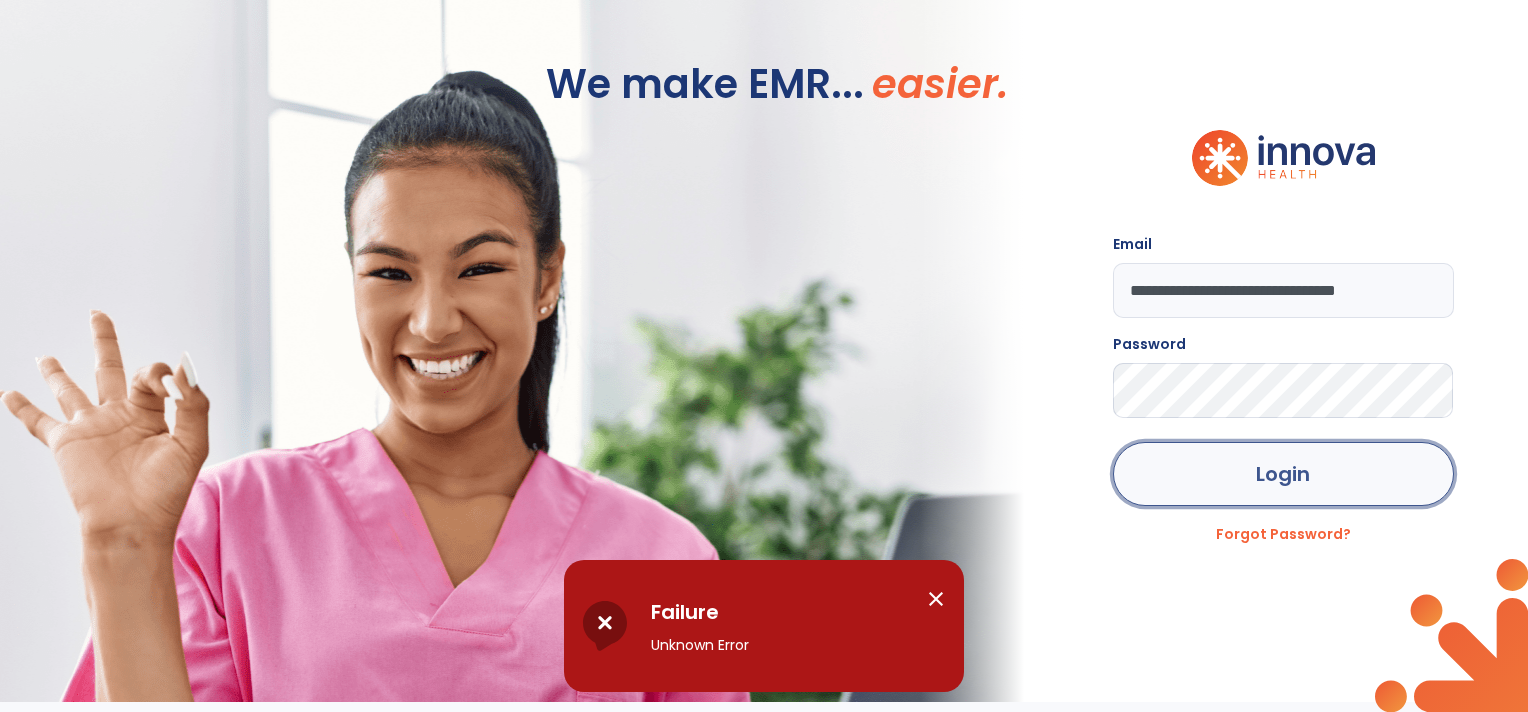 click on "Login" 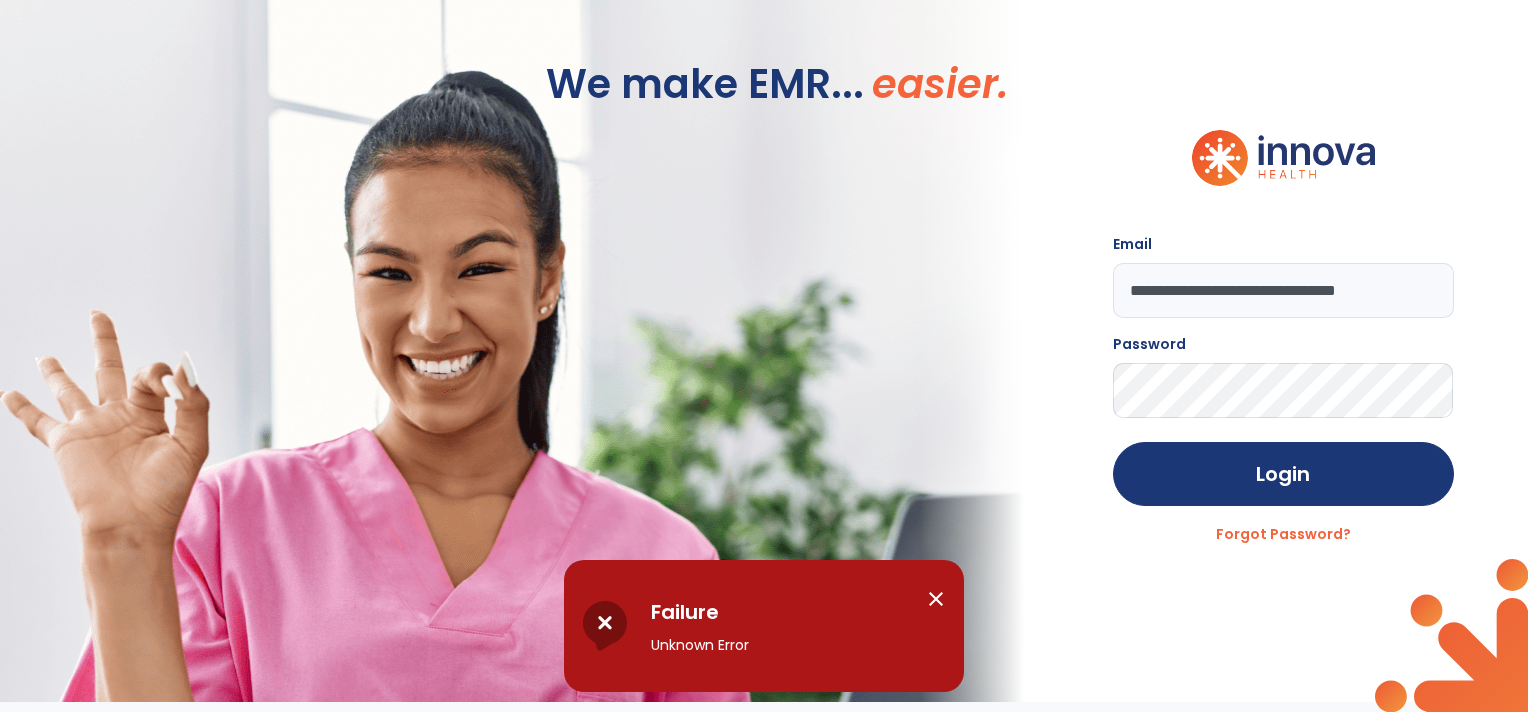 click on "We make EMR... easier." 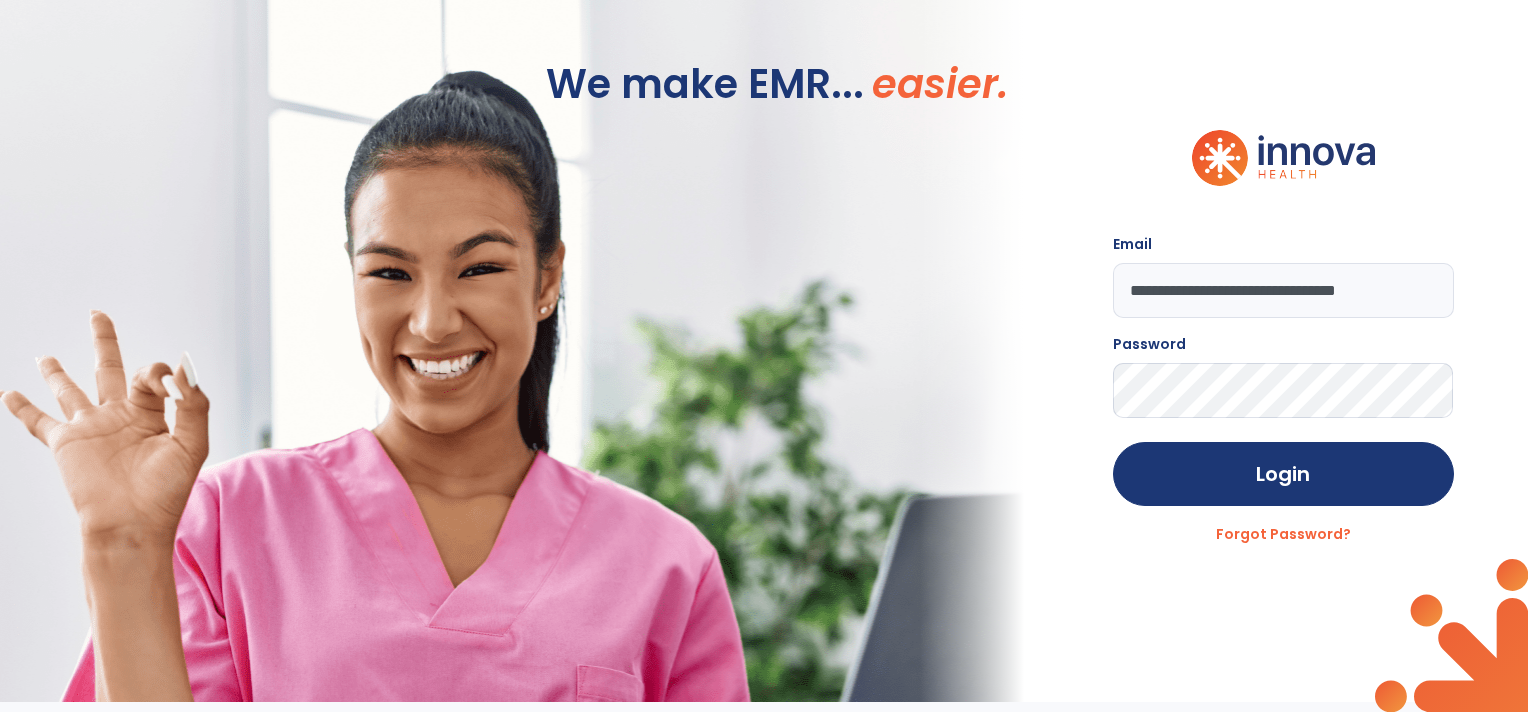 click on "We make EMR... easier." 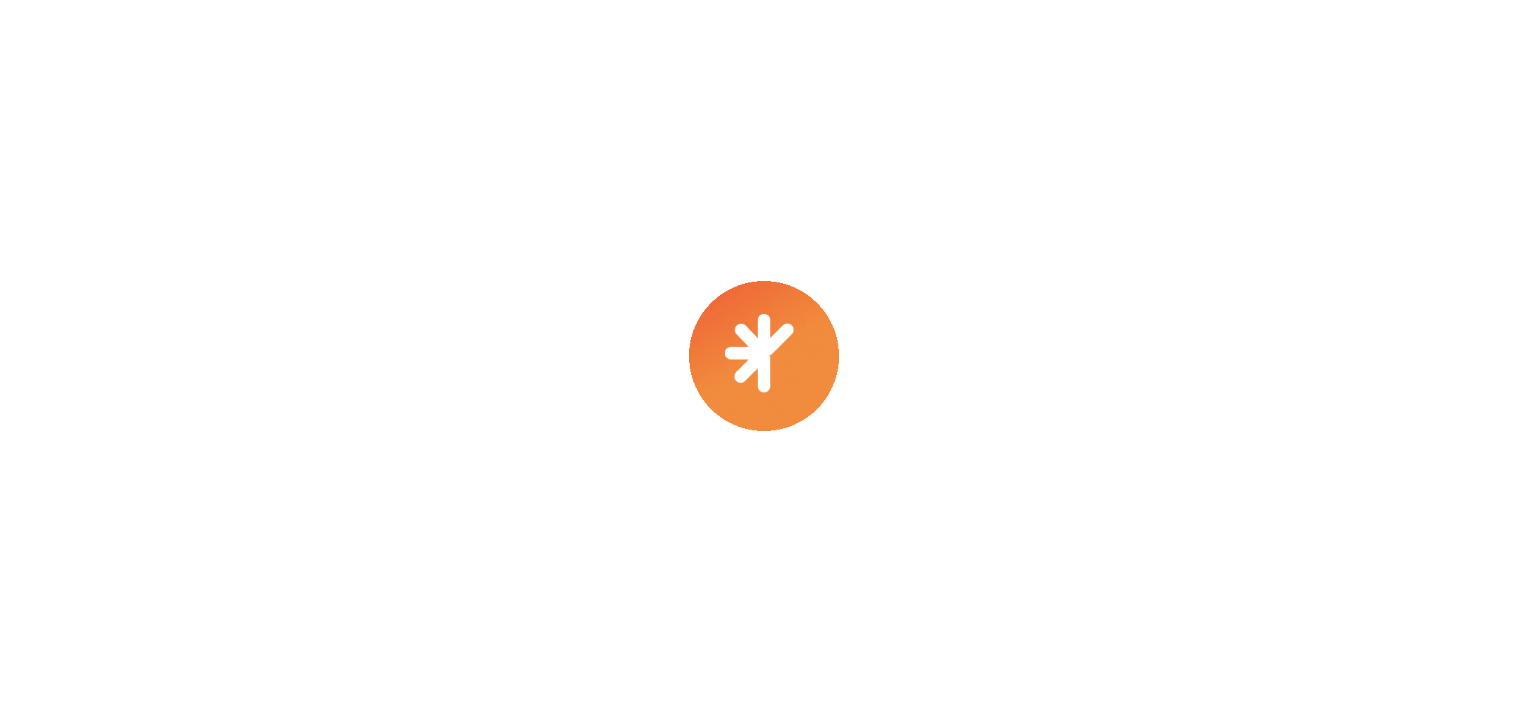 scroll, scrollTop: 0, scrollLeft: 0, axis: both 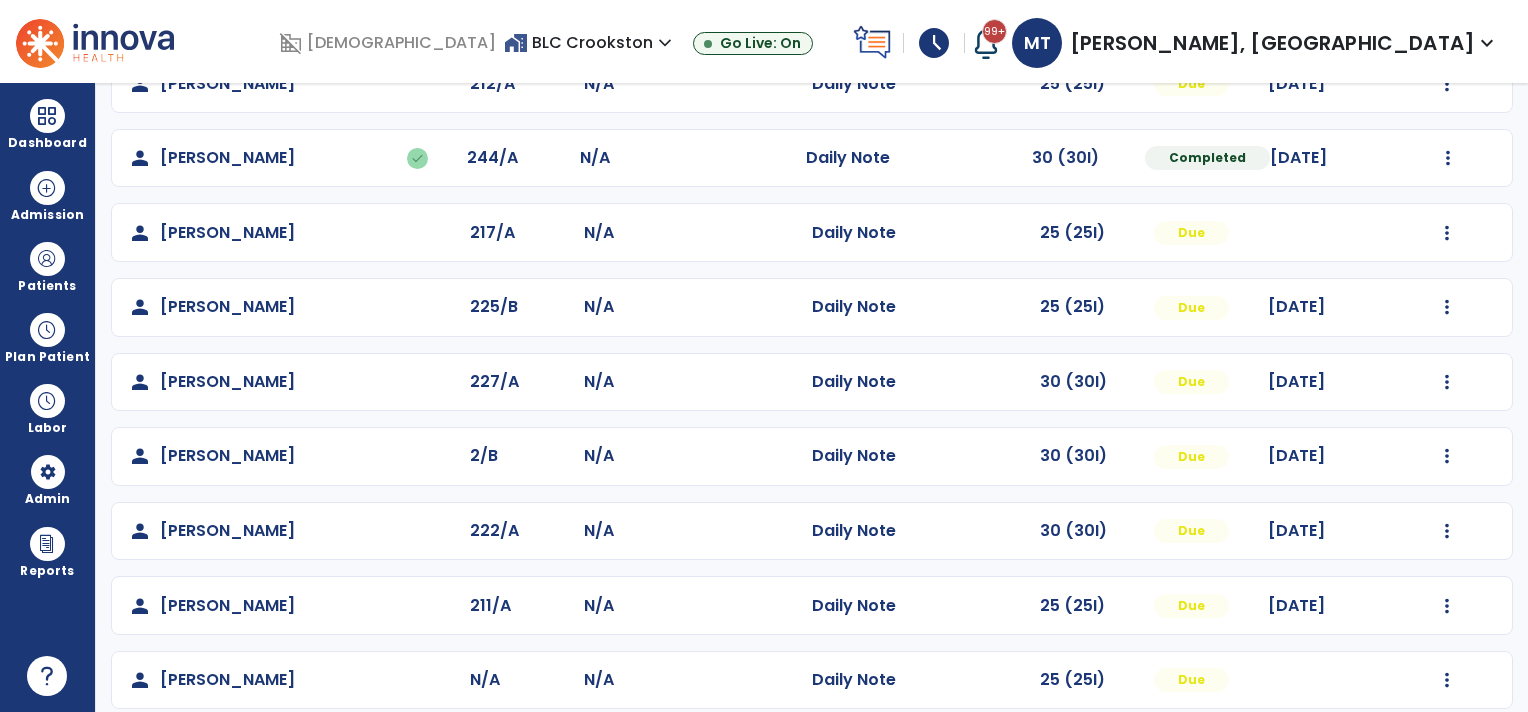 click on "Undo Visit Status   Reset Note   Open Document   G + C Mins" 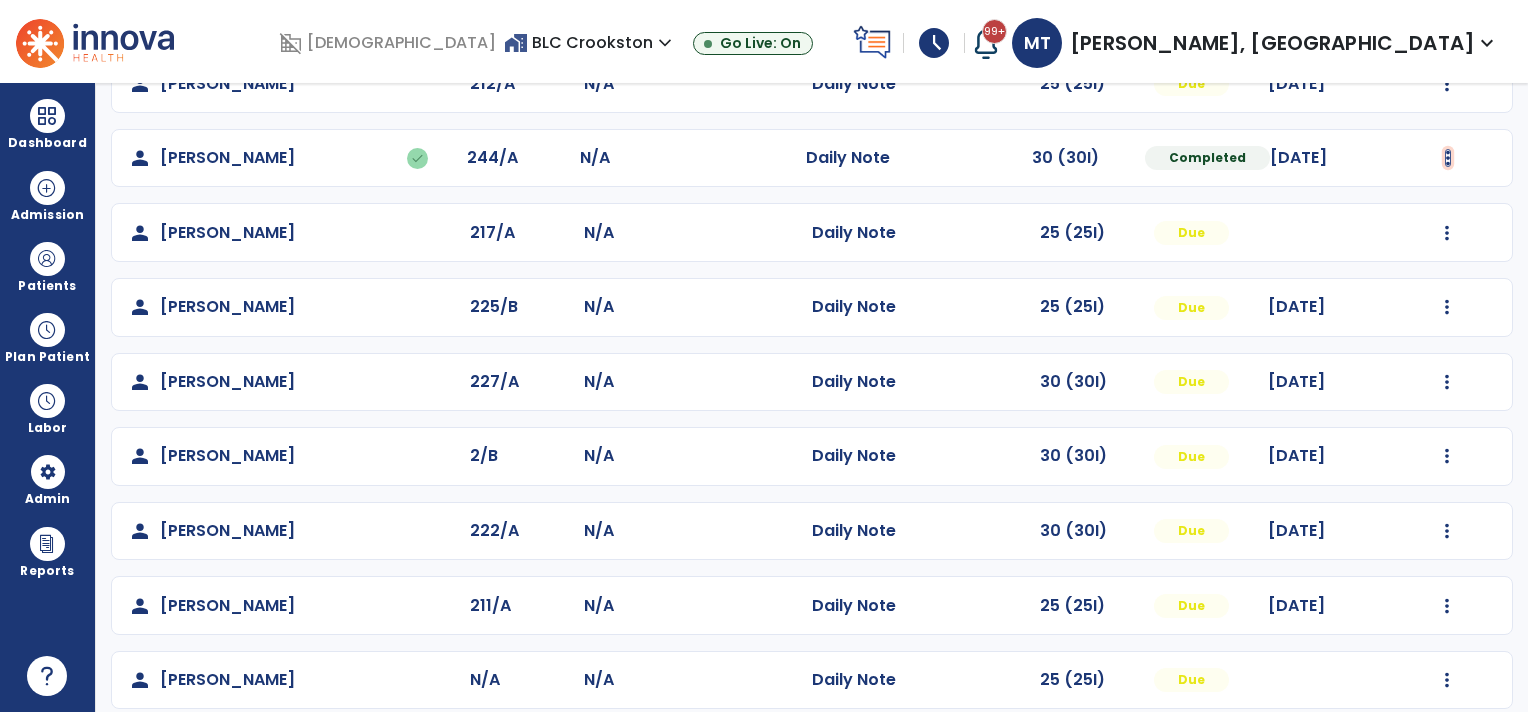 click at bounding box center [1447, -89] 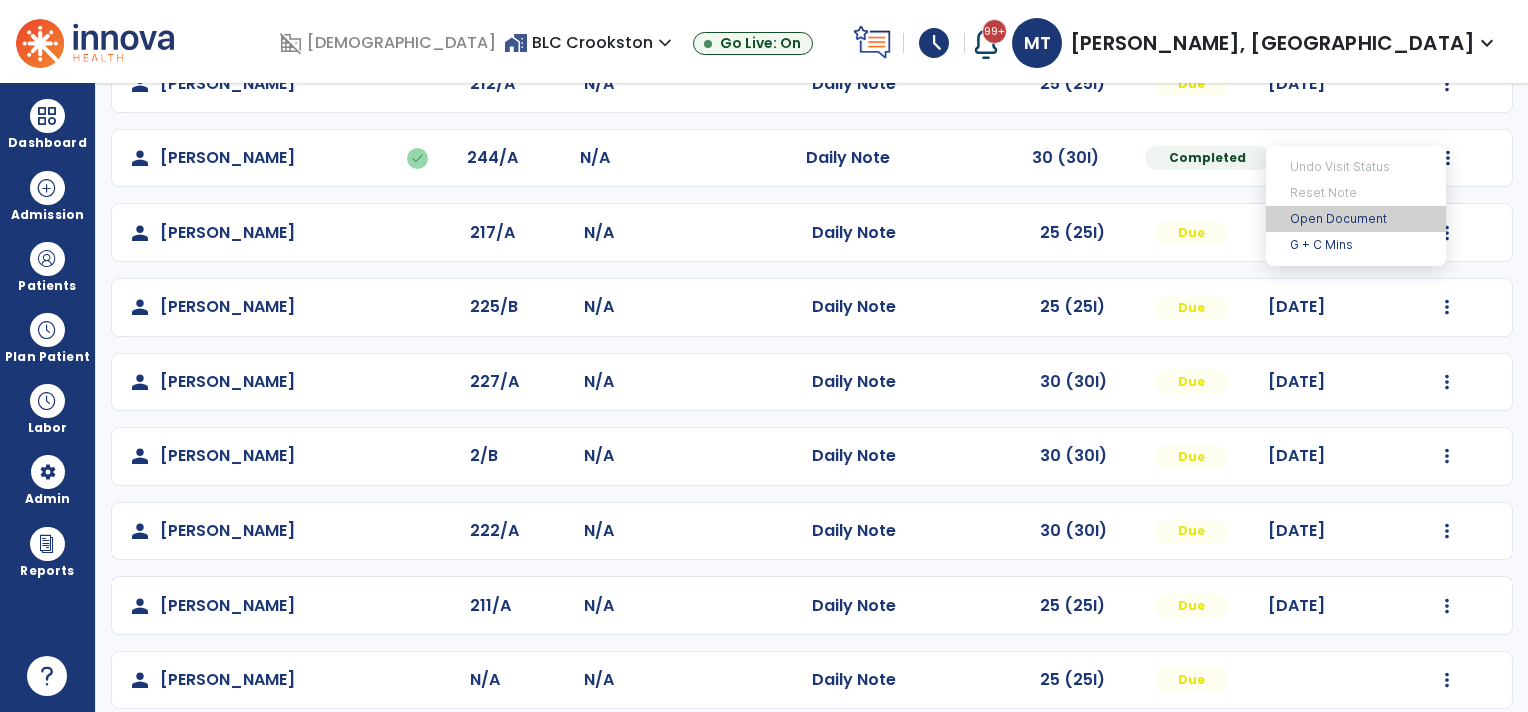 click on "Open Document" at bounding box center (1356, 219) 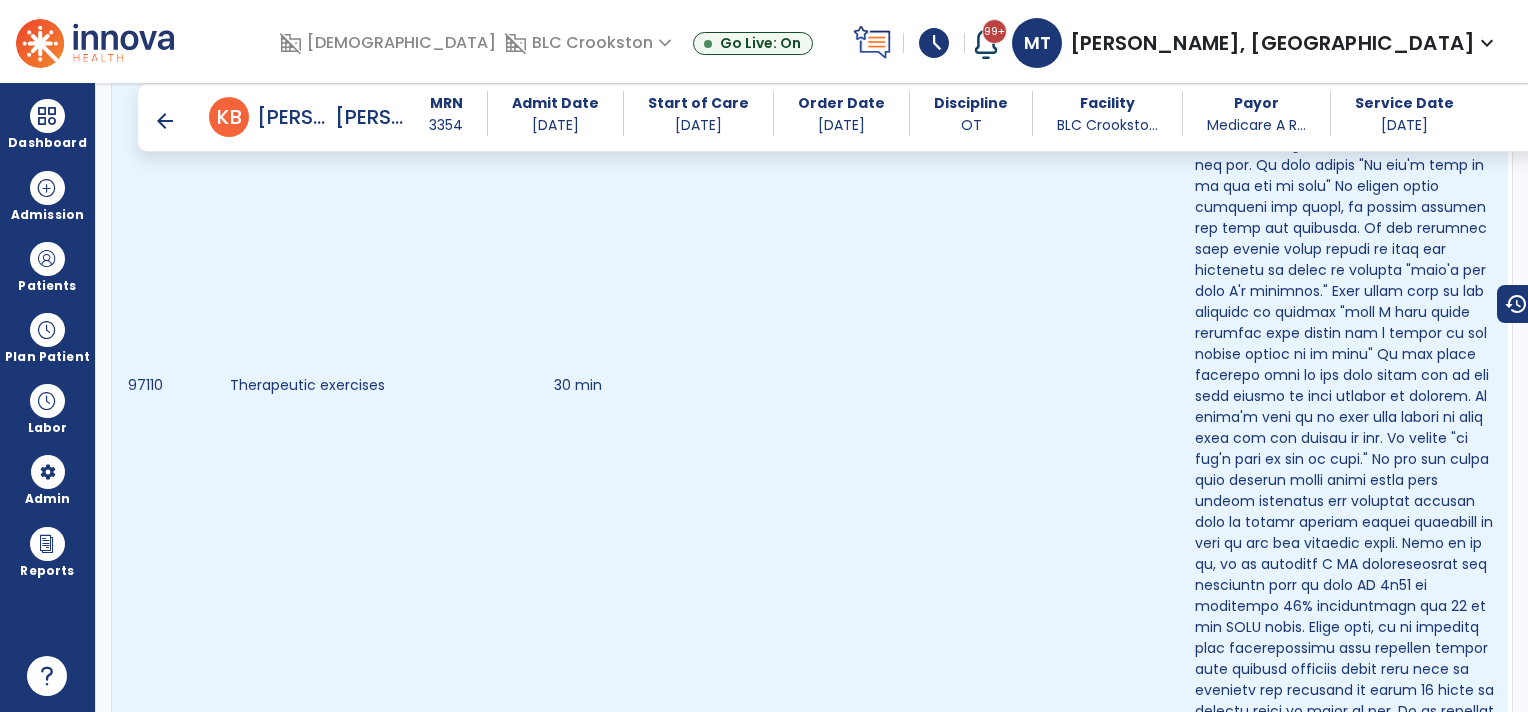 scroll, scrollTop: 1290, scrollLeft: 0, axis: vertical 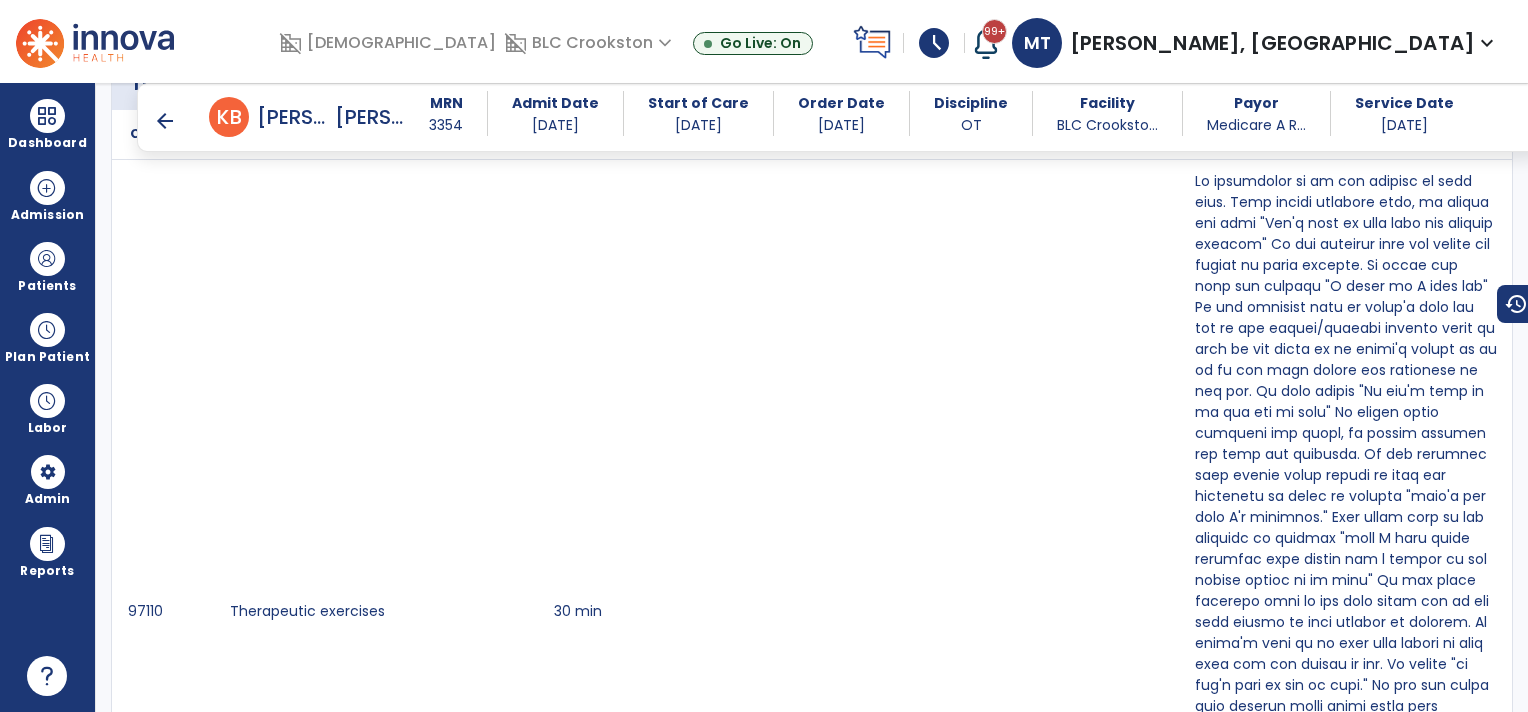 click on "arrow_back" at bounding box center (165, 121) 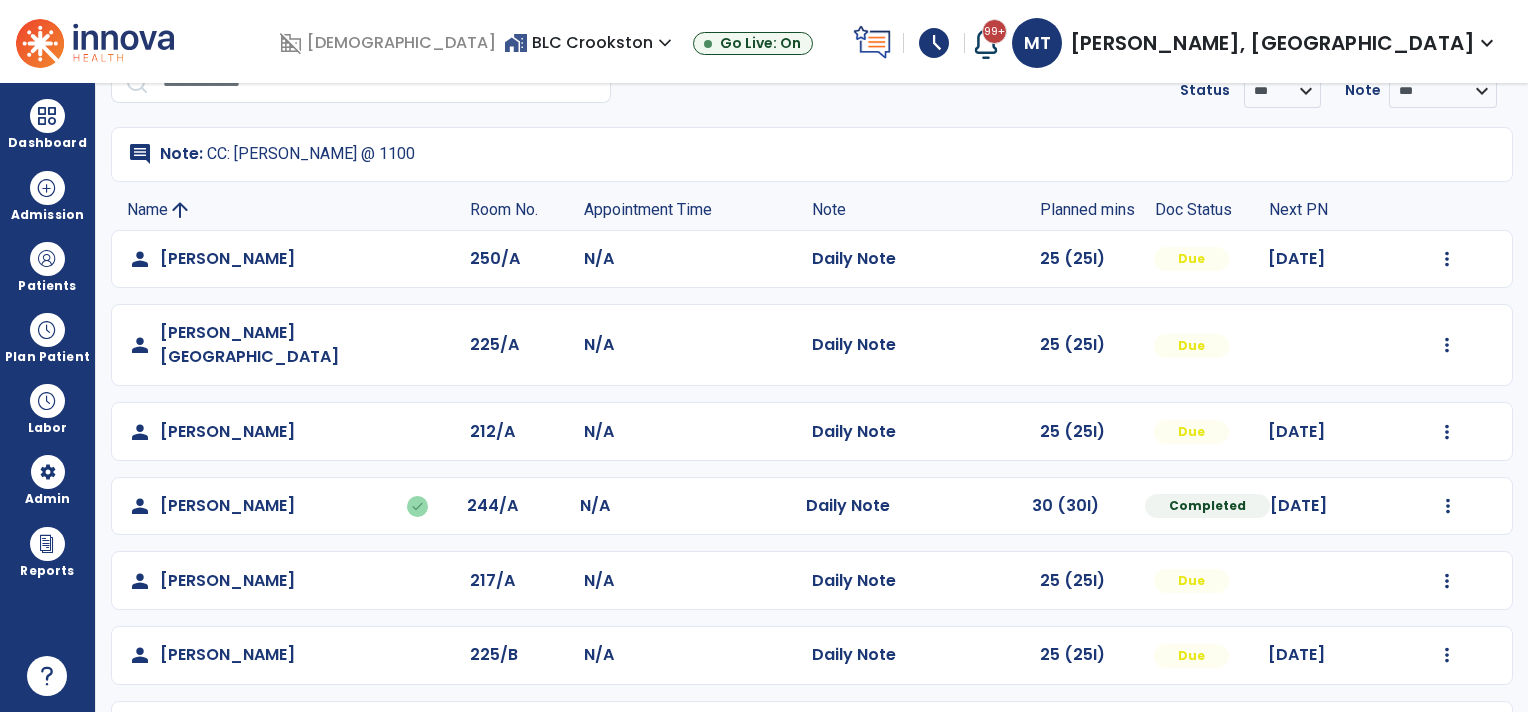 scroll, scrollTop: 200, scrollLeft: 0, axis: vertical 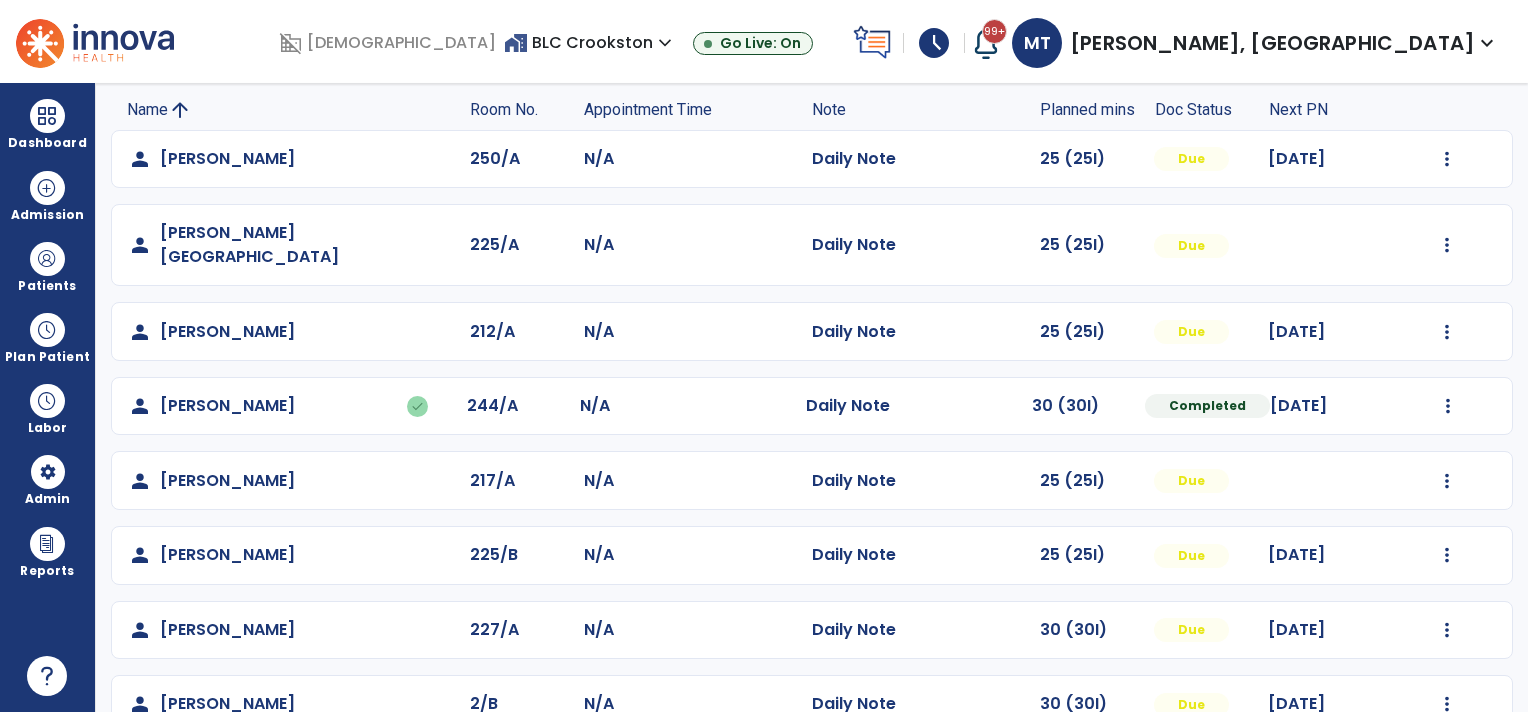 click on "Mark Visit As Complete   Reset Note   Open Document   G + C Mins" 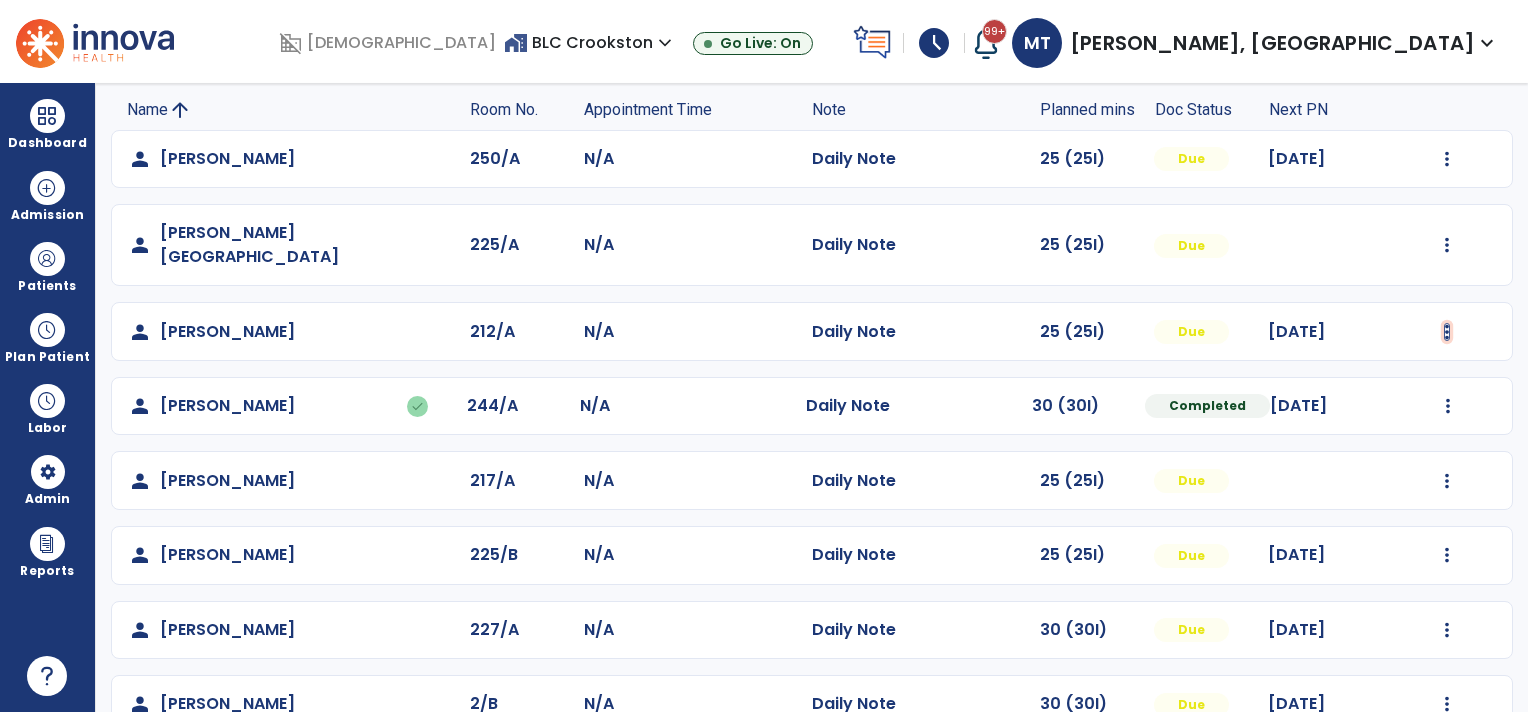 click at bounding box center (1447, 159) 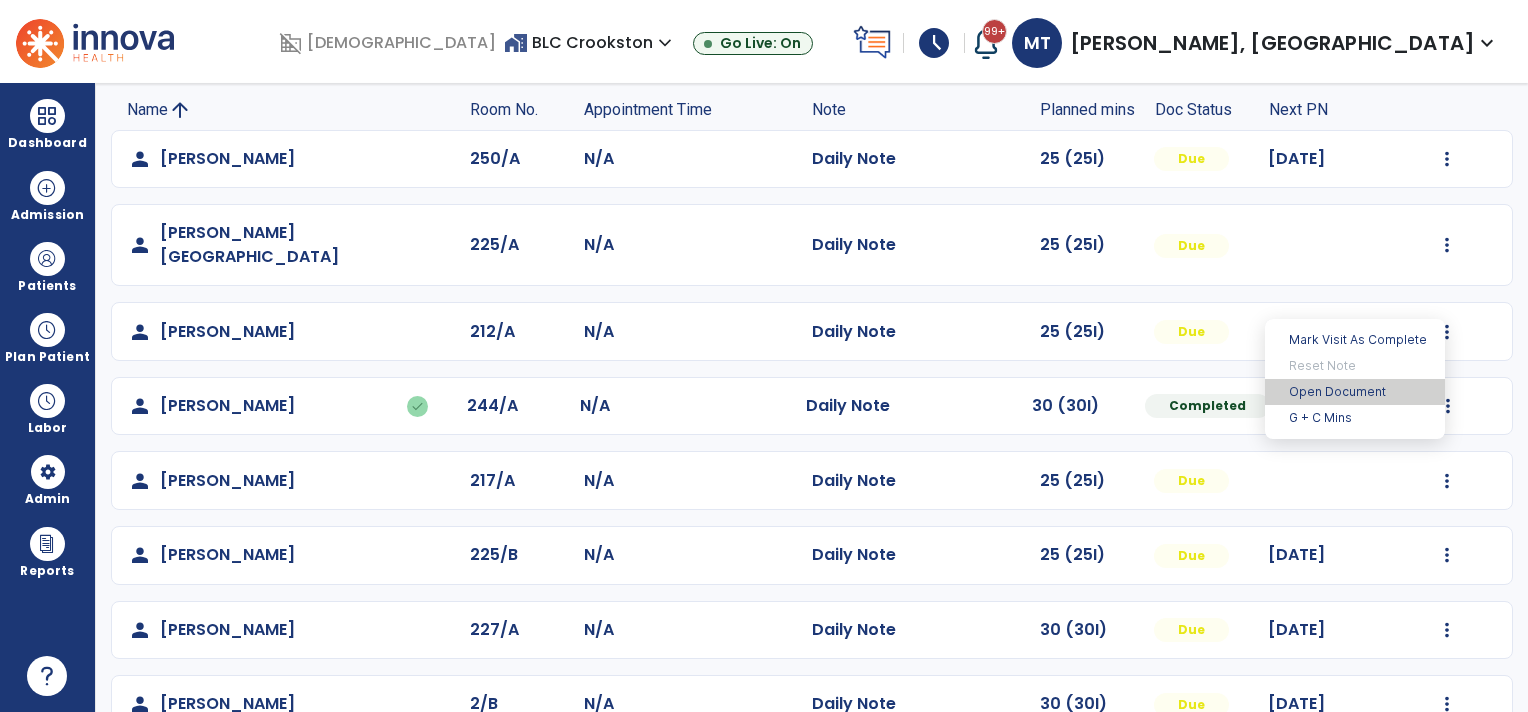 click on "Open Document" at bounding box center (1355, 392) 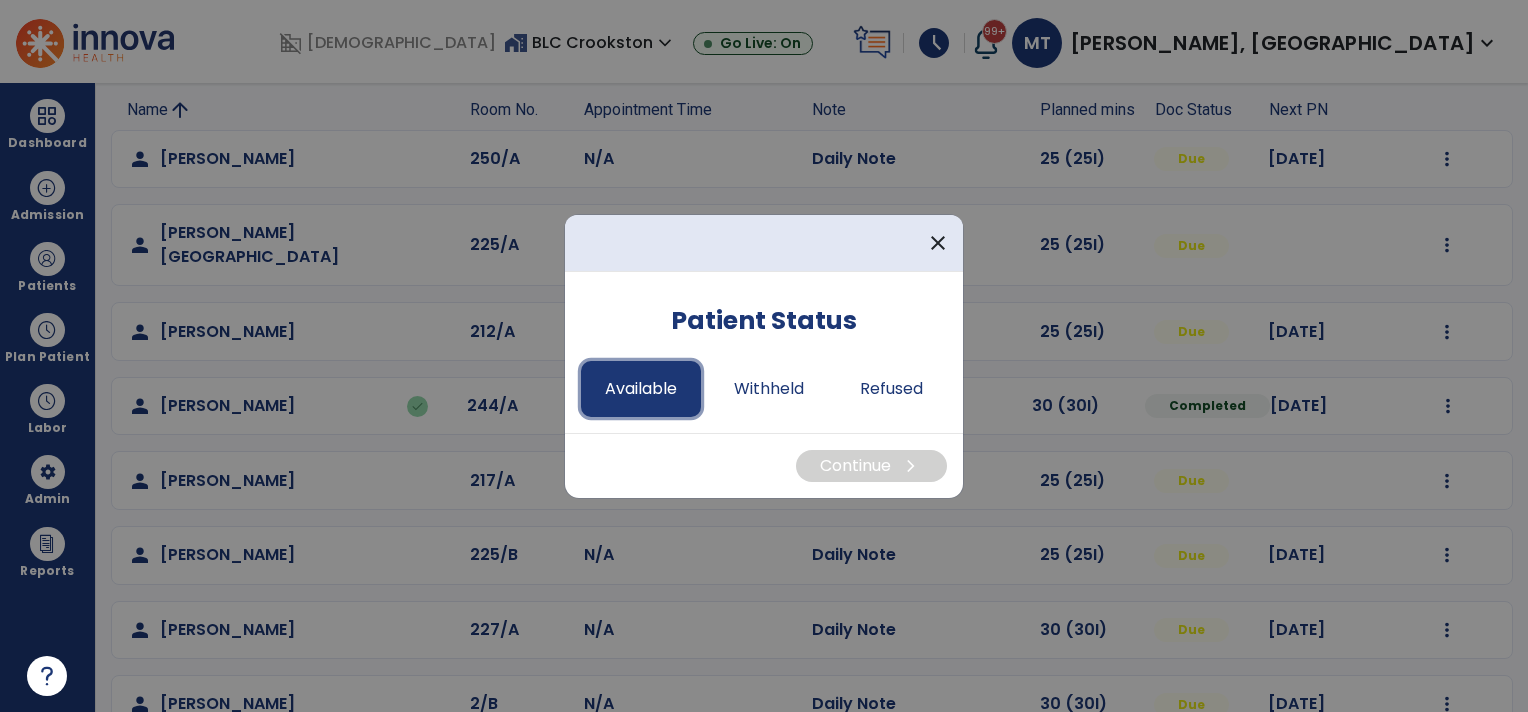 click on "Available" at bounding box center (641, 389) 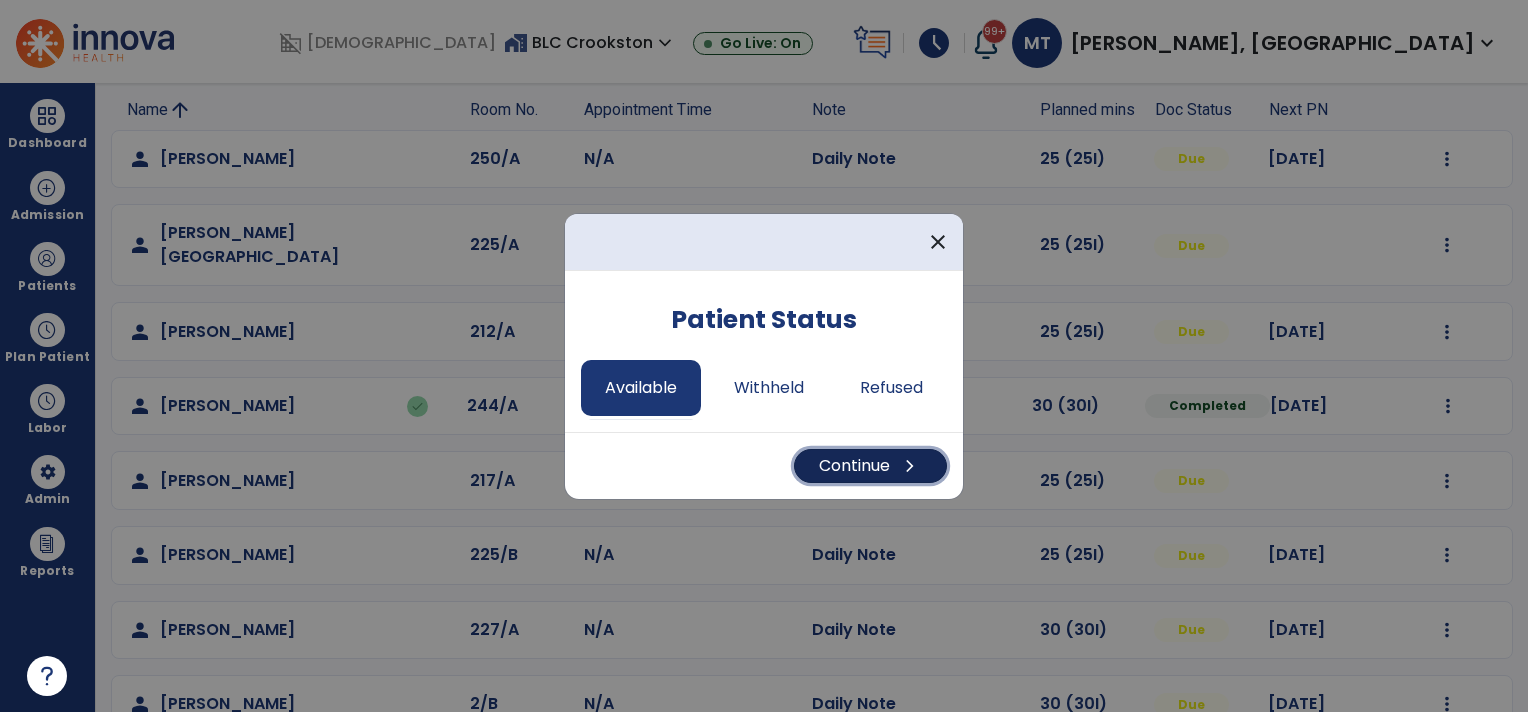 click on "Continue   chevron_right" at bounding box center [870, 466] 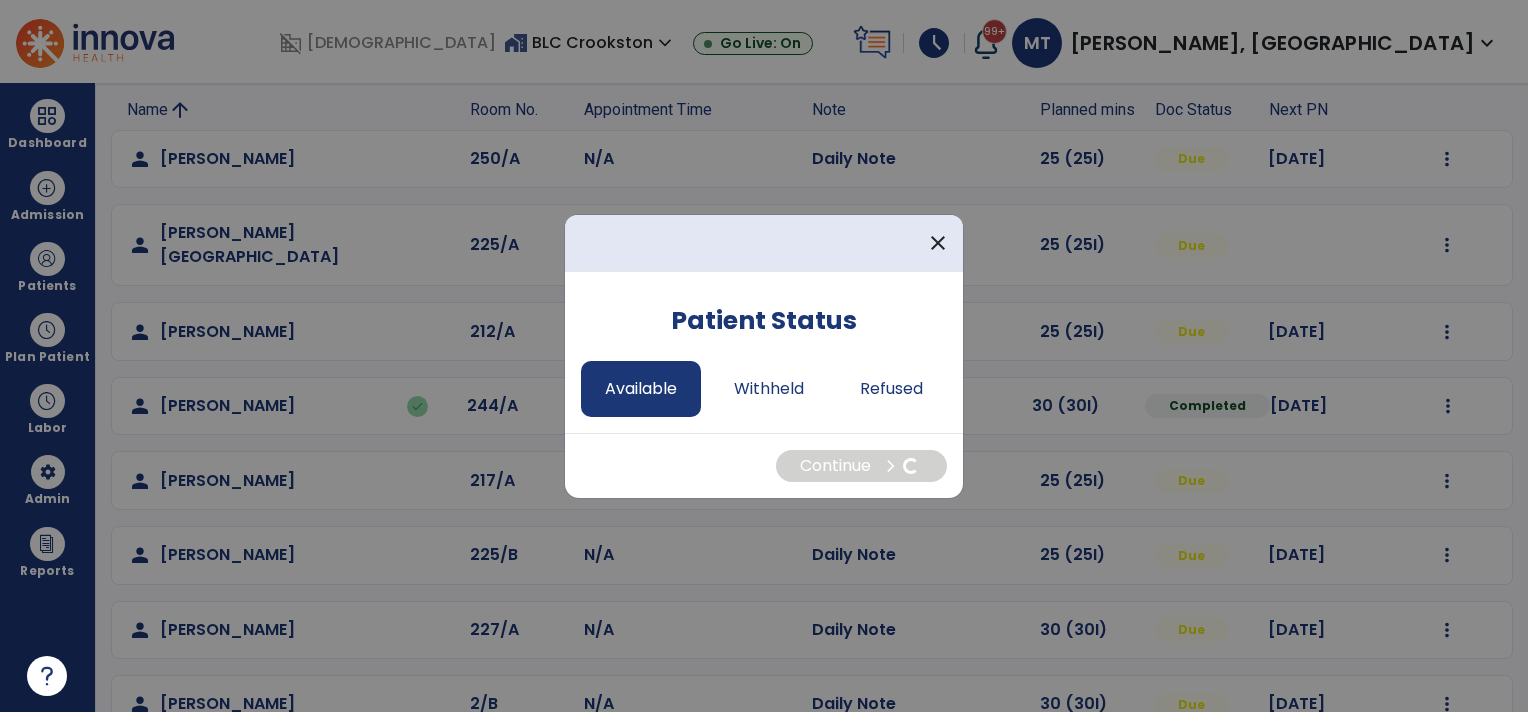 select on "*" 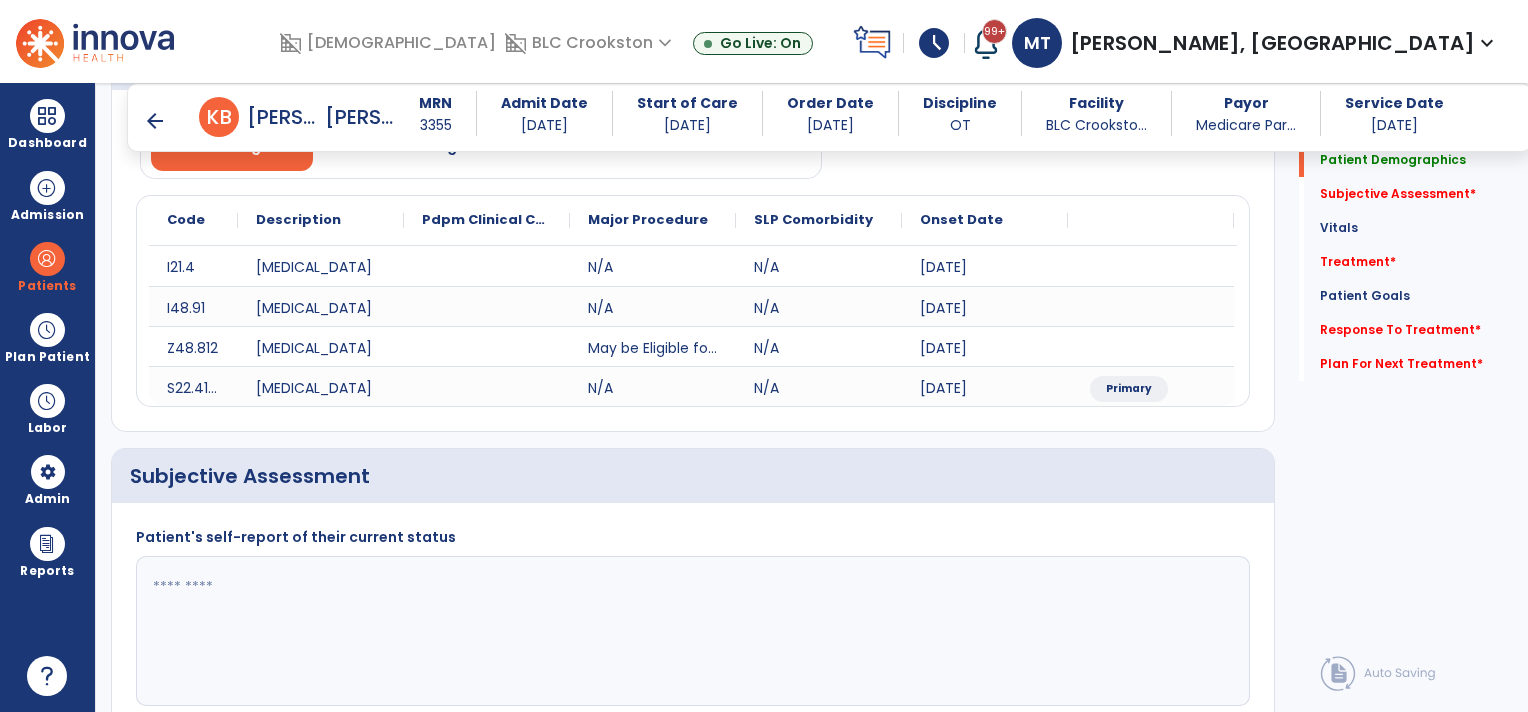 scroll, scrollTop: 300, scrollLeft: 0, axis: vertical 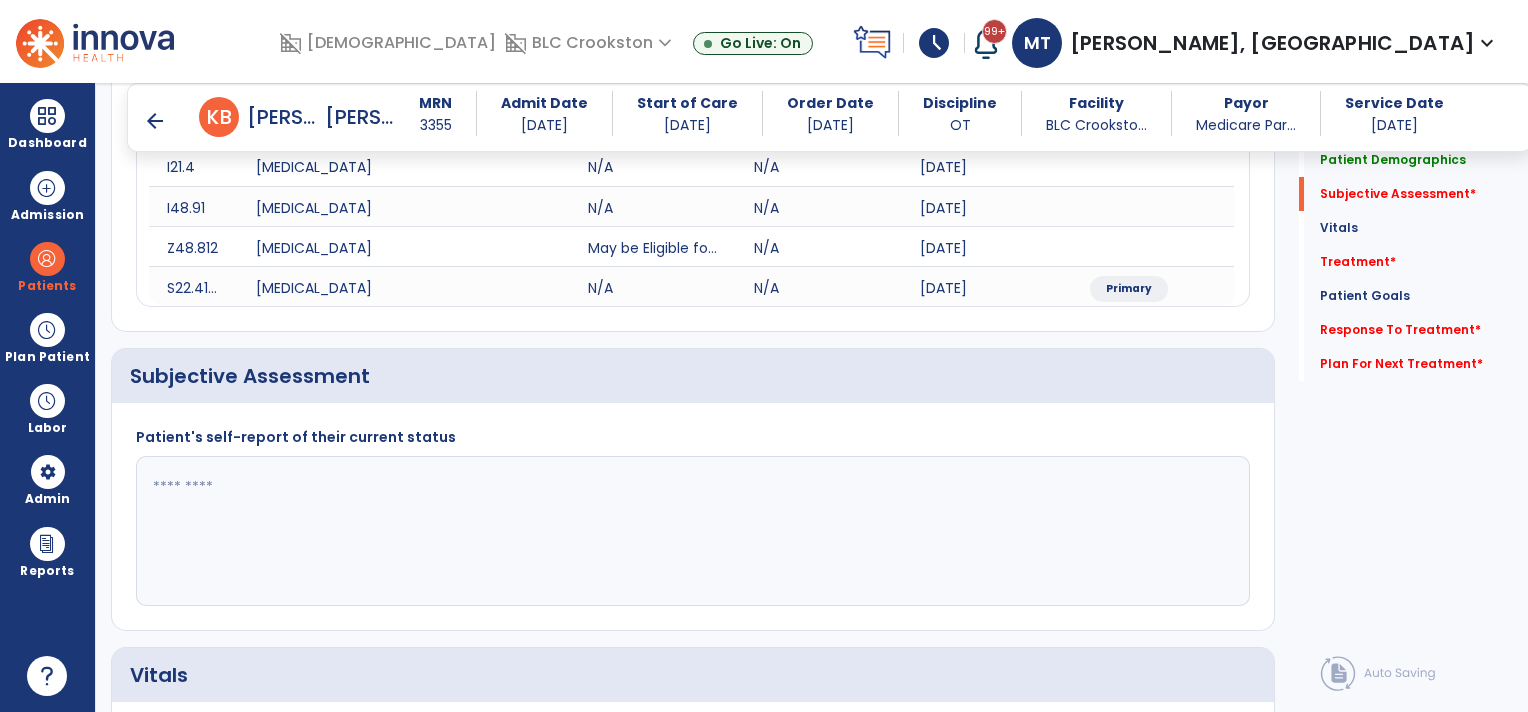 click 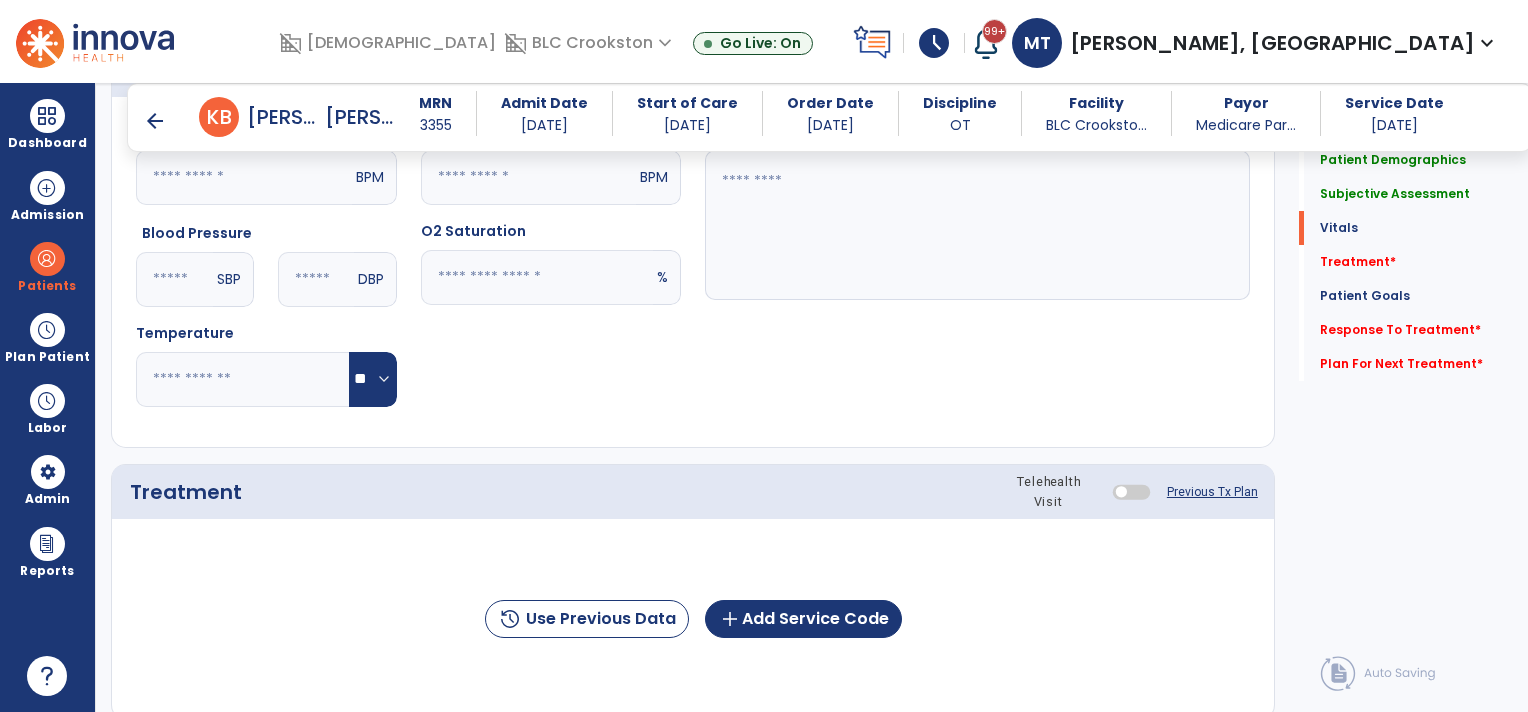 scroll, scrollTop: 1000, scrollLeft: 0, axis: vertical 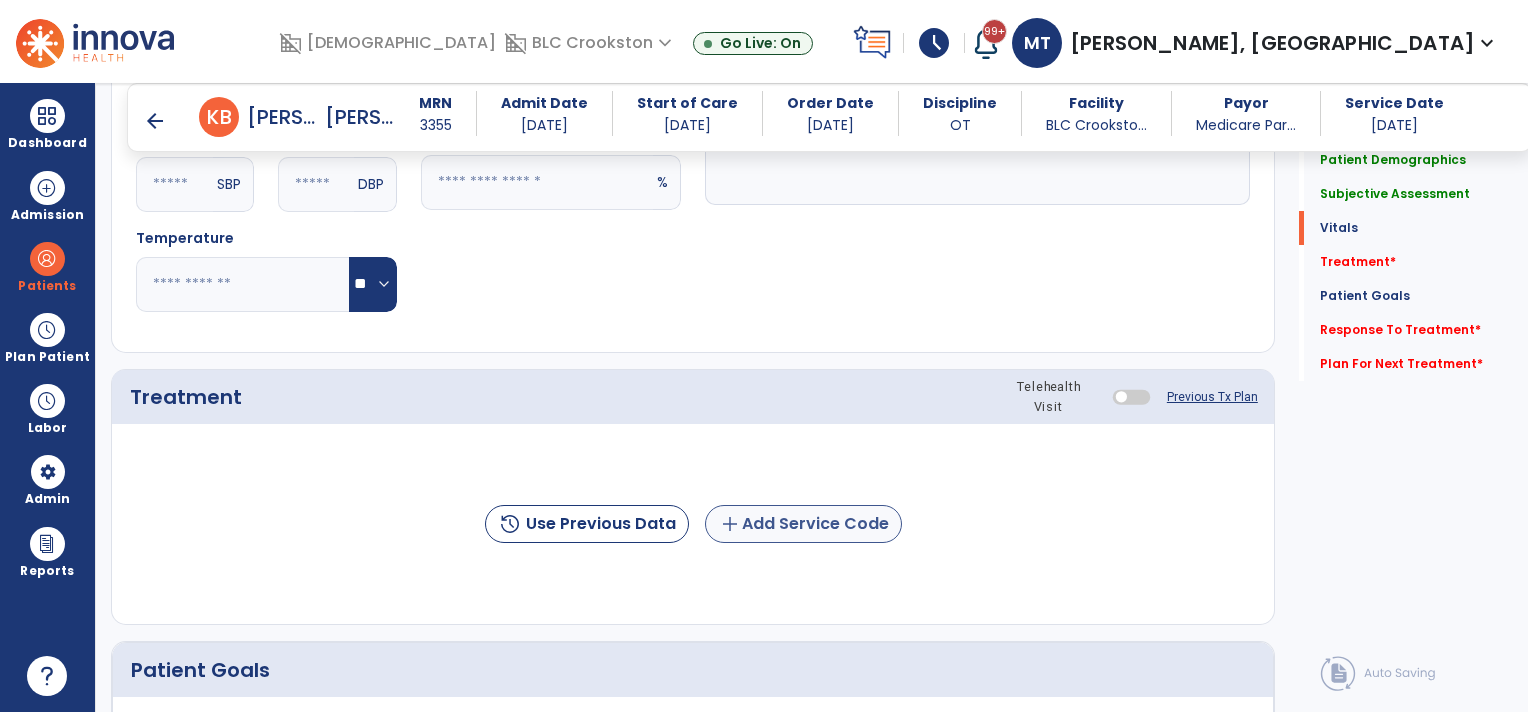 type on "**********" 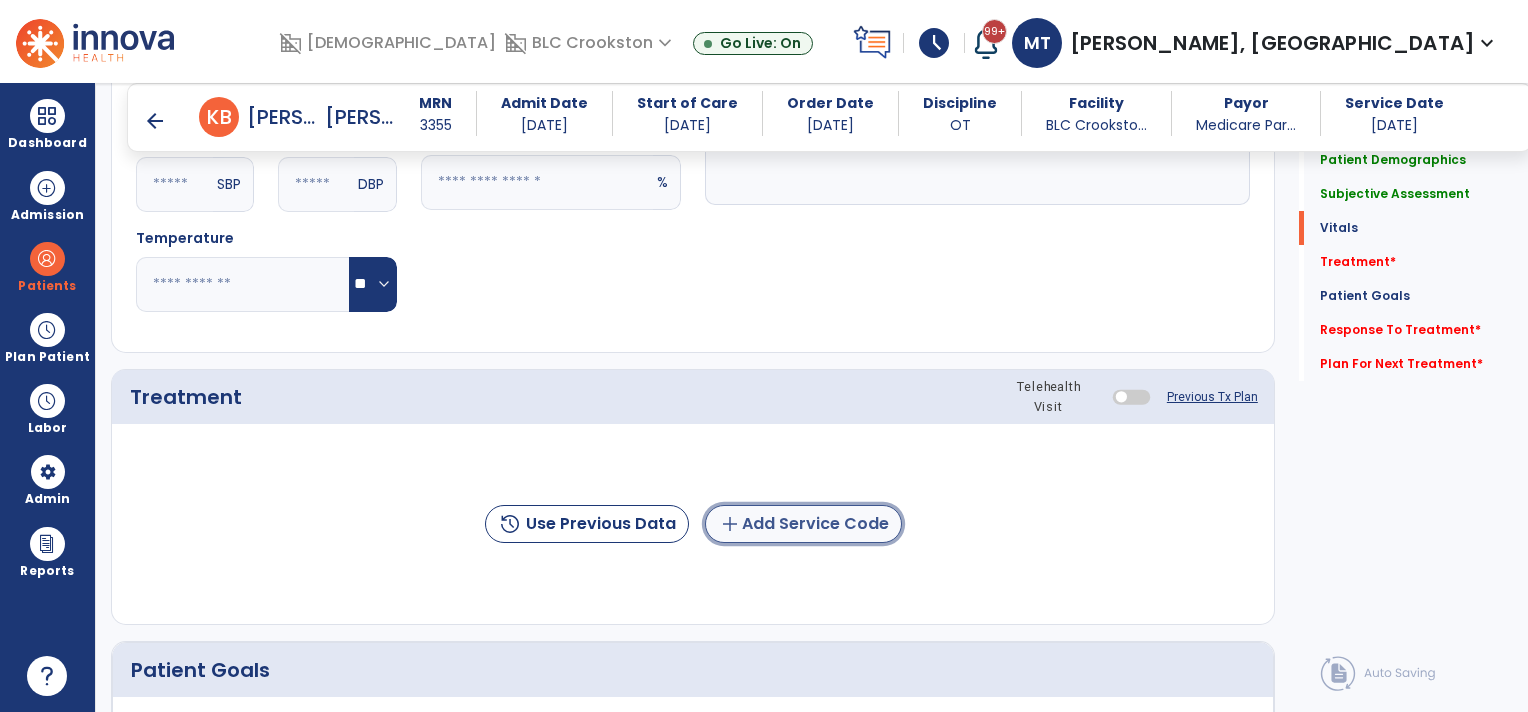 click on "add  Add Service Code" 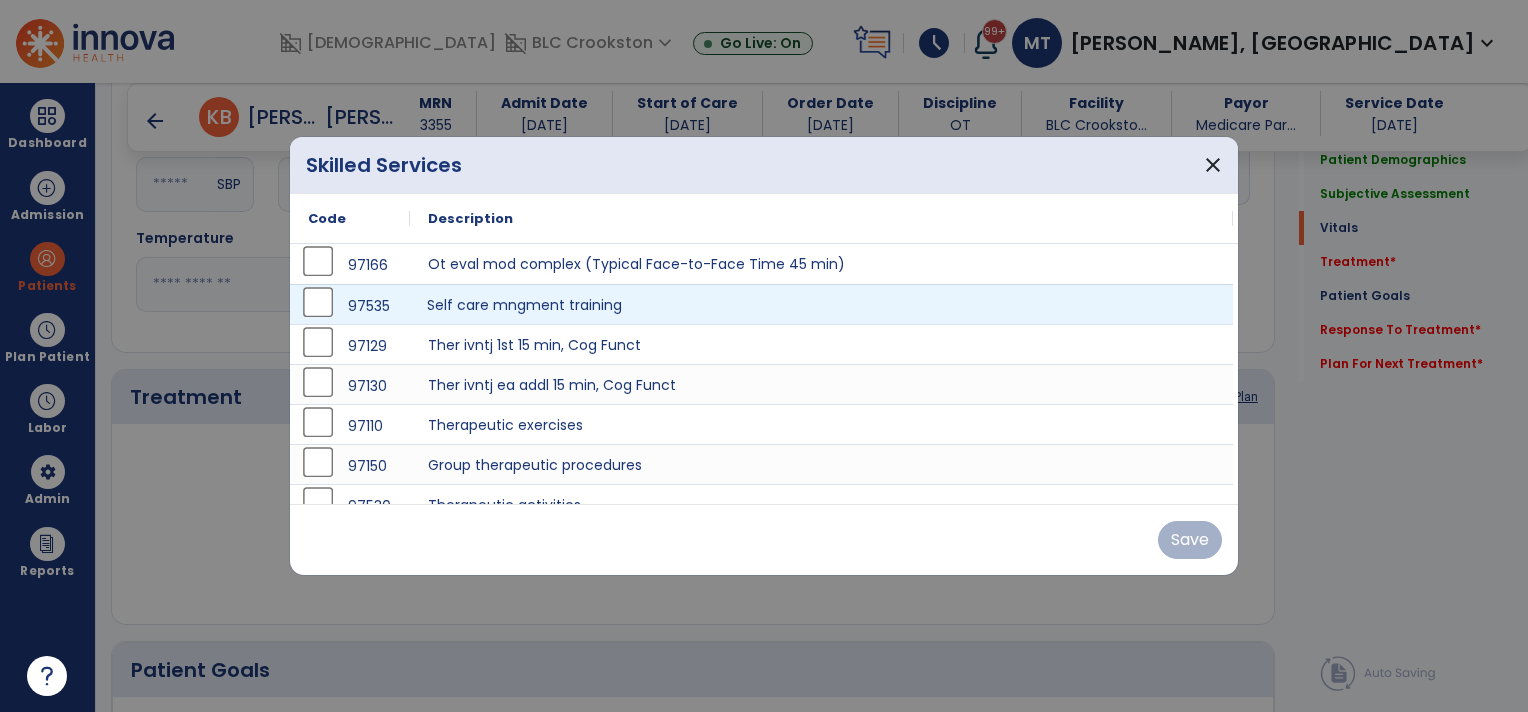 click on "Self care mngment training" at bounding box center [821, 304] 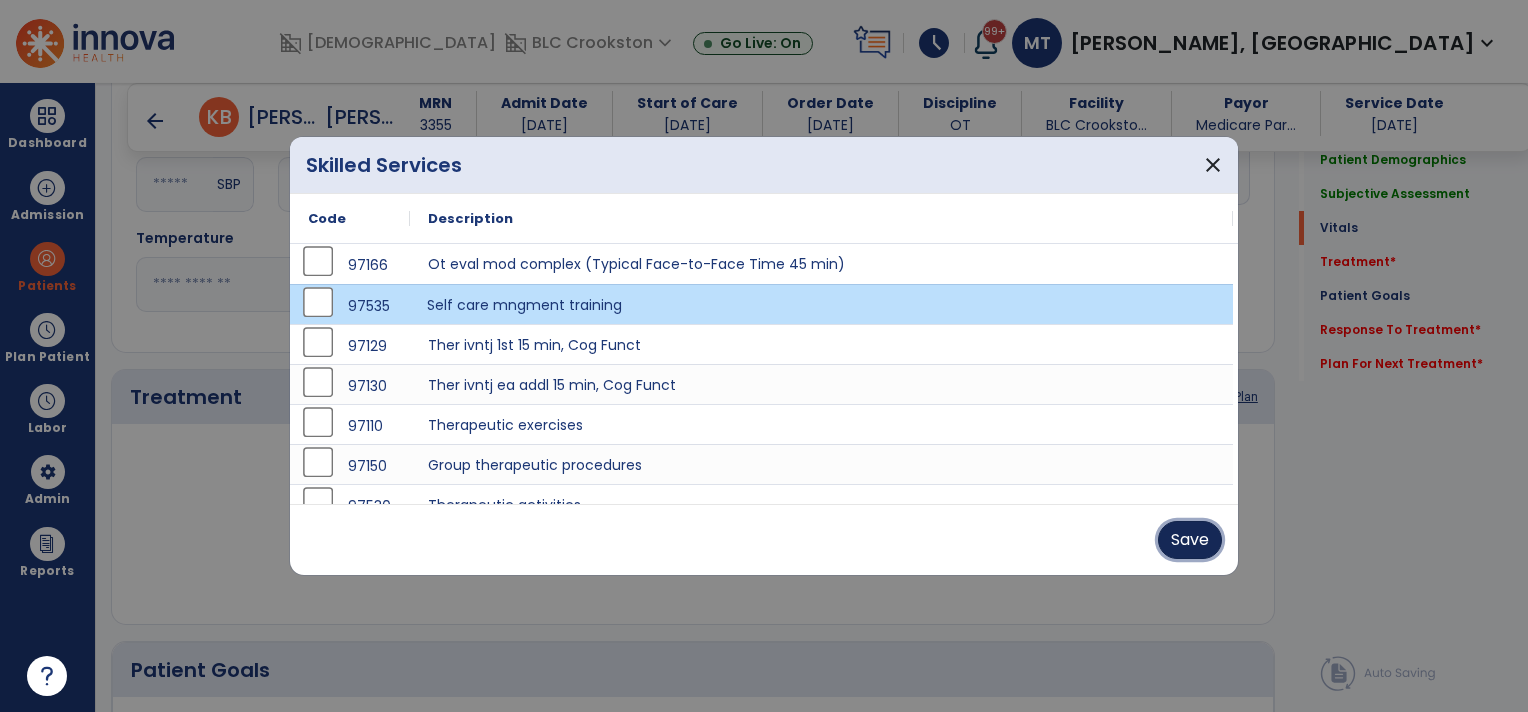 click on "Save" at bounding box center (1190, 540) 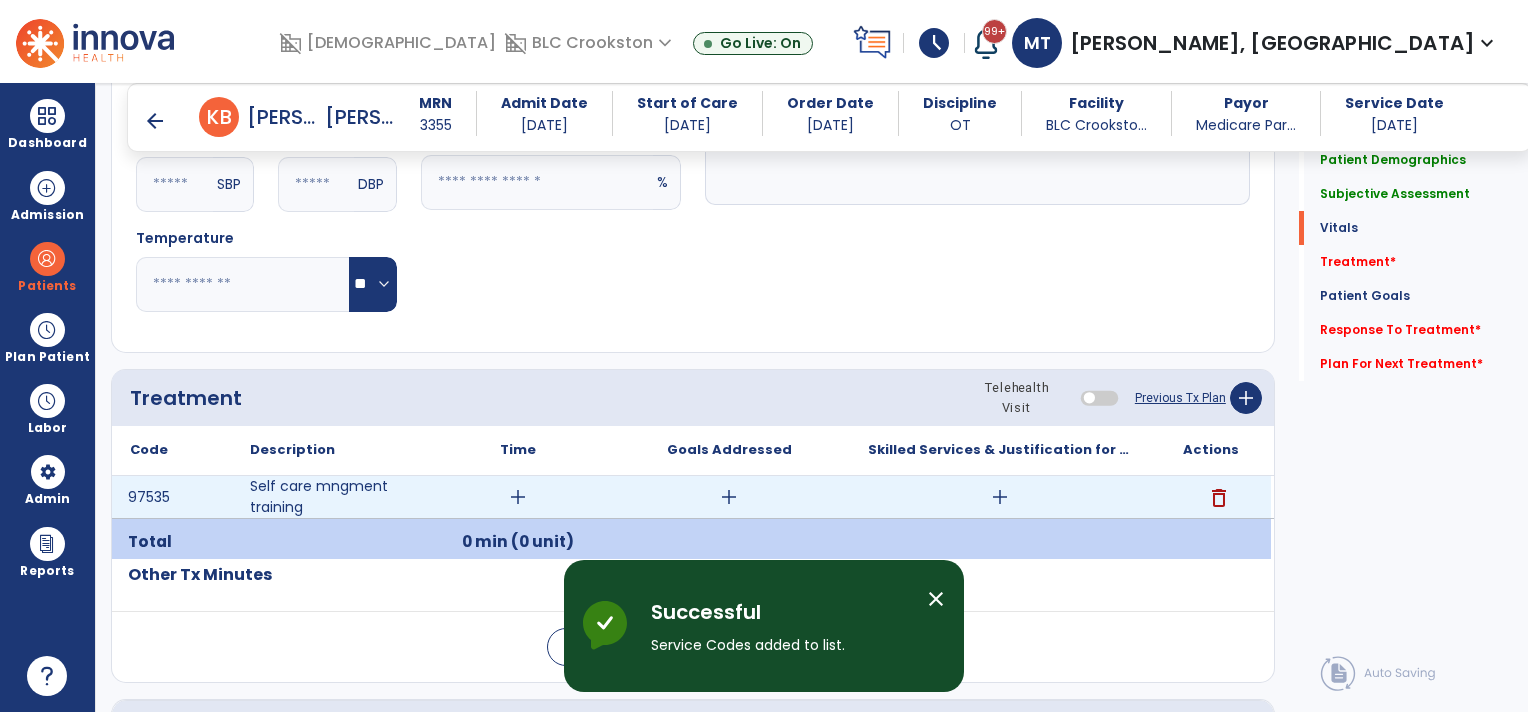 click on "add" at bounding box center [518, 497] 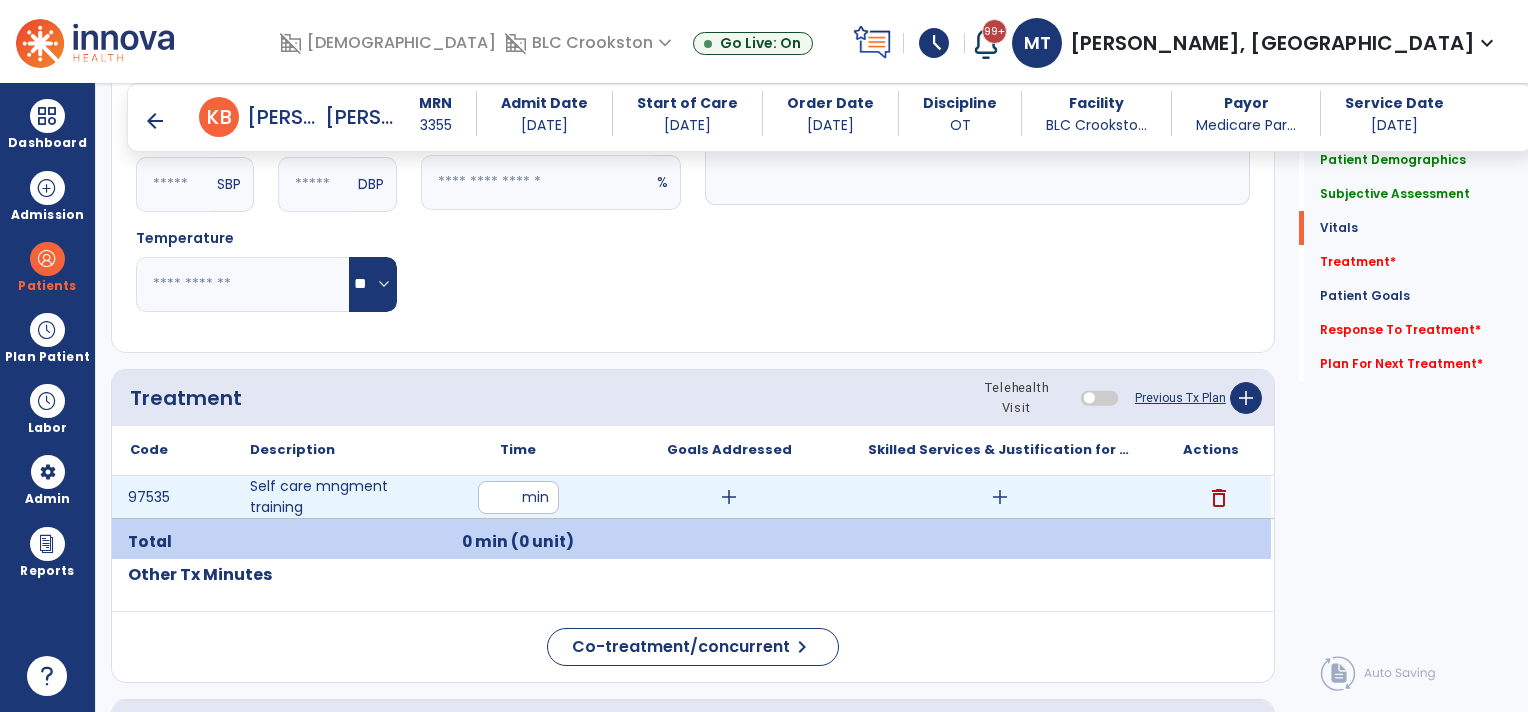type on "**" 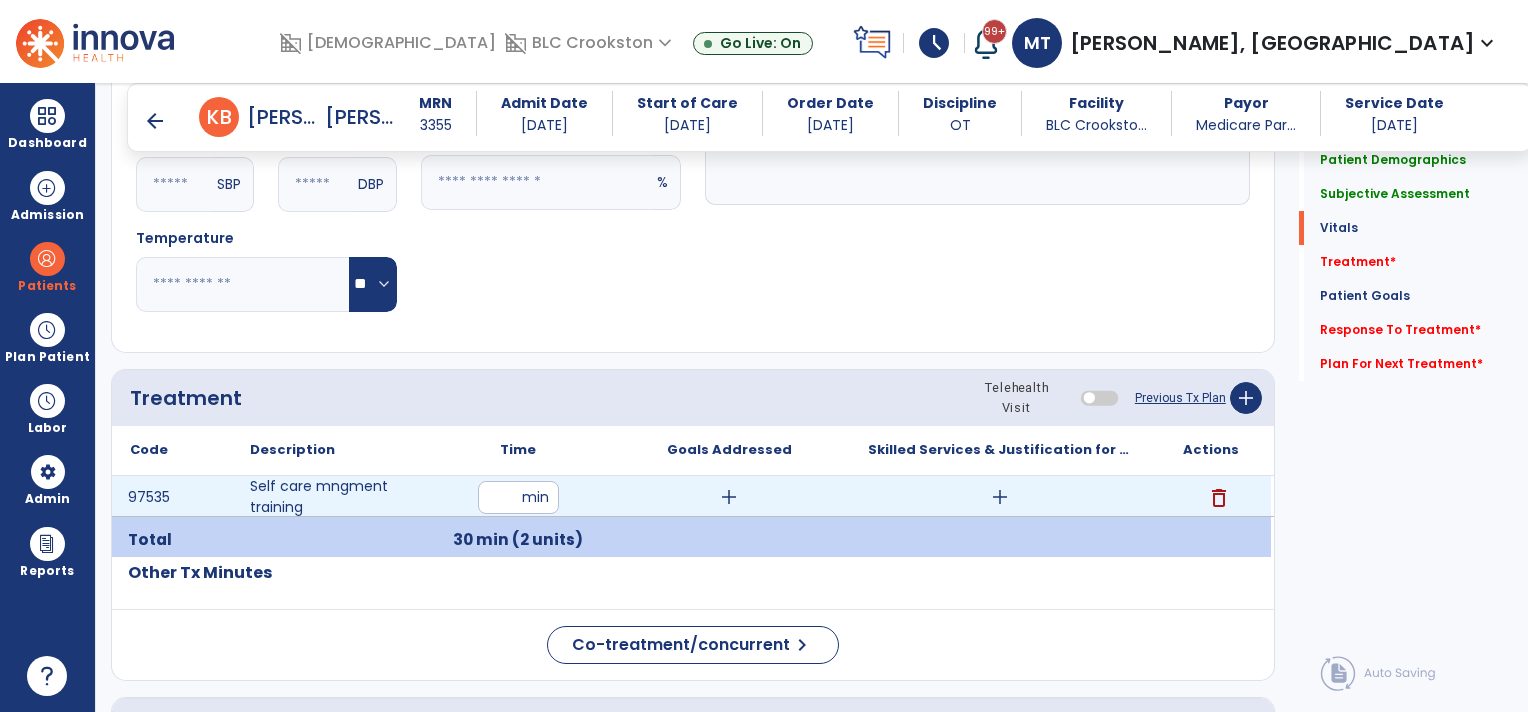 click on "add" at bounding box center [729, 497] 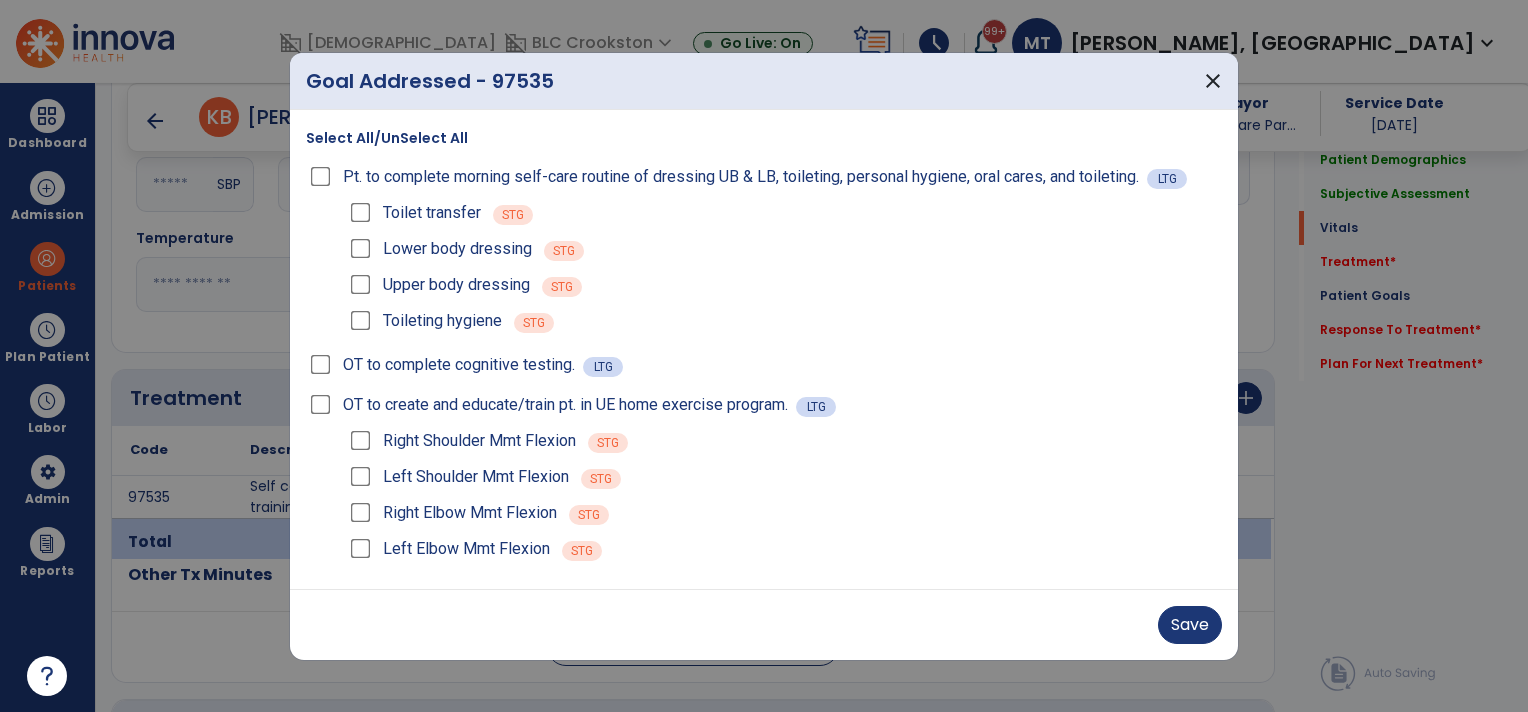 click on "Toileting hygiene" at bounding box center [424, 321] 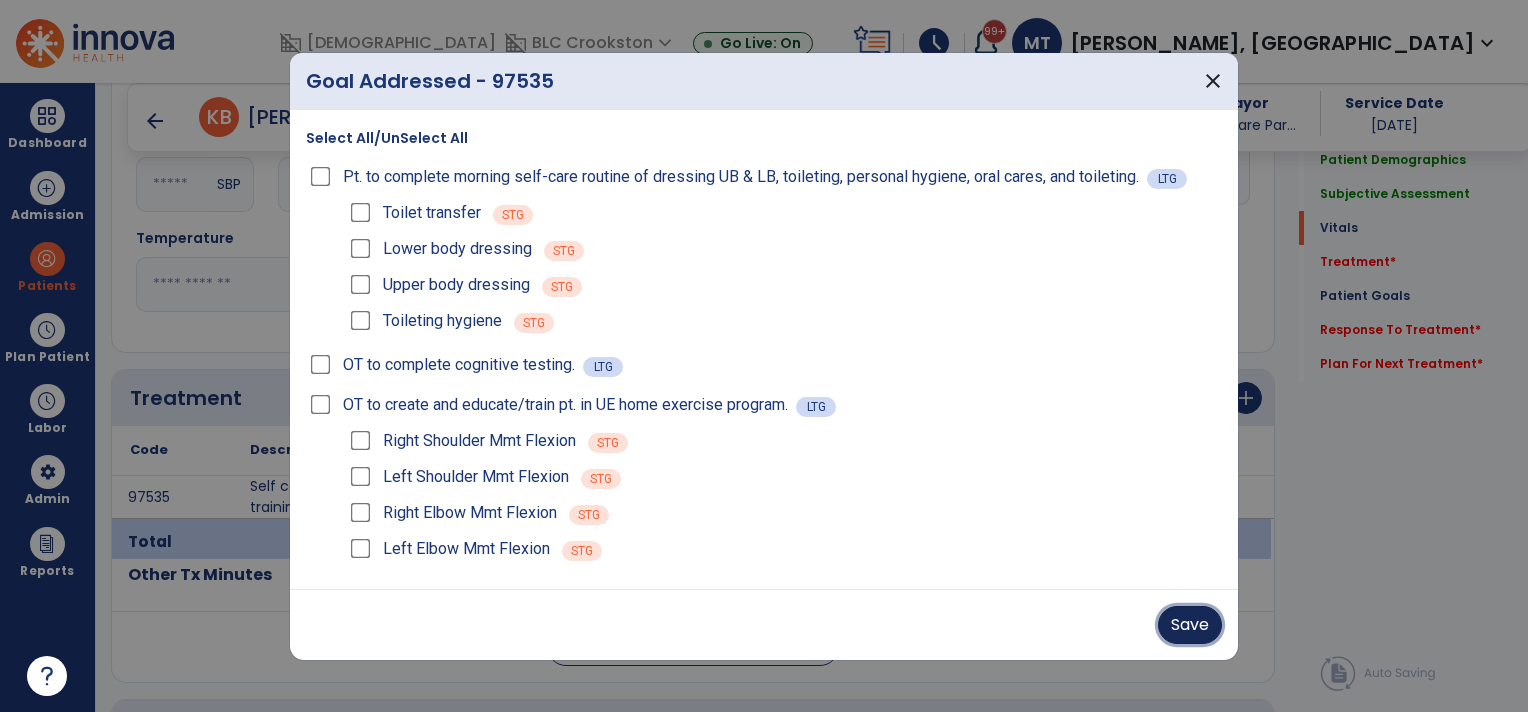 click on "Save" at bounding box center [1190, 625] 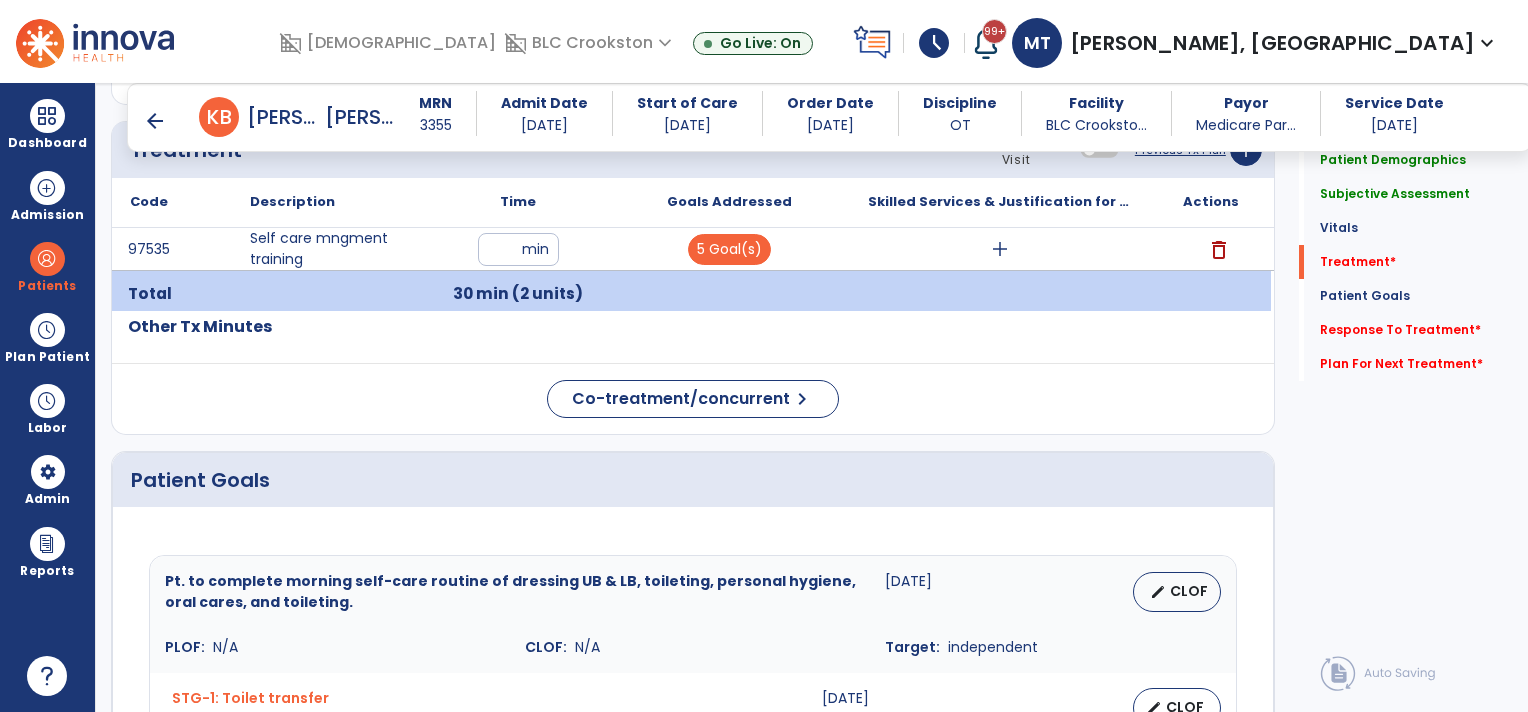 scroll, scrollTop: 1200, scrollLeft: 0, axis: vertical 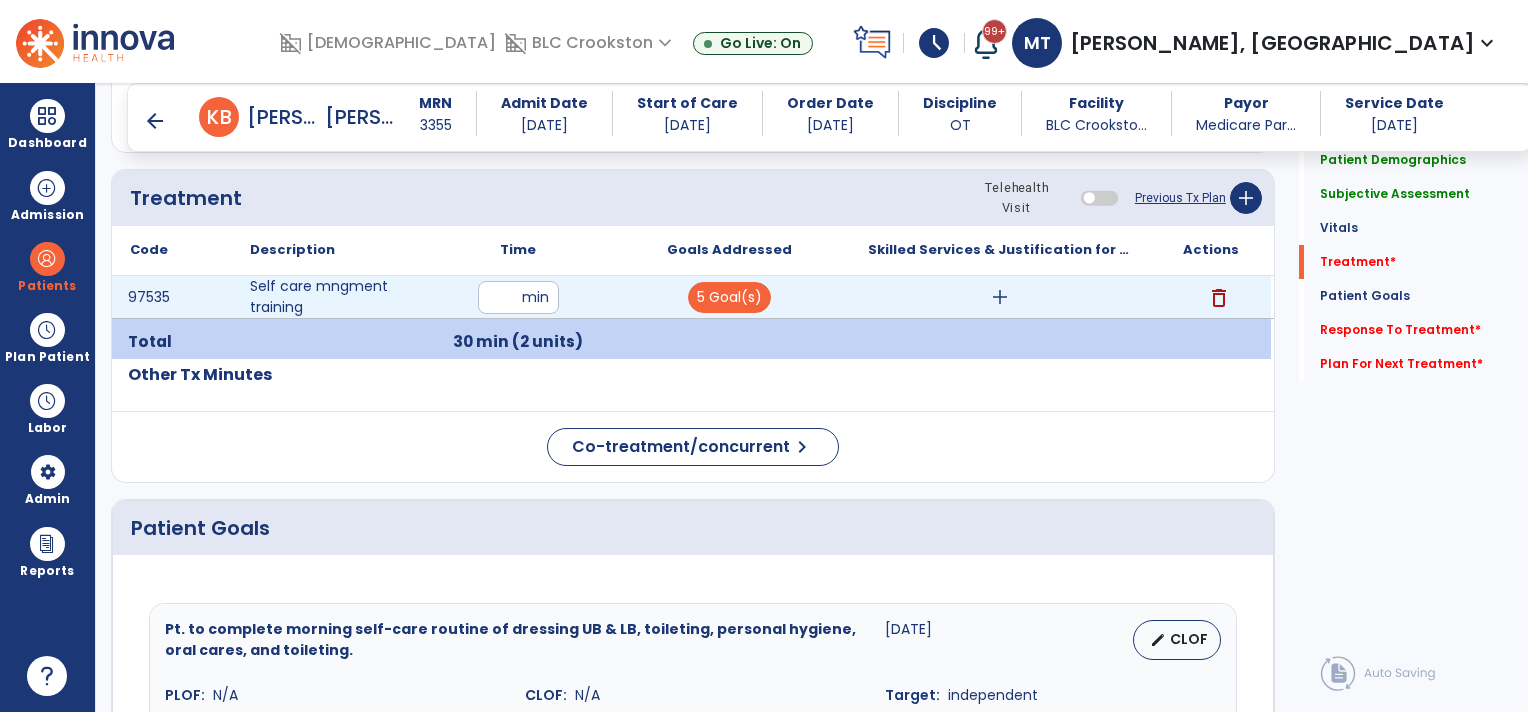 click on "add" at bounding box center [1000, 297] 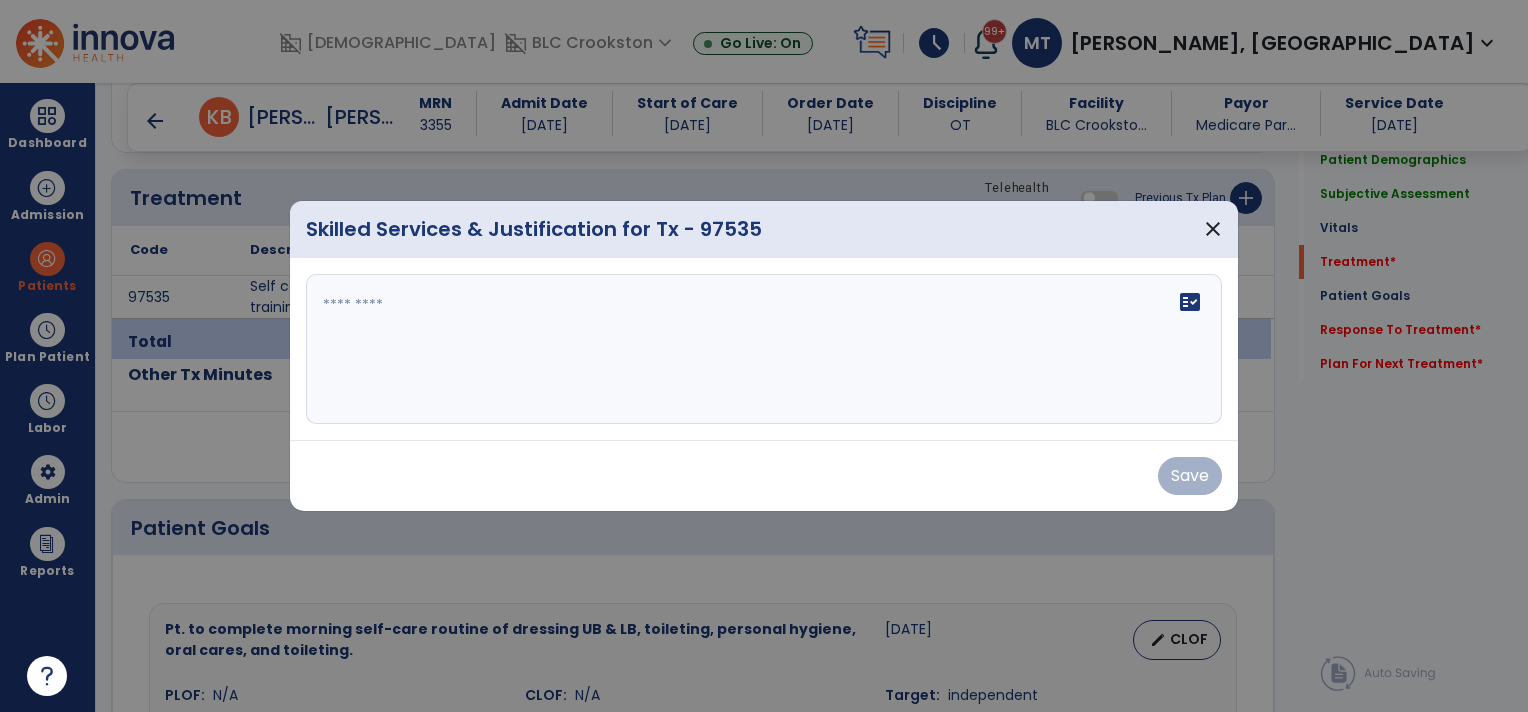 click on "fact_check" at bounding box center [764, 349] 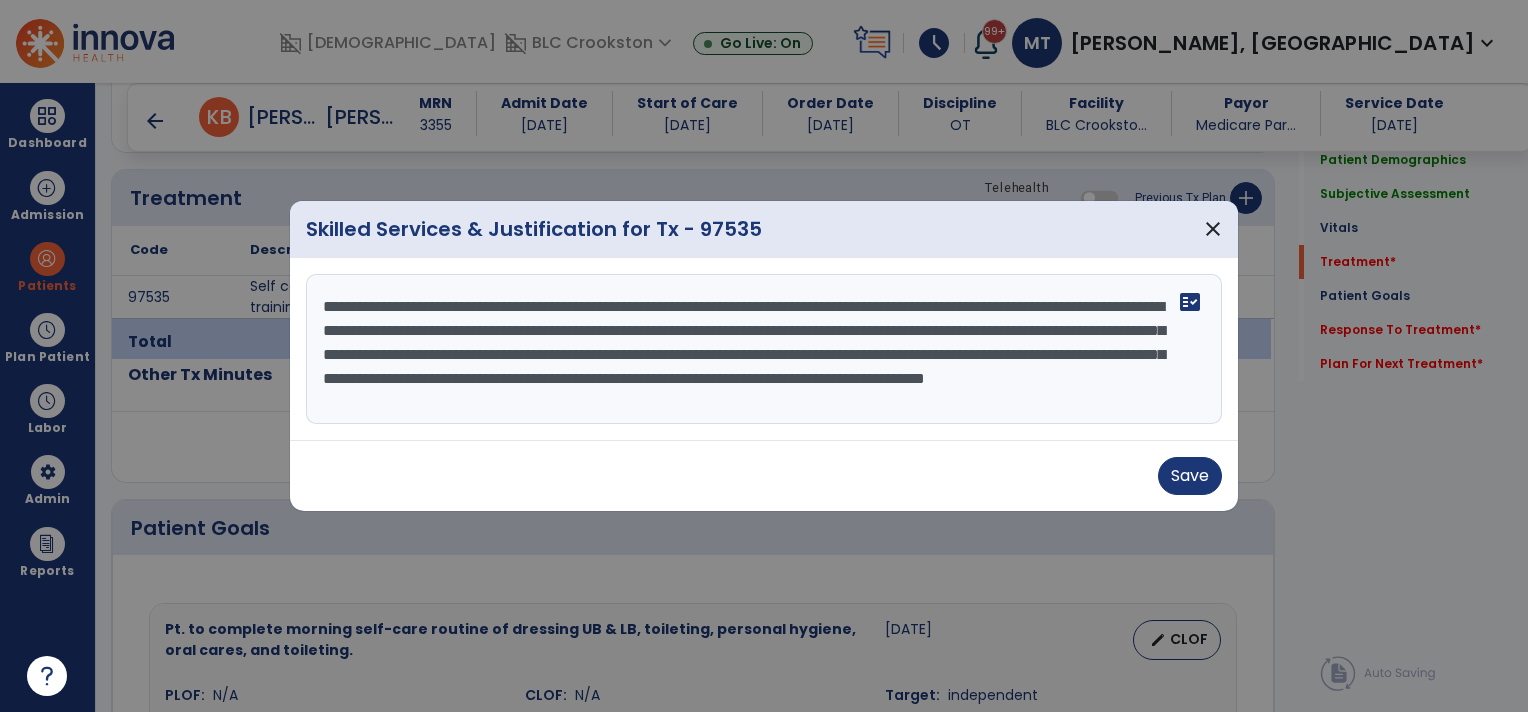 scroll, scrollTop: 16, scrollLeft: 0, axis: vertical 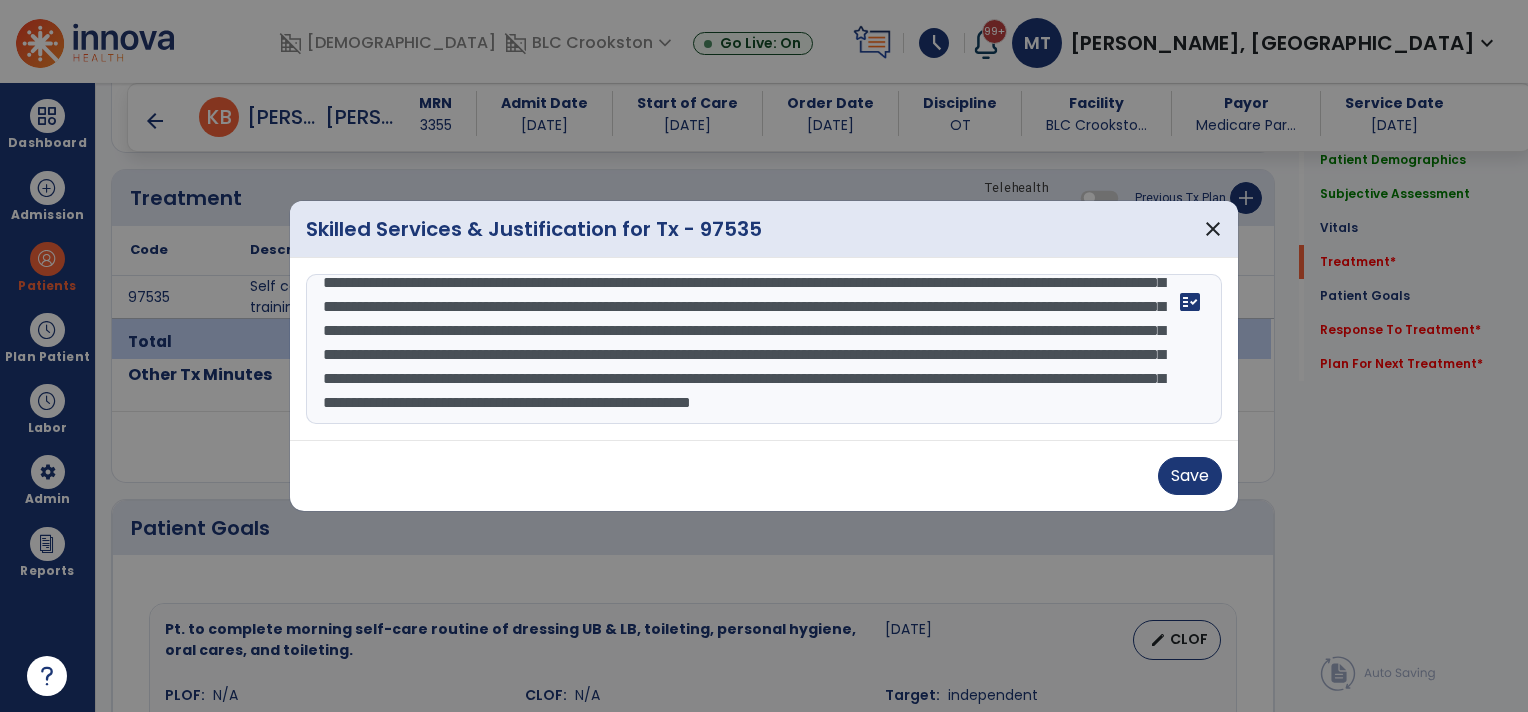 type on "**********" 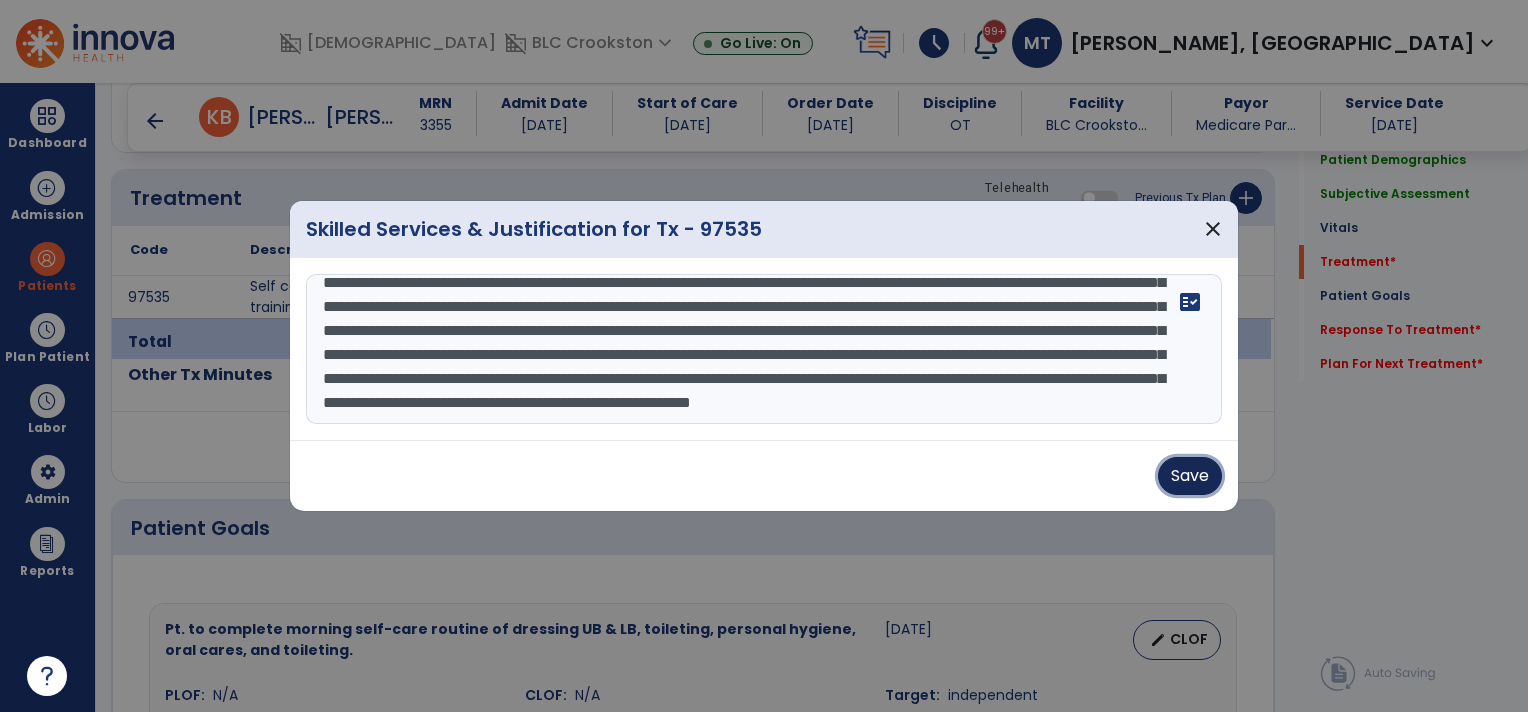 type 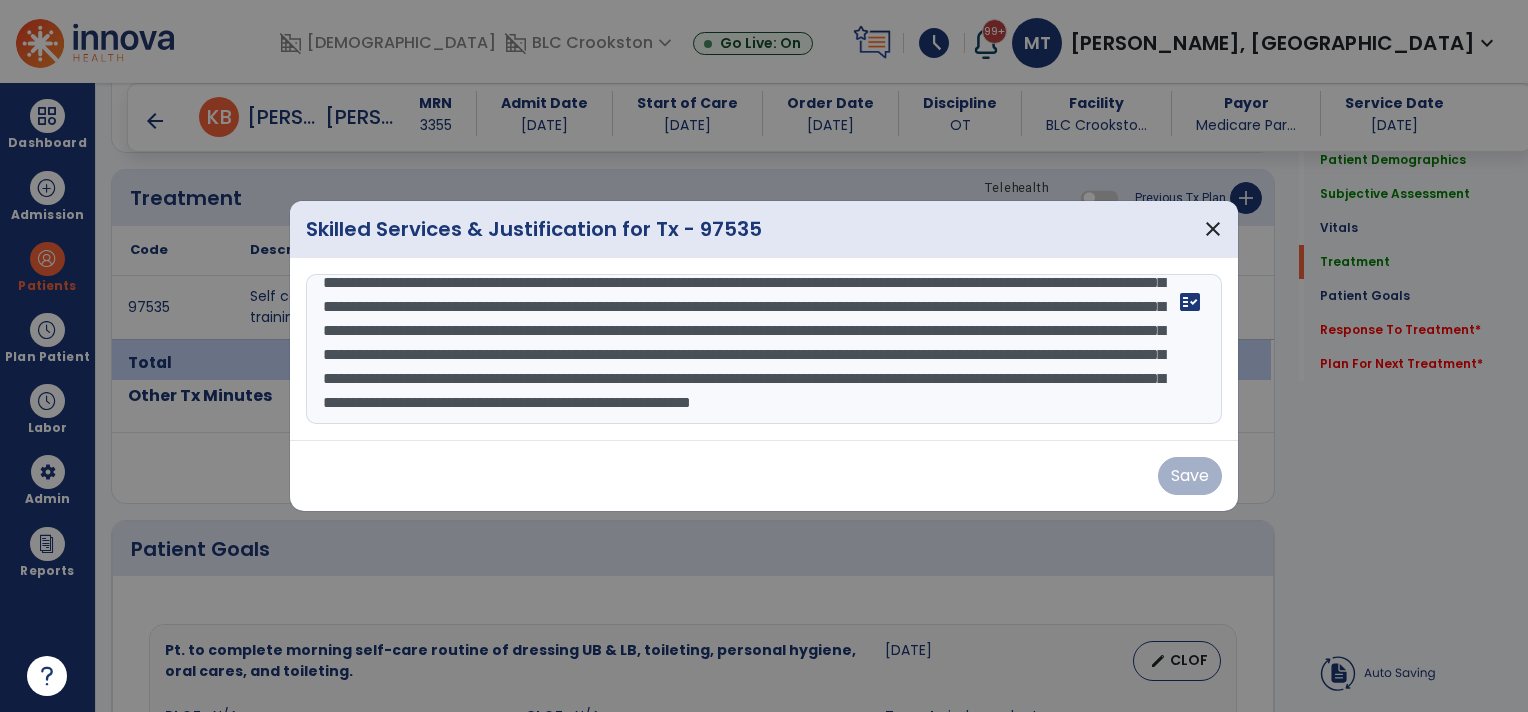 click at bounding box center [764, 349] 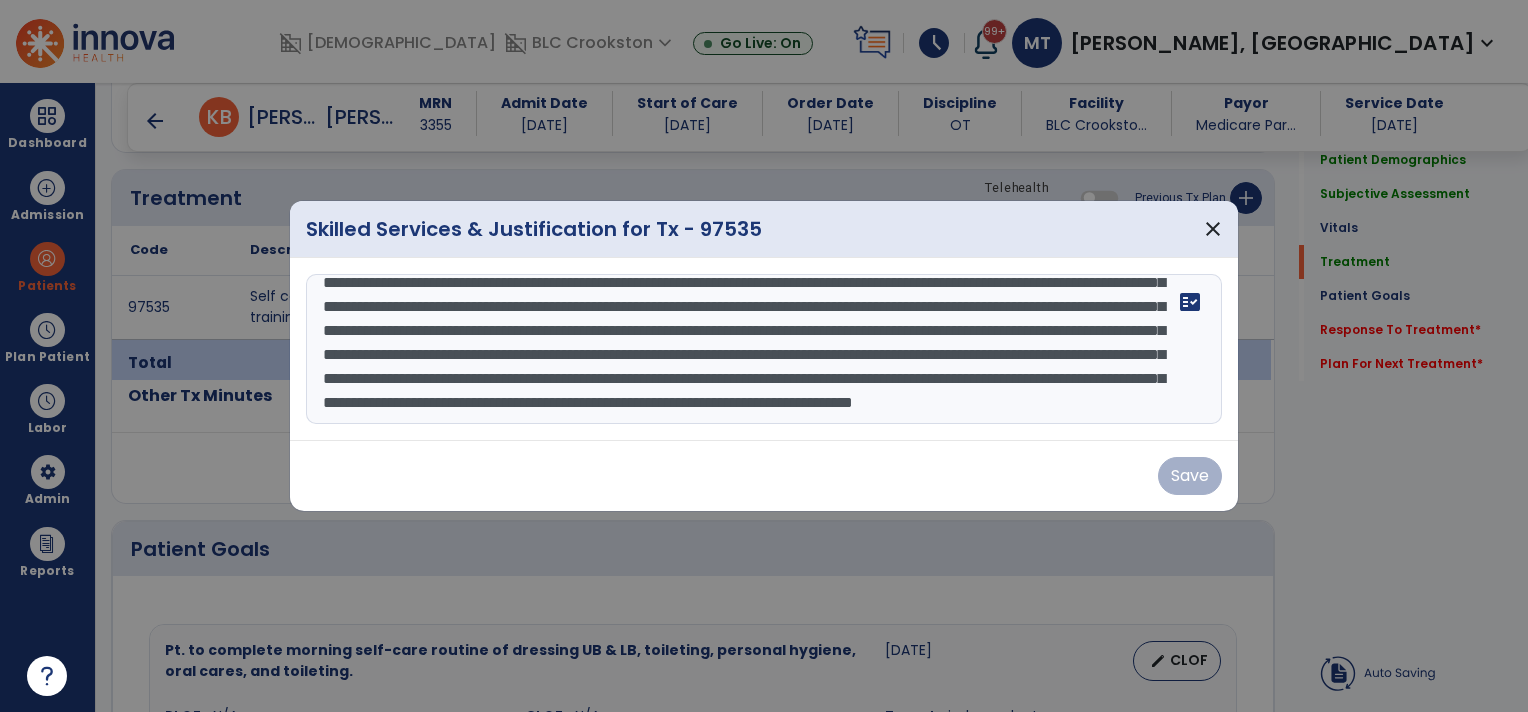 type on "**********" 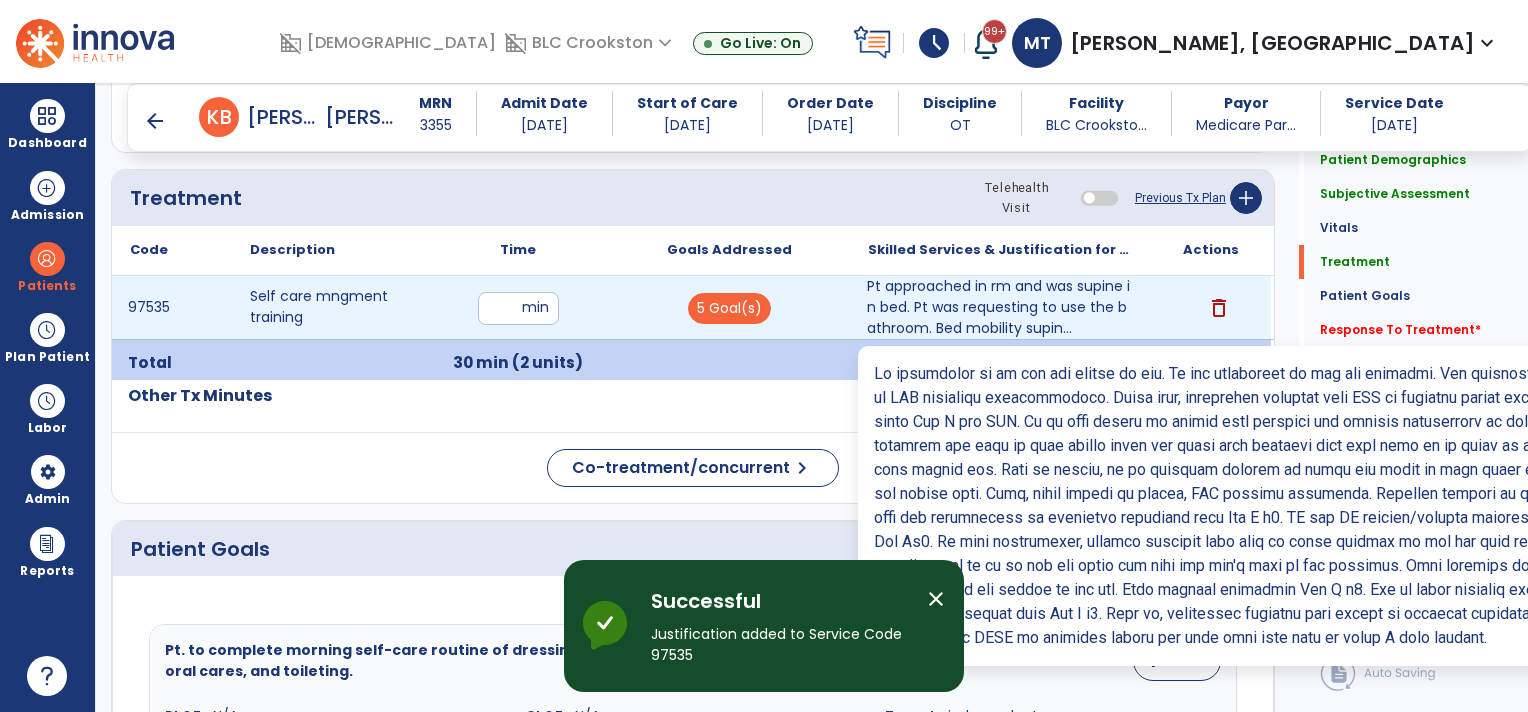 click on "Pt approached in rm and was supine in bed. Pt was requesting to use the bathroom. Bed mobility supin..." at bounding box center (1000, 307) 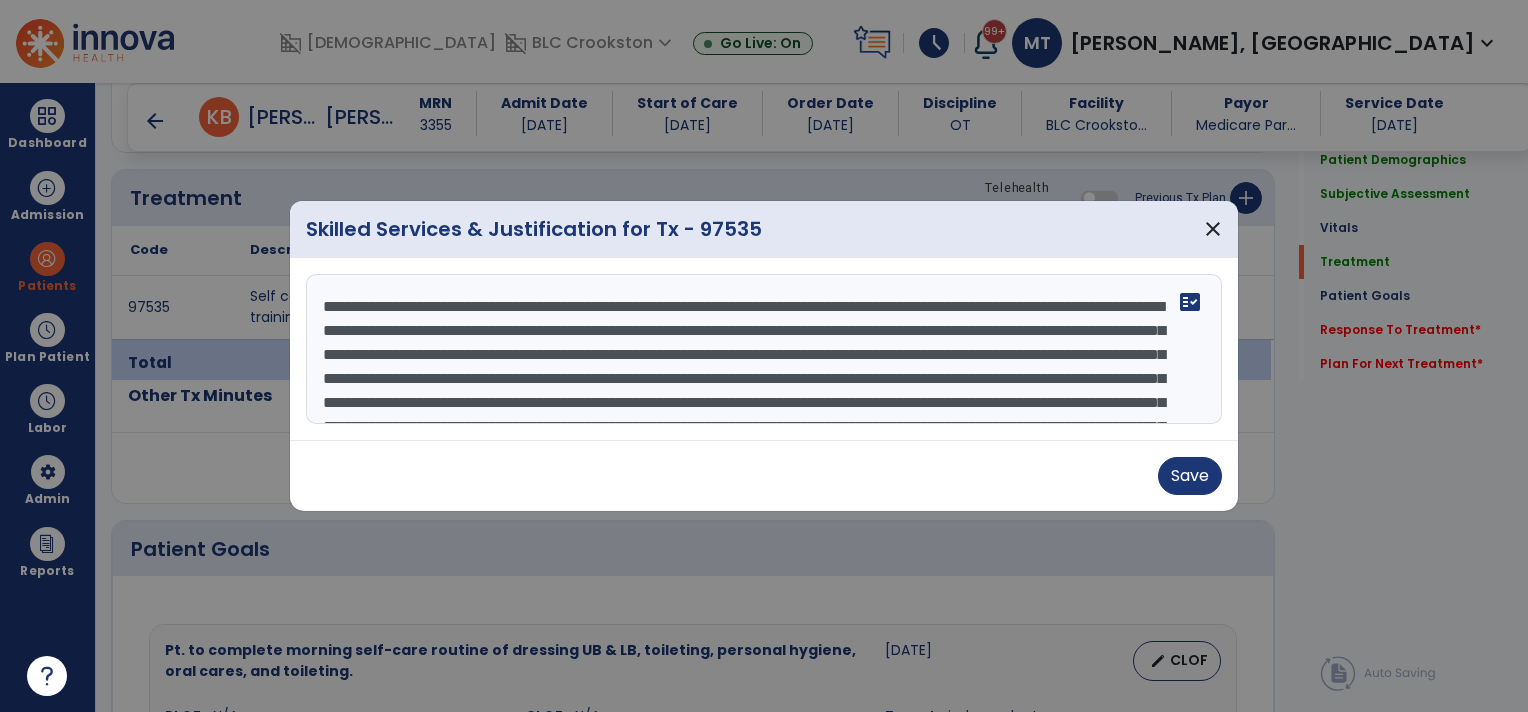 scroll, scrollTop: 168, scrollLeft: 0, axis: vertical 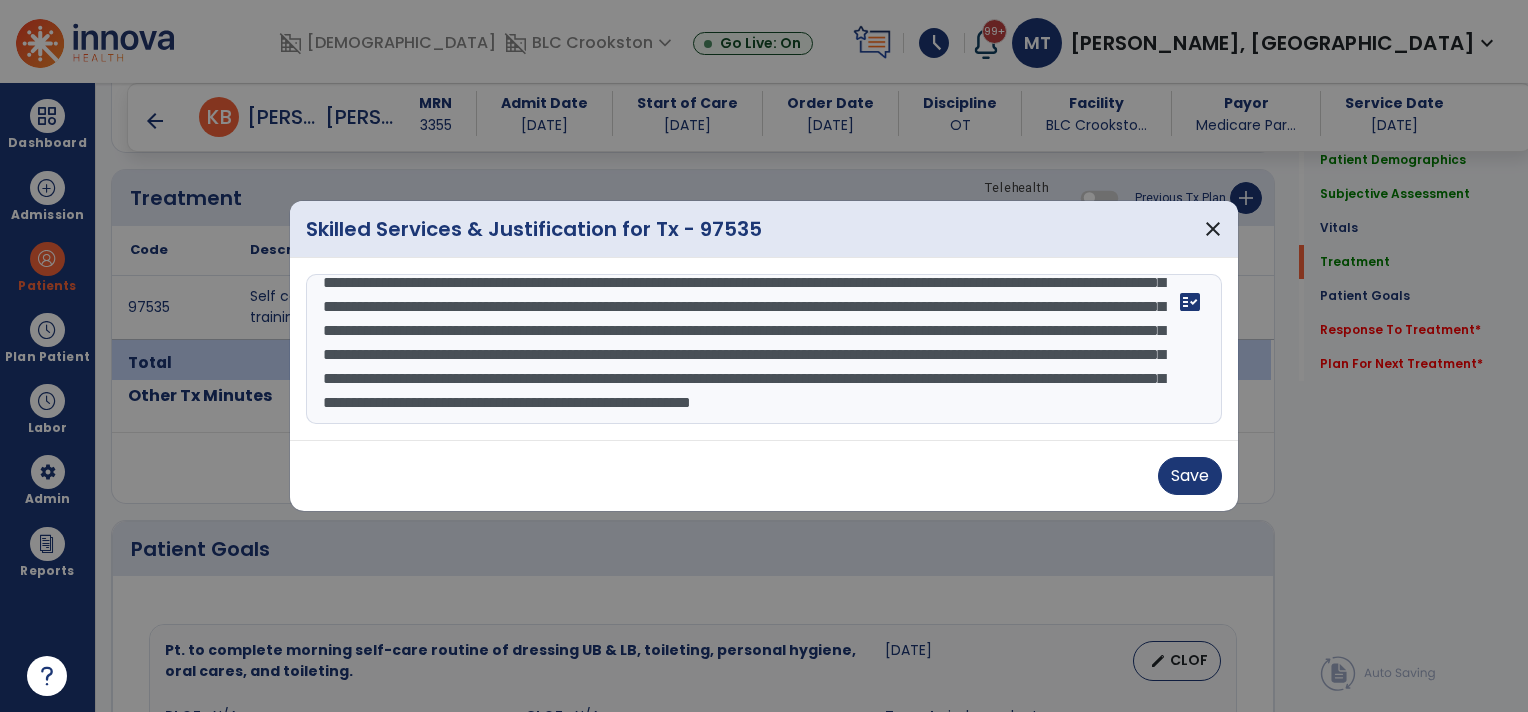 click at bounding box center (764, 349) 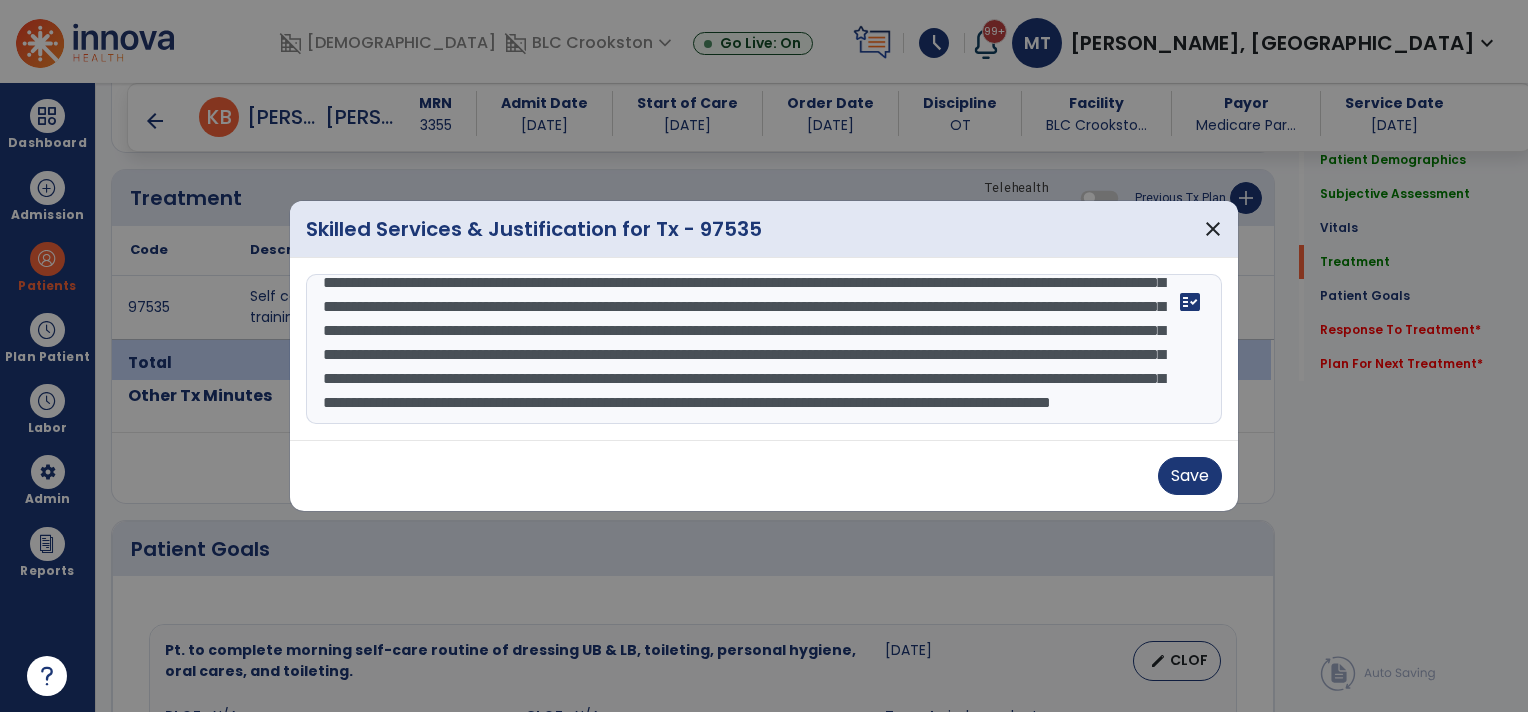 scroll, scrollTop: 184, scrollLeft: 0, axis: vertical 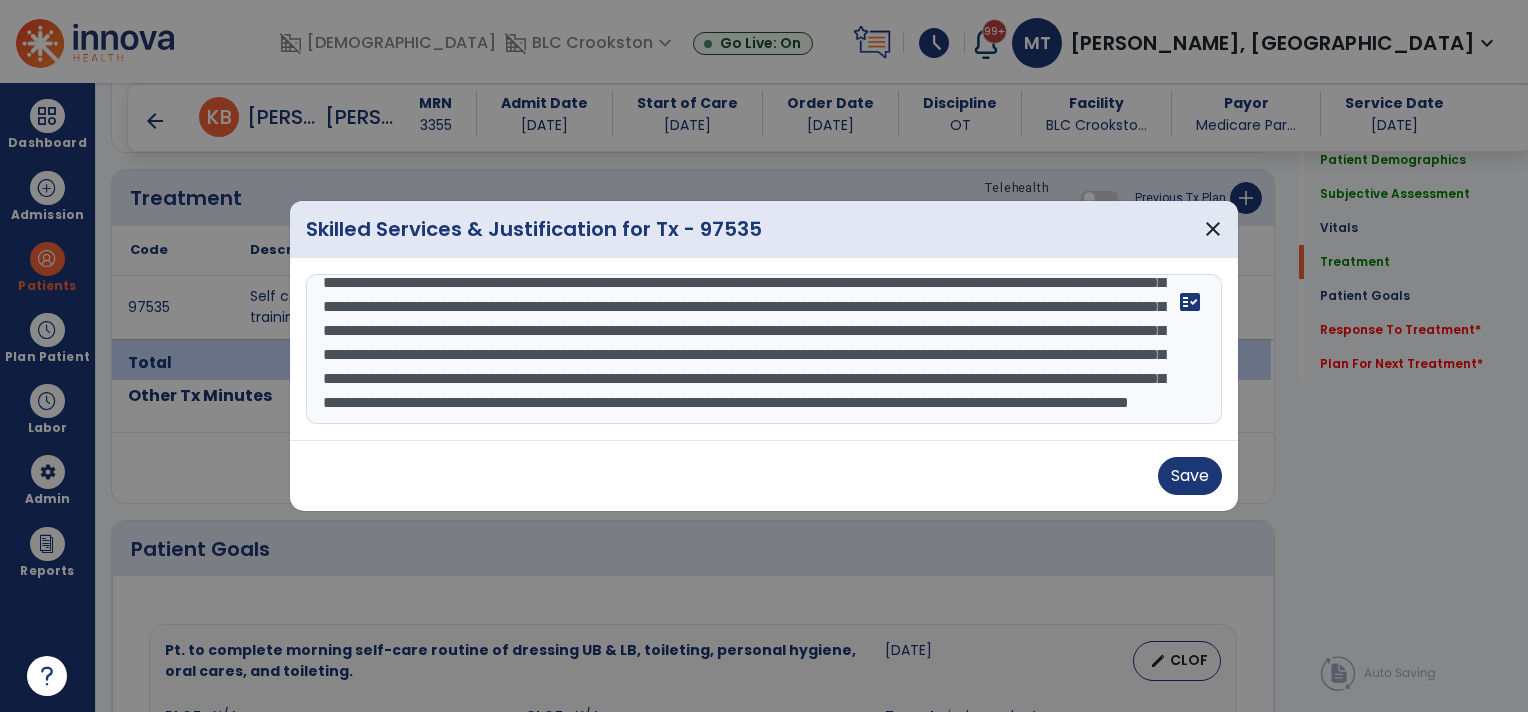 type on "**********" 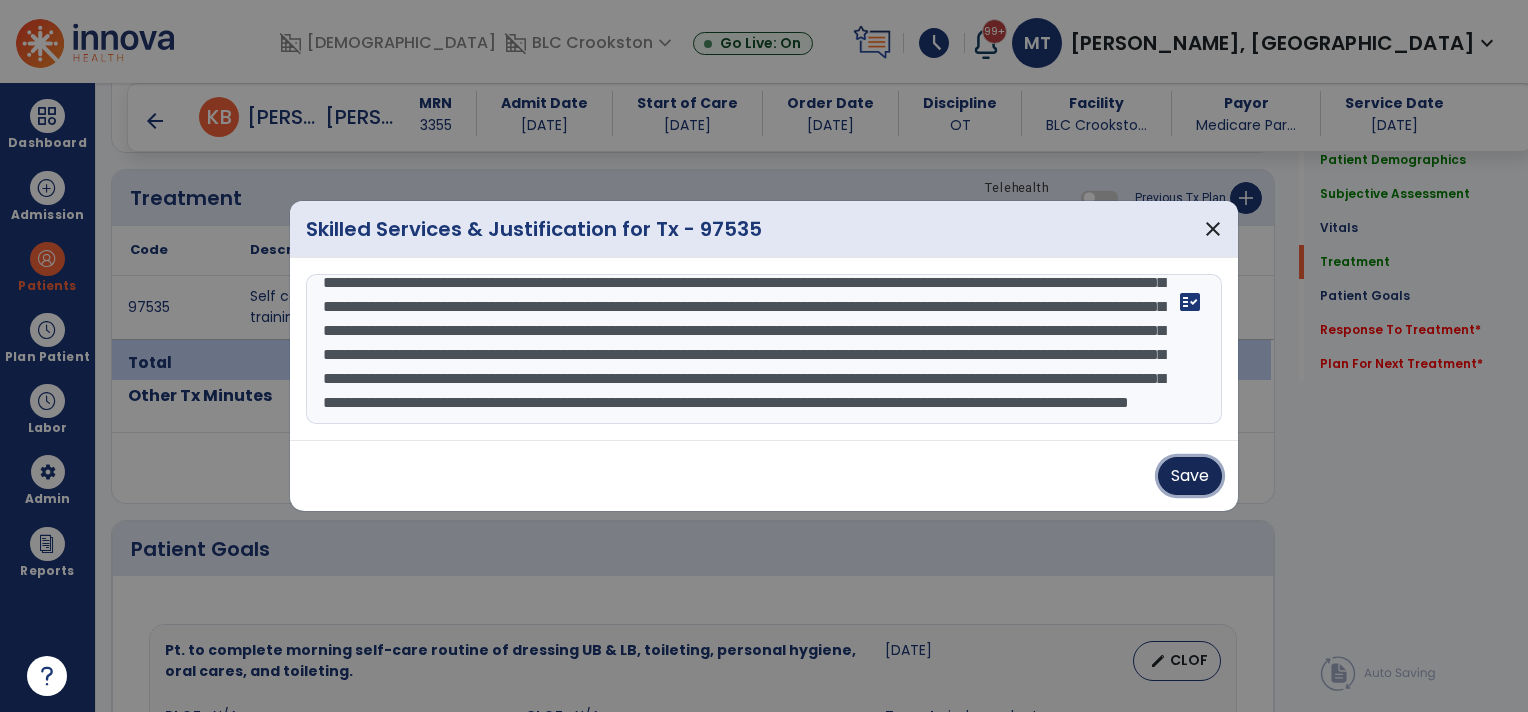type 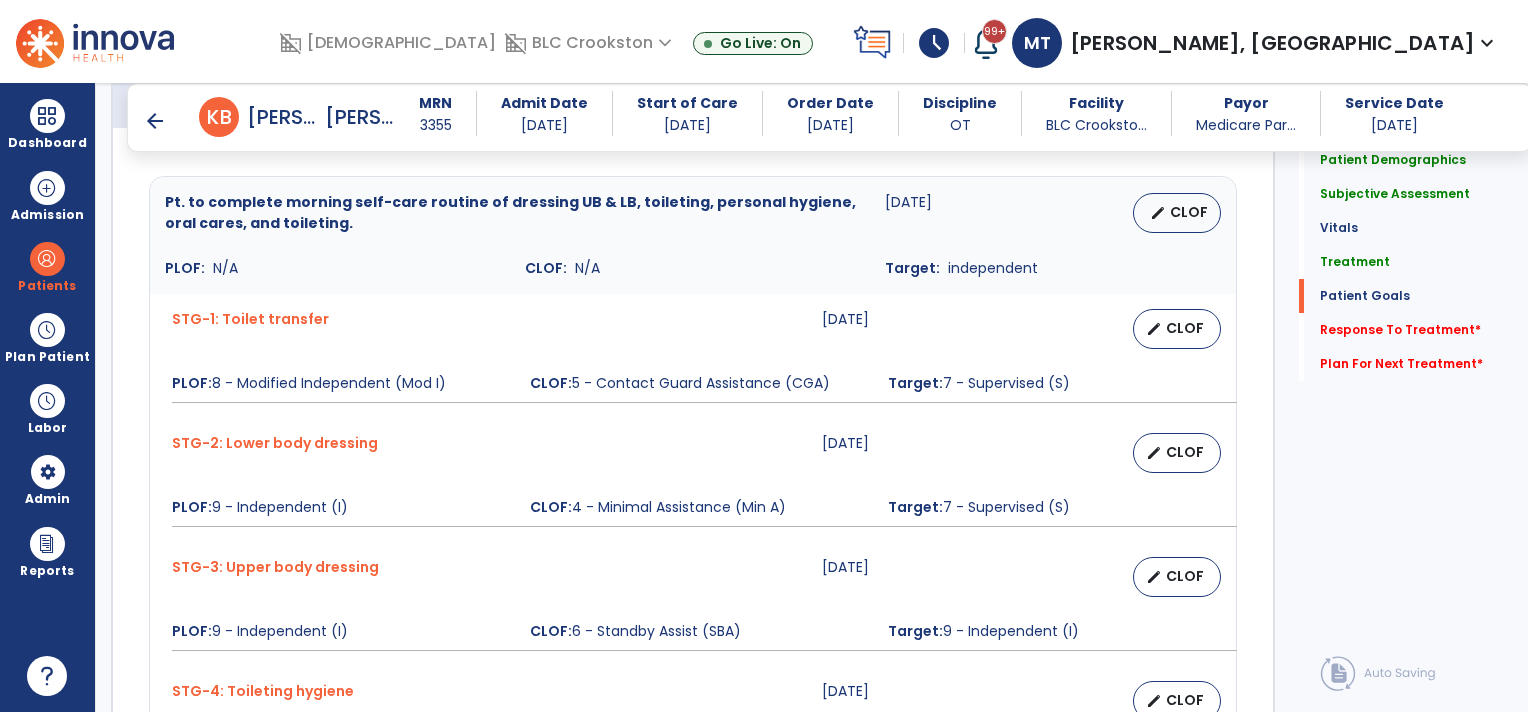 scroll, scrollTop: 1600, scrollLeft: 0, axis: vertical 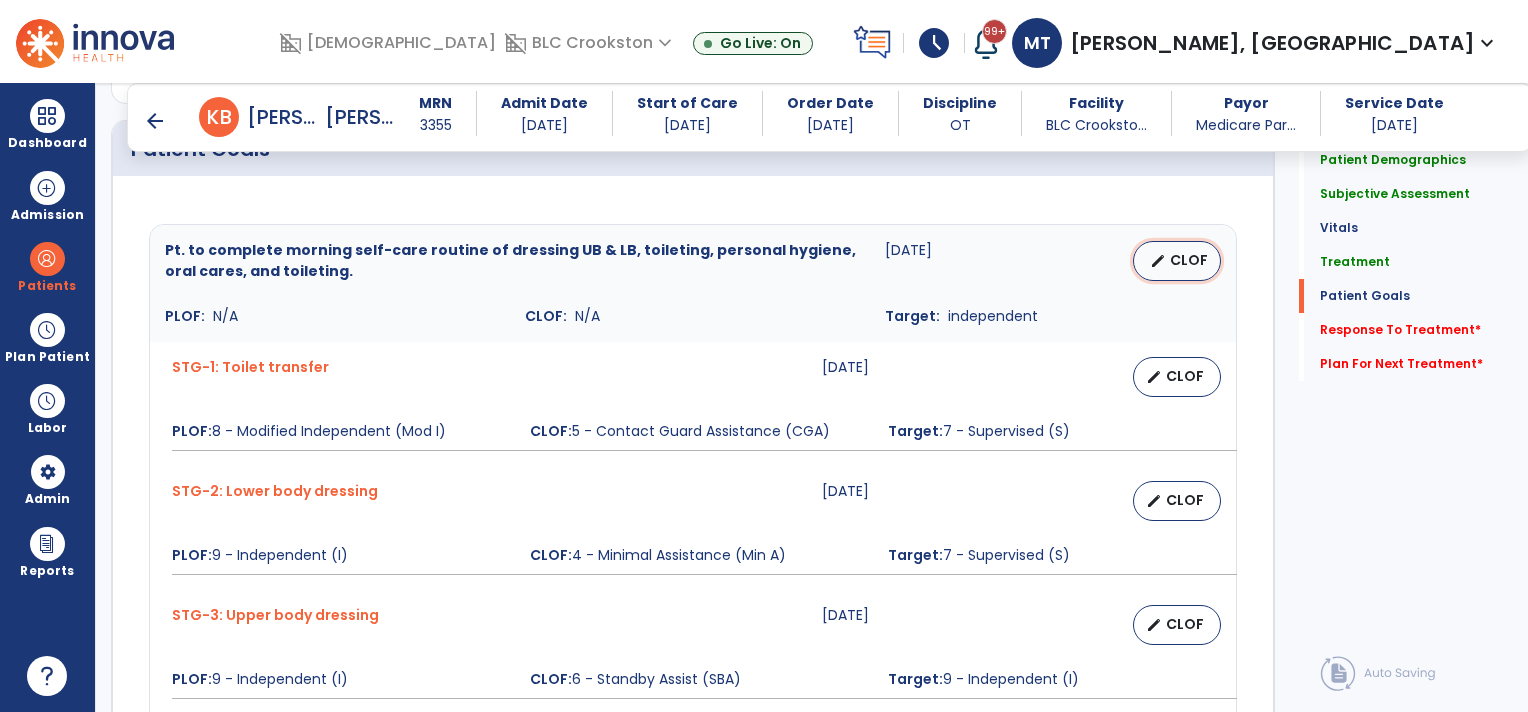 click on "CLOF" at bounding box center (1189, 260) 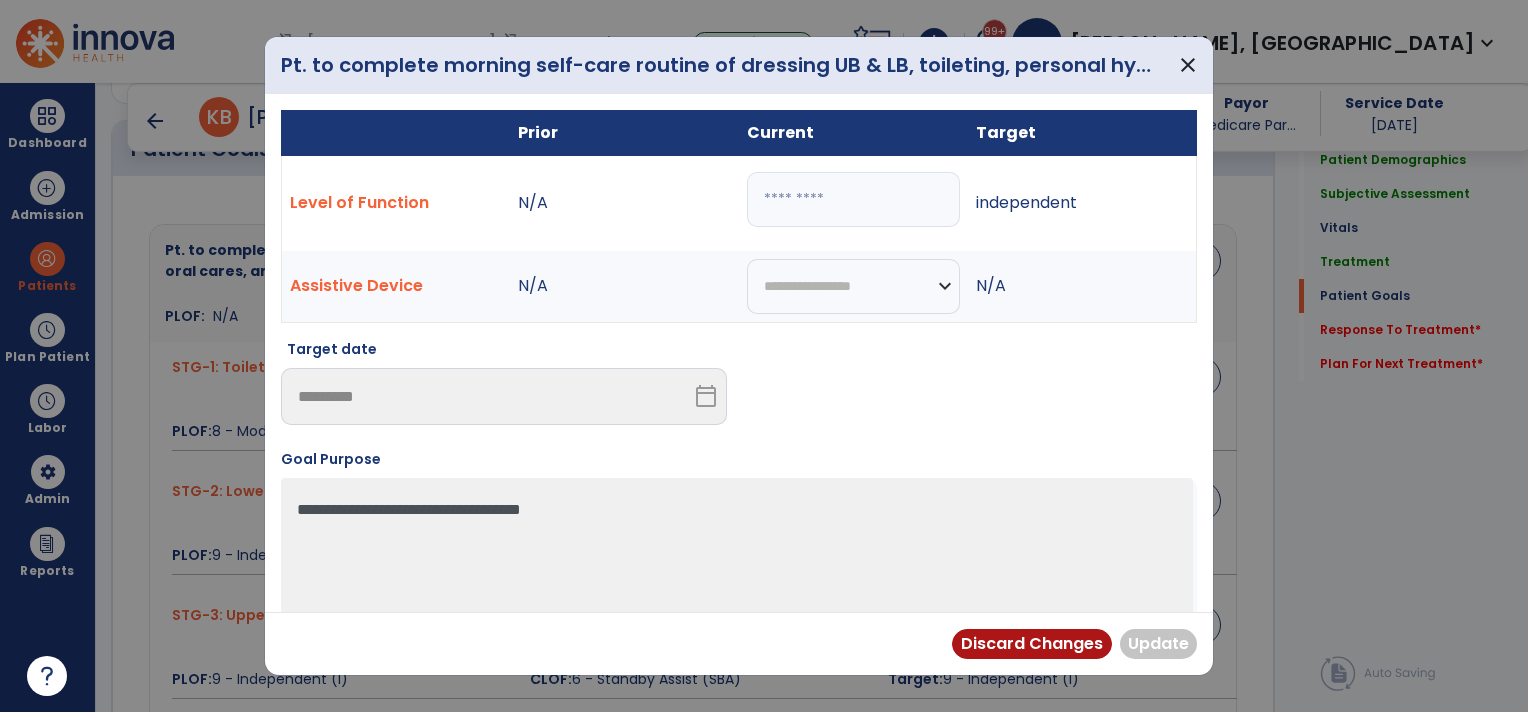click at bounding box center (853, 199) 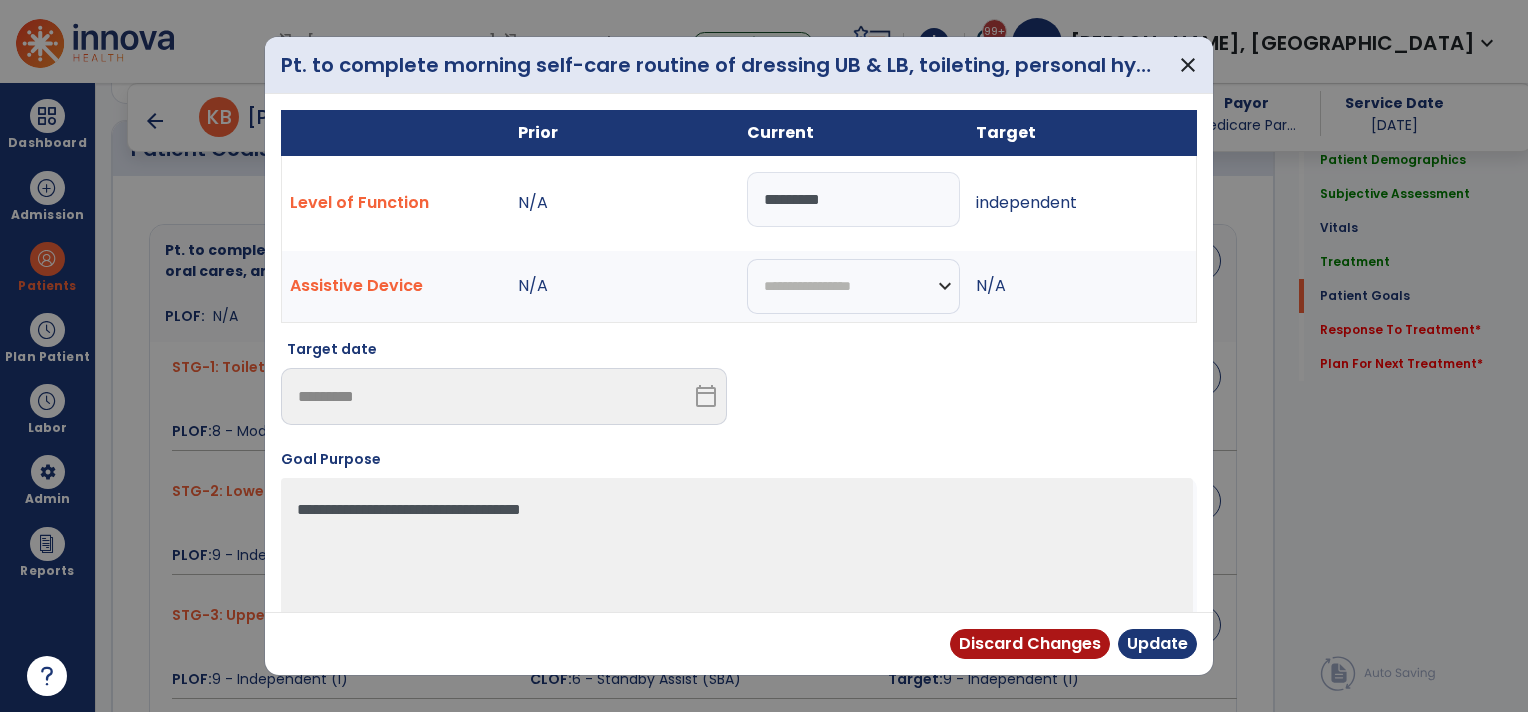 type on "*********" 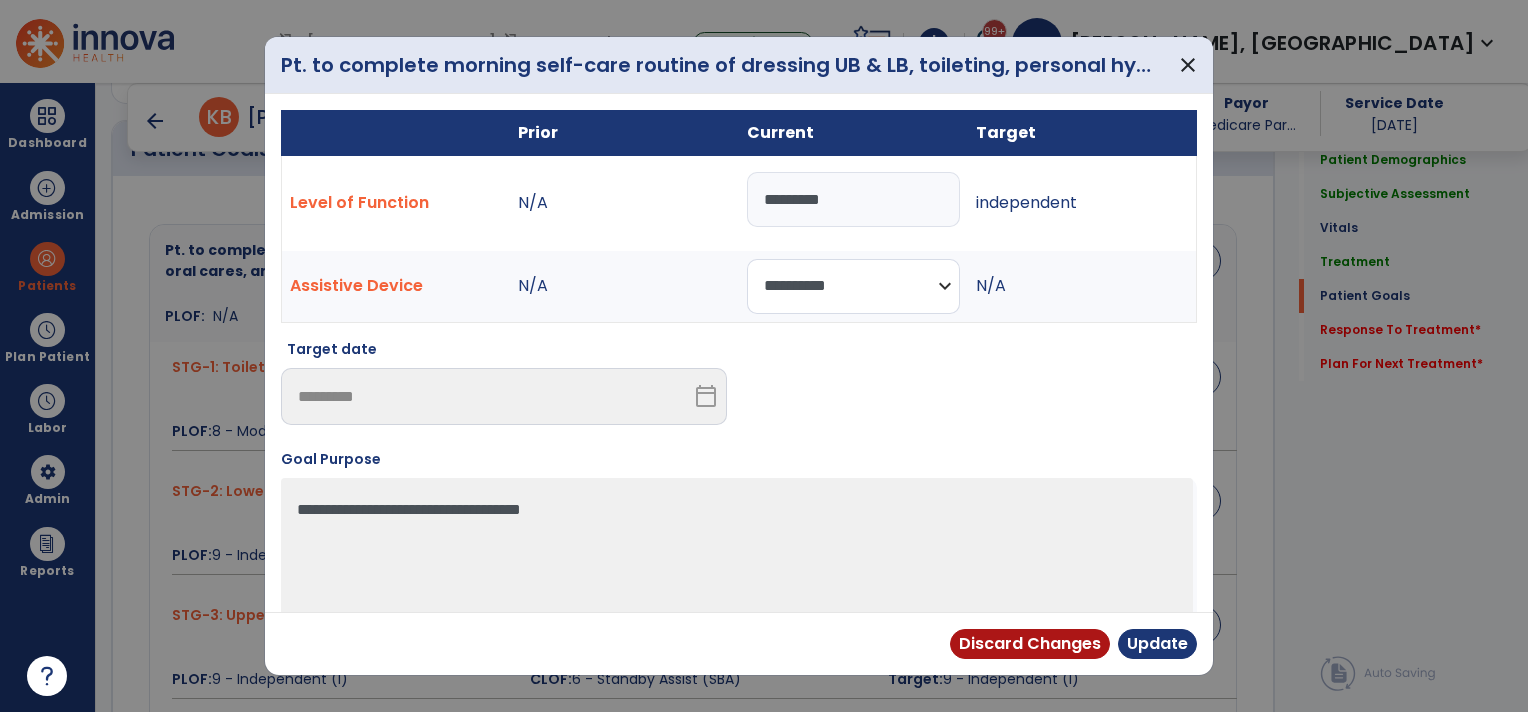click on "**********" at bounding box center (853, 286) 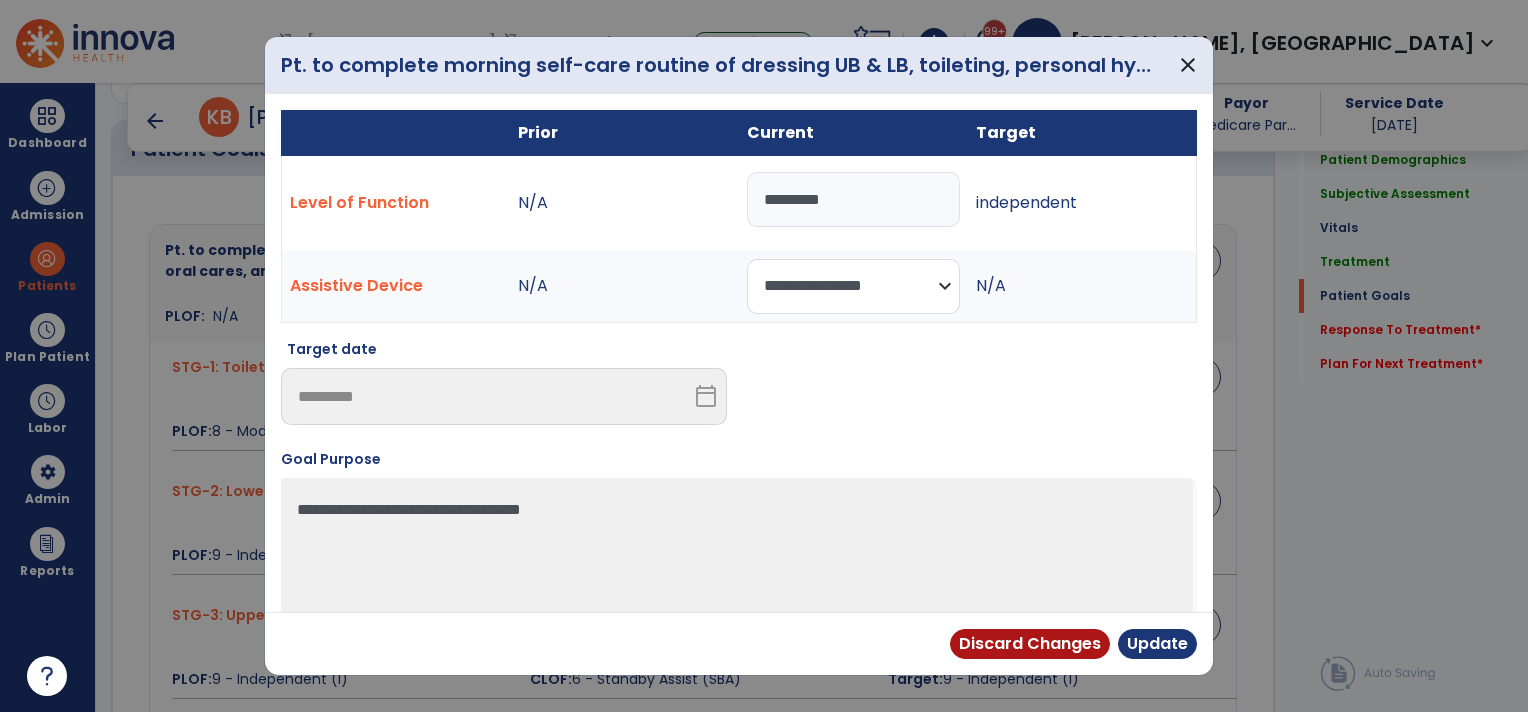 click on "**********" at bounding box center [853, 286] 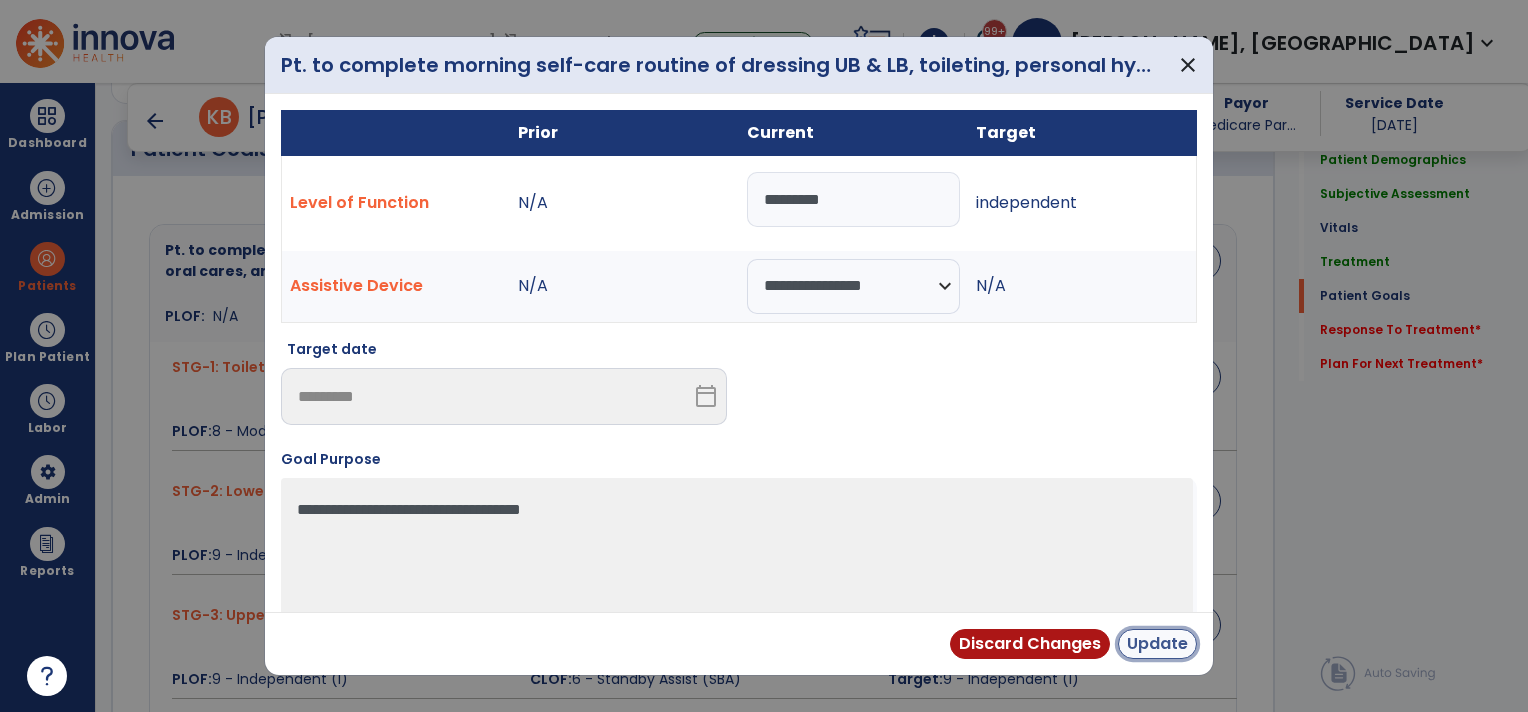 click on "Update" at bounding box center (1157, 644) 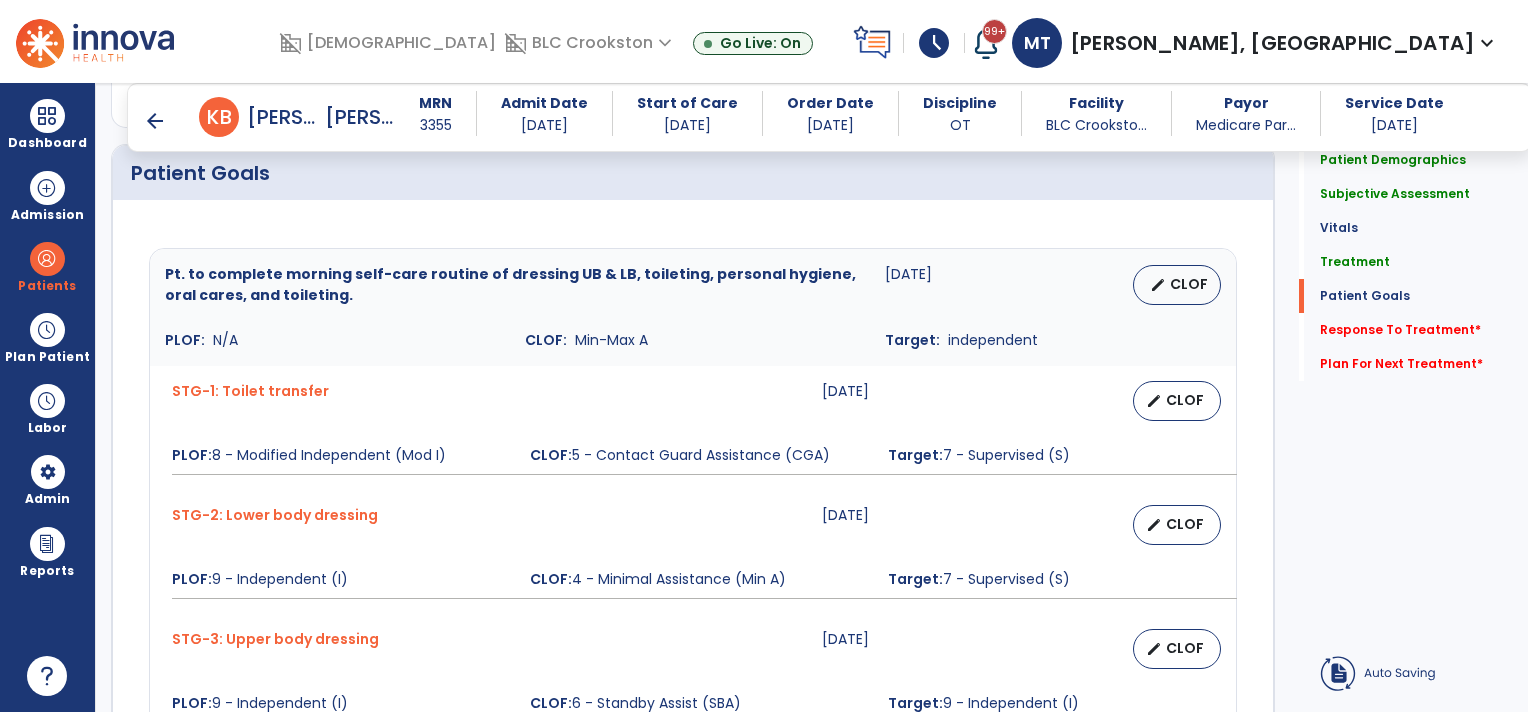scroll, scrollTop: 1600, scrollLeft: 0, axis: vertical 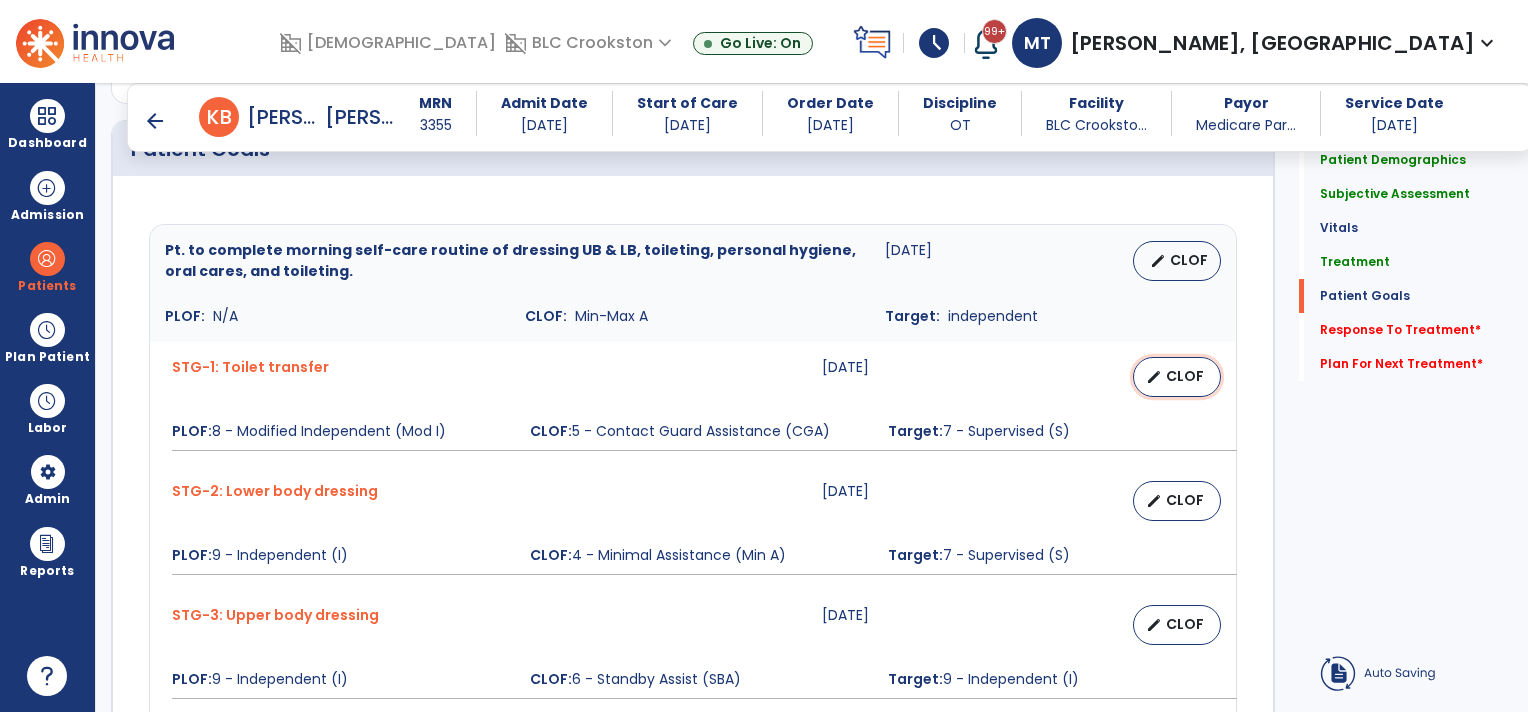 click on "CLOF" at bounding box center [1185, 376] 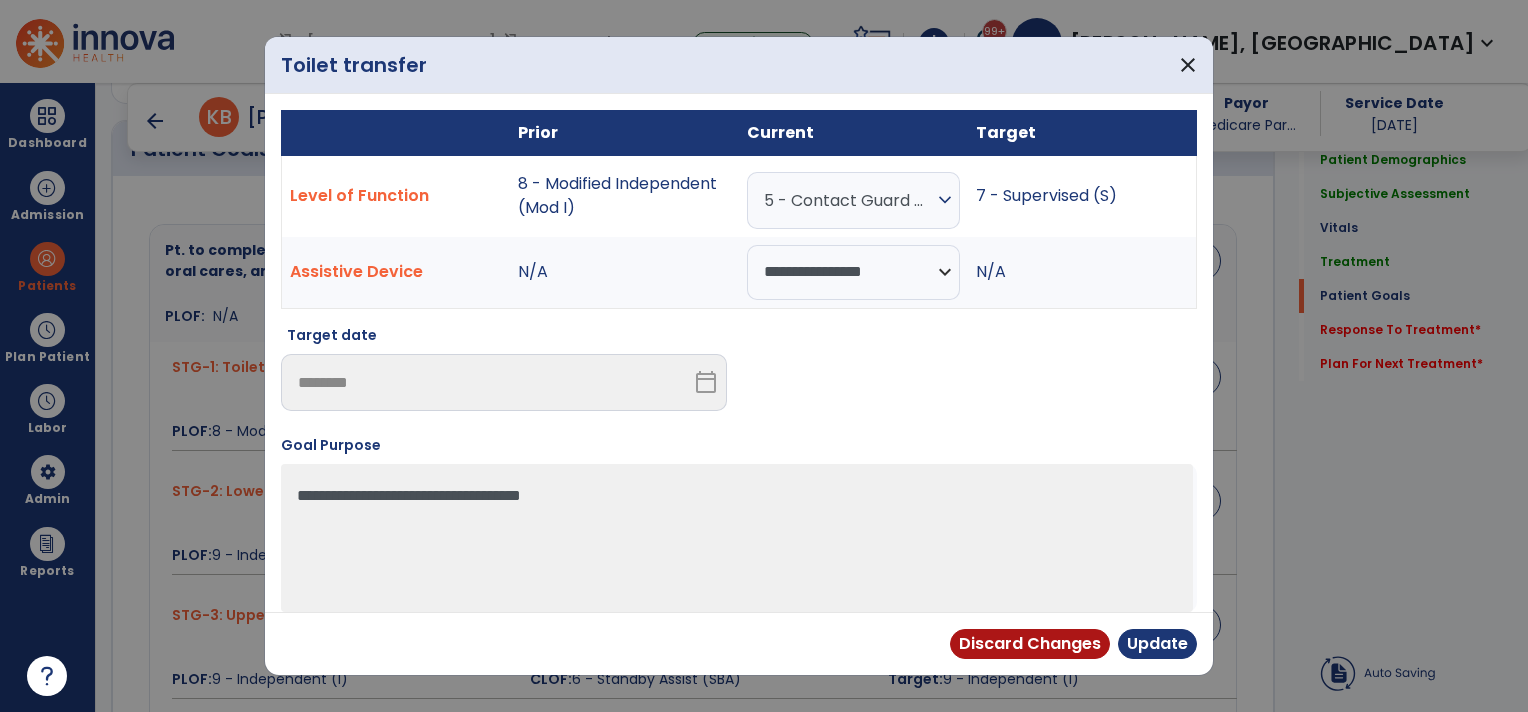 click on "expand_more" at bounding box center (945, 200) 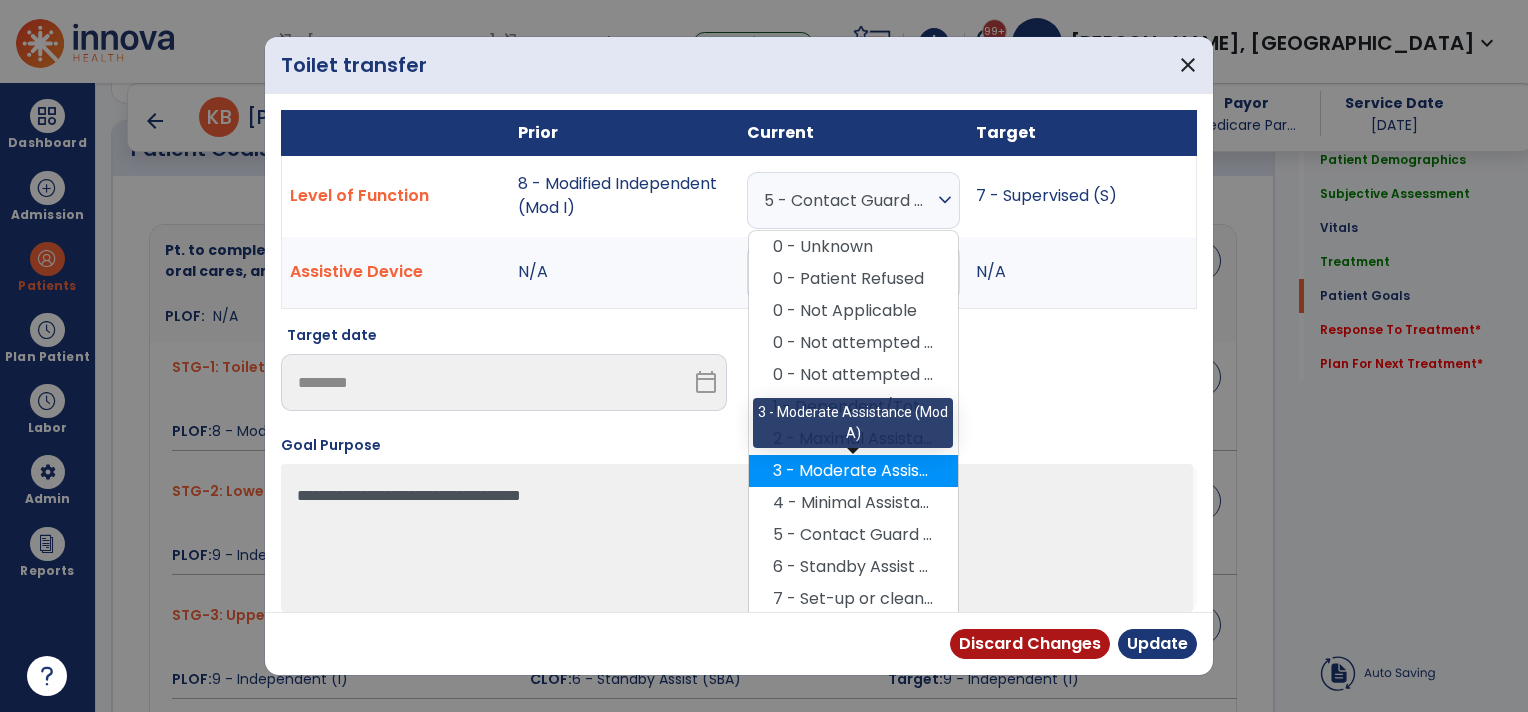 click on "3 - Moderate Assistance (Mod A)" at bounding box center (853, 471) 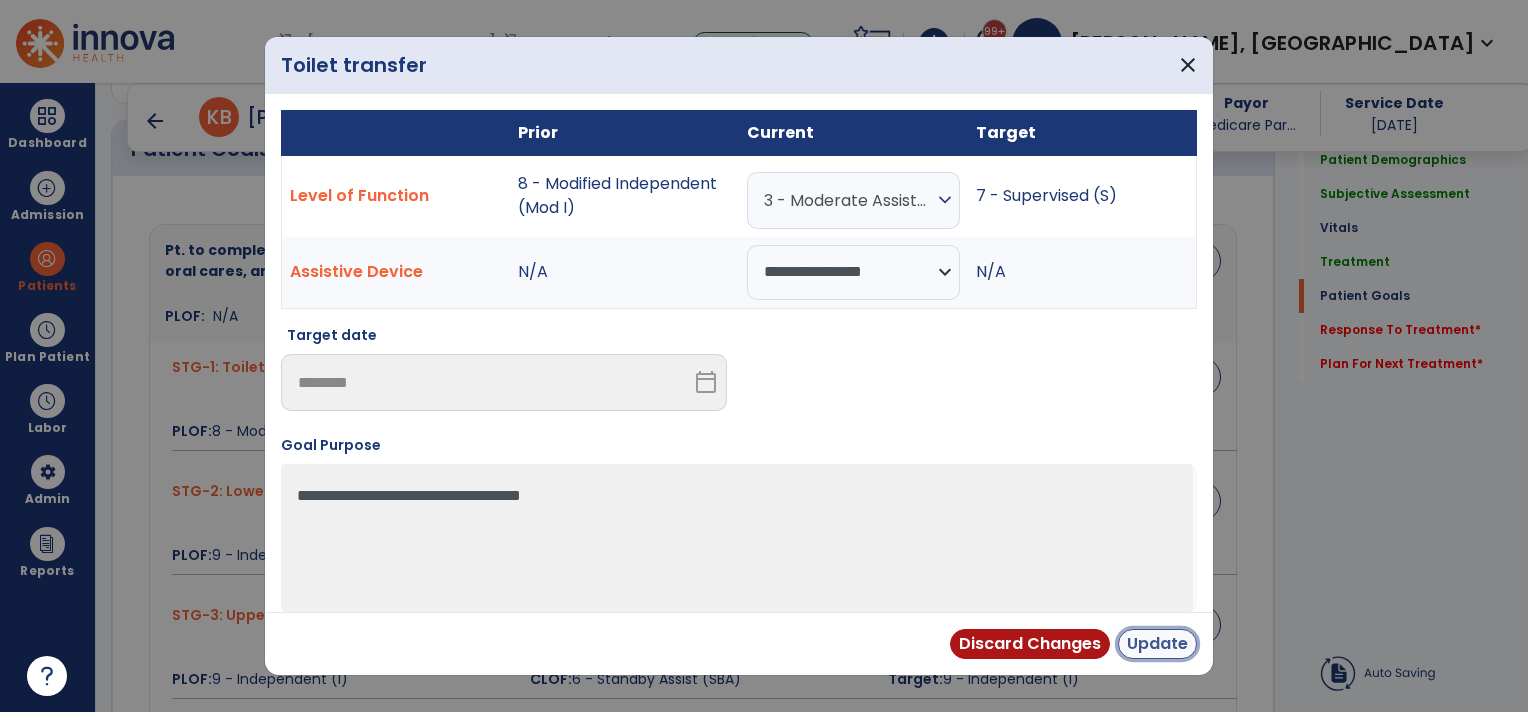 click on "Update" at bounding box center (1157, 644) 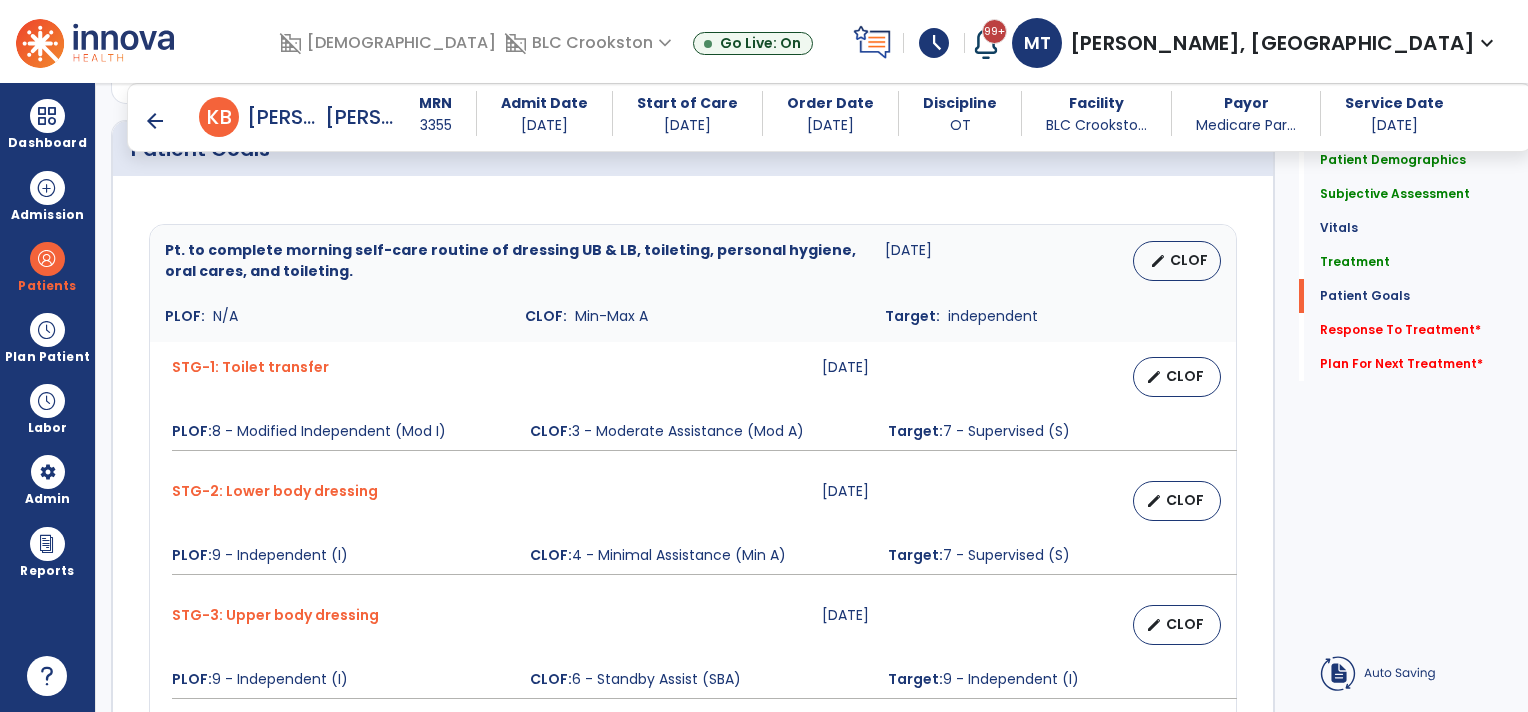 scroll, scrollTop: 1700, scrollLeft: 0, axis: vertical 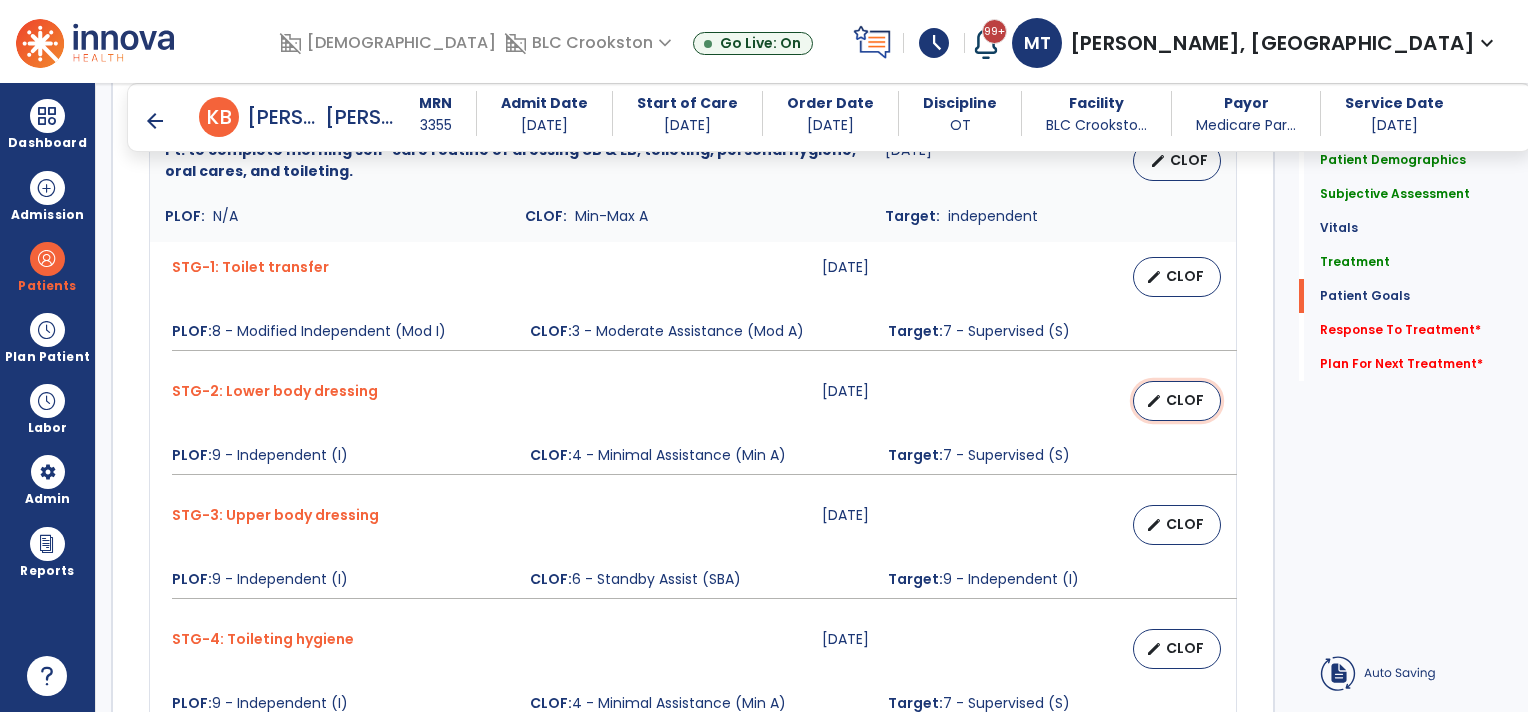 click on "edit   CLOF" at bounding box center (1177, 401) 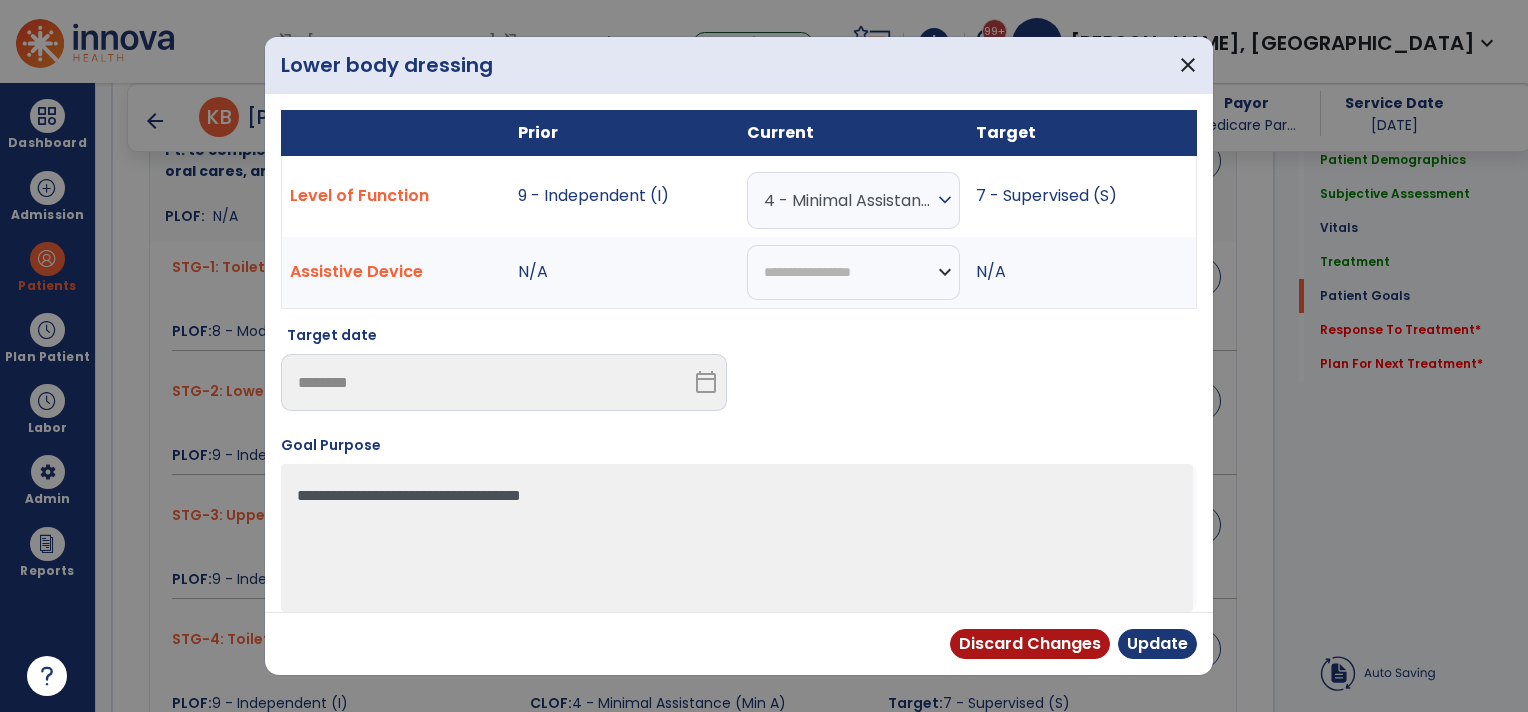 click on "expand_more" at bounding box center [945, 200] 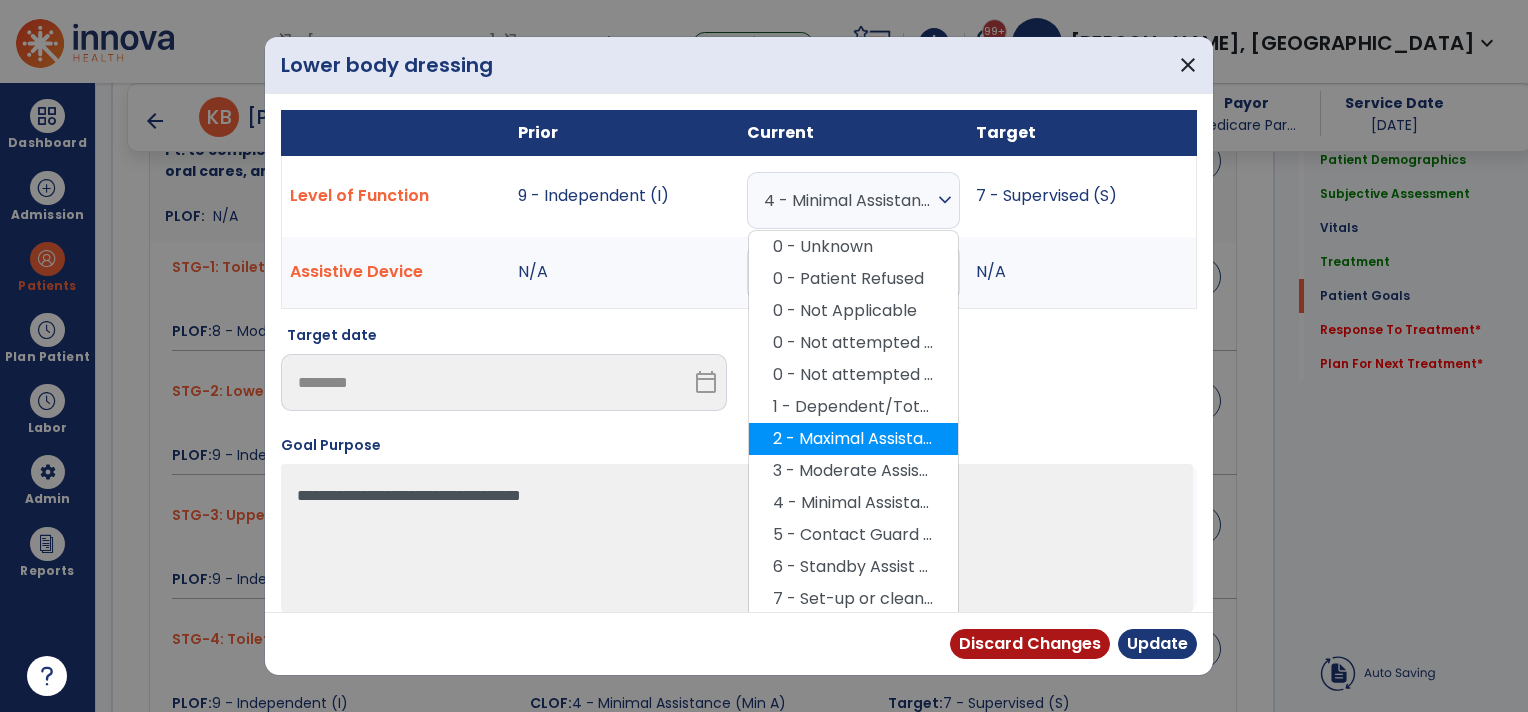click on "2 - Maximal Assistance (Max A)" at bounding box center [853, 439] 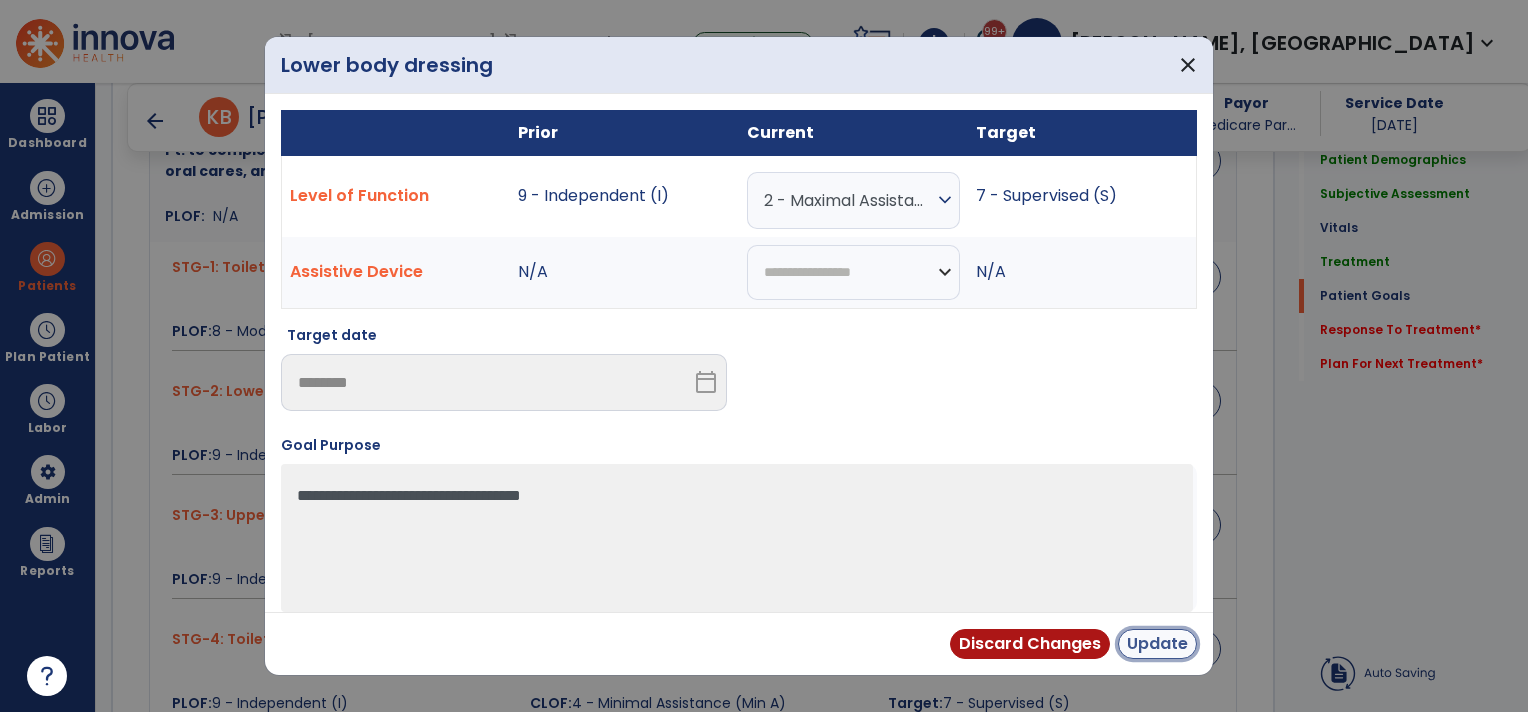 click on "Update" at bounding box center [1157, 644] 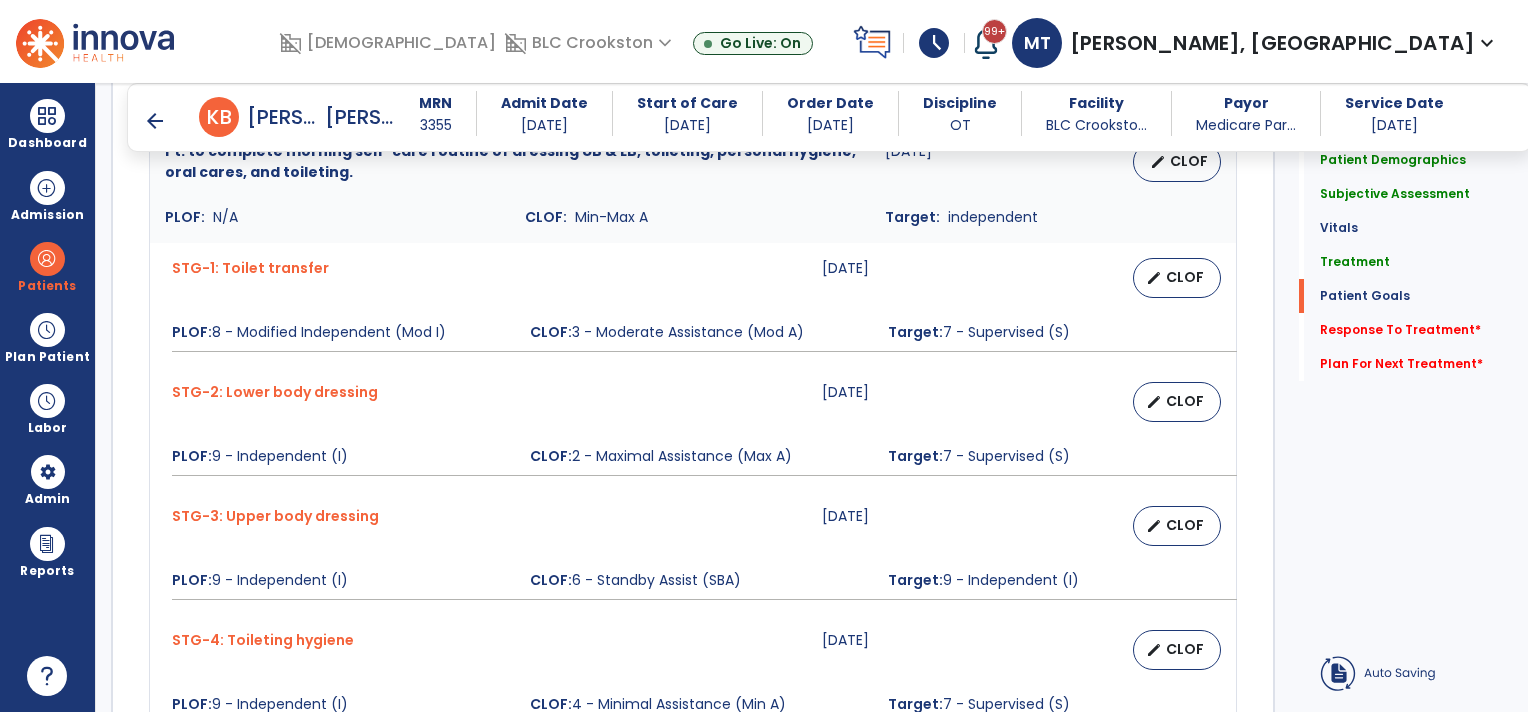 scroll, scrollTop: 1700, scrollLeft: 0, axis: vertical 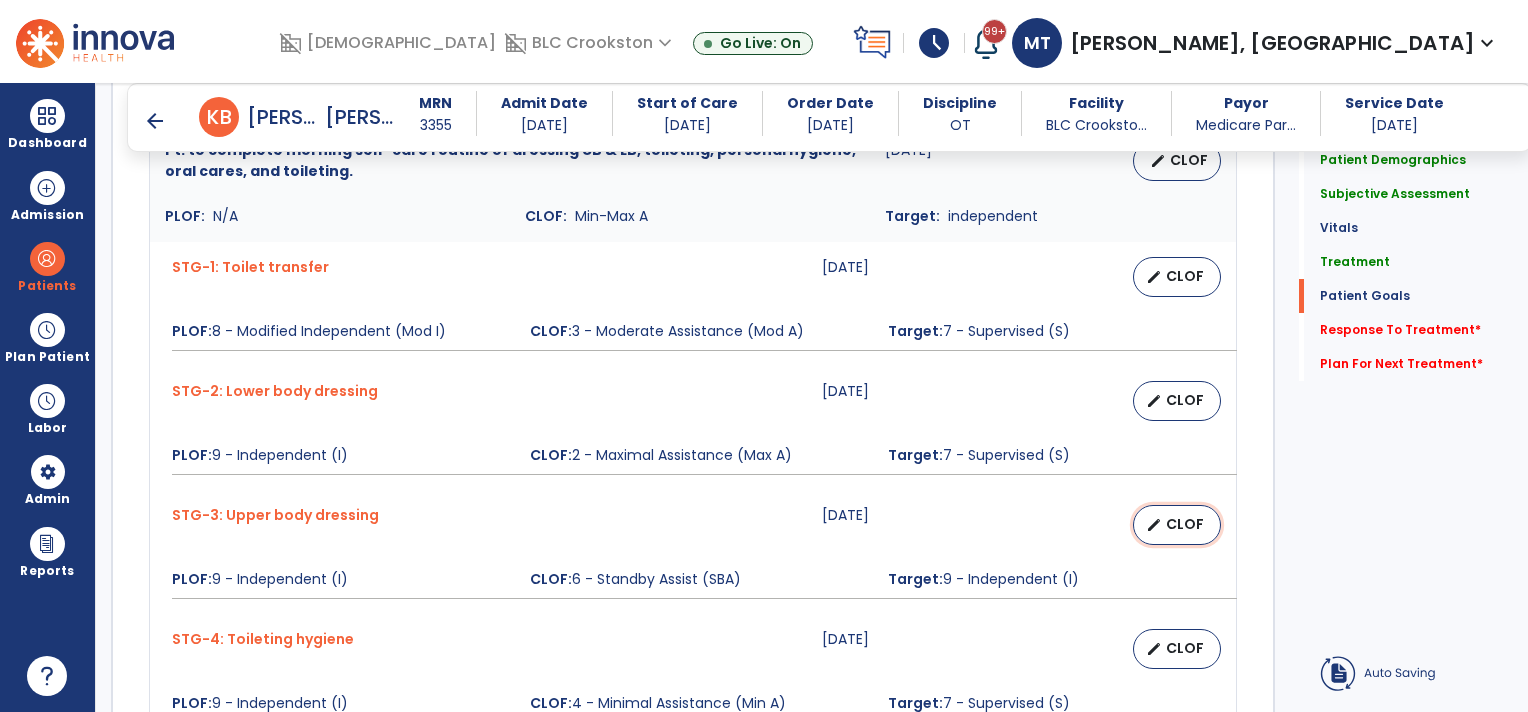 click on "CLOF" at bounding box center (1185, 524) 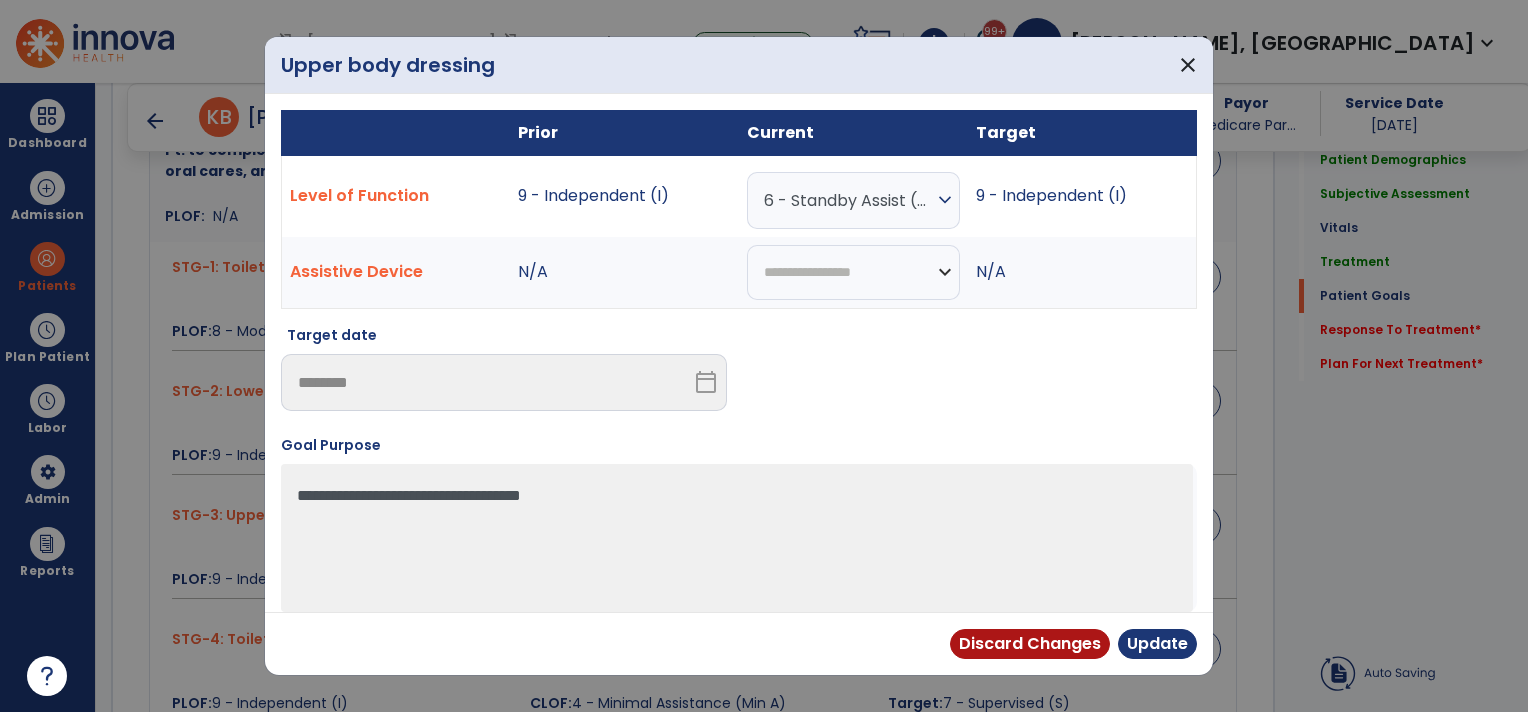 click on "expand_more" at bounding box center (945, 200) 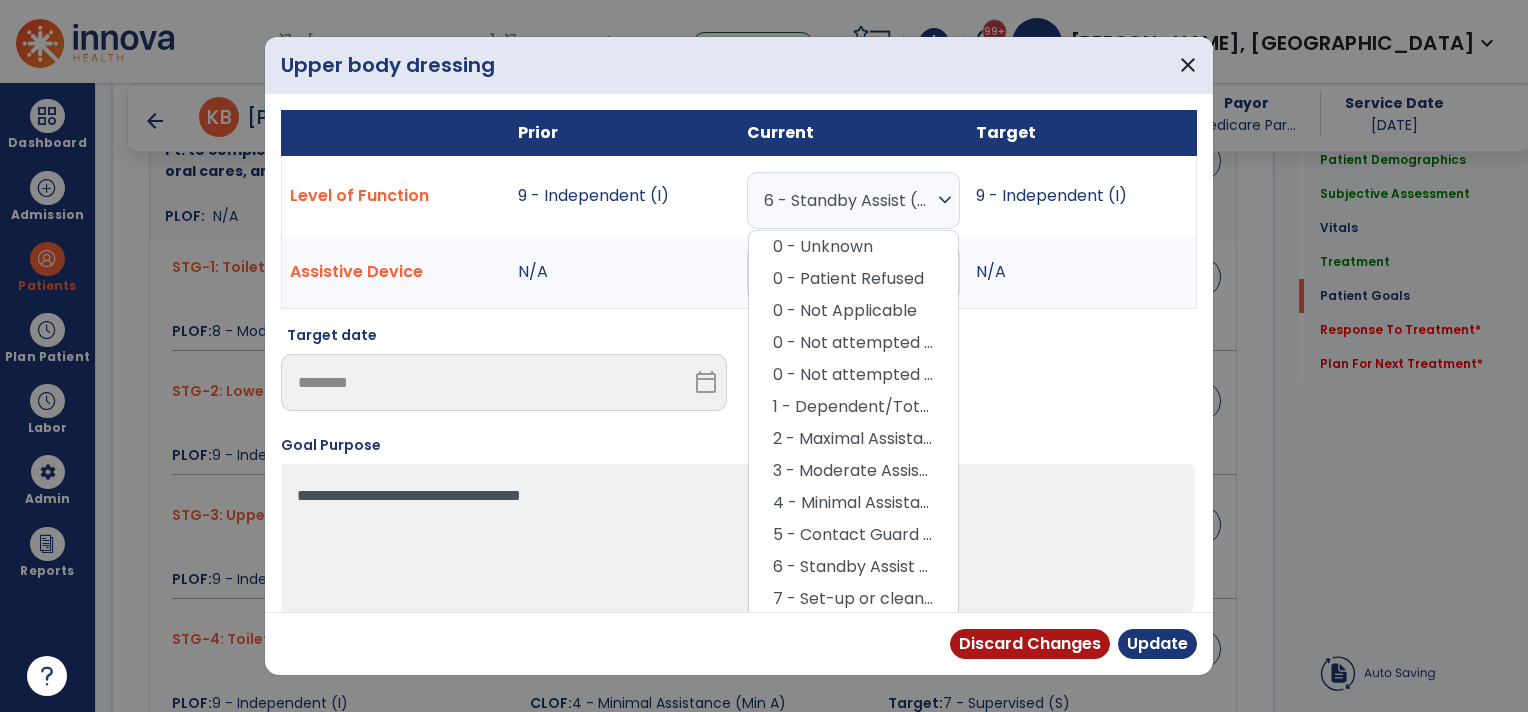 click on "2 - Maximal Assistance (Max A)" at bounding box center [853, 439] 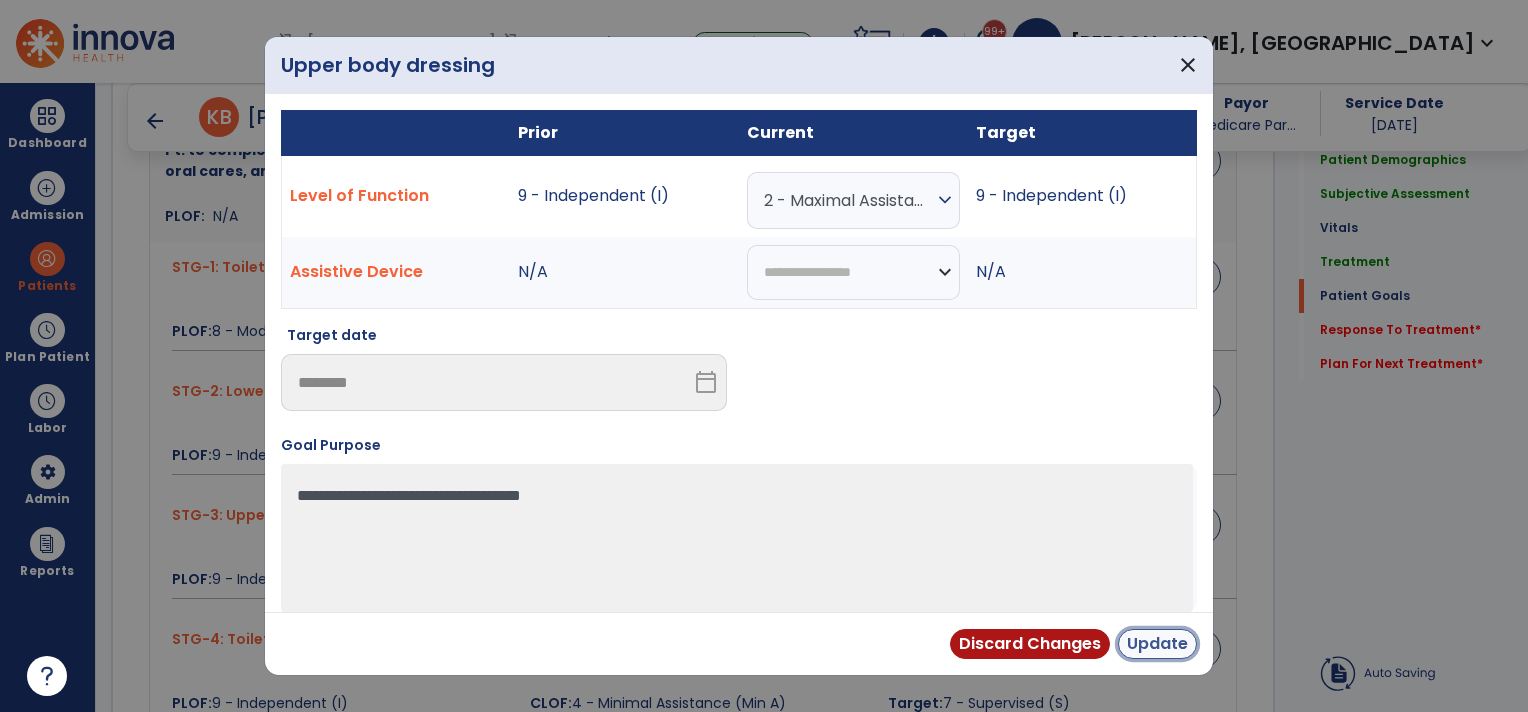click on "Update" at bounding box center [1157, 644] 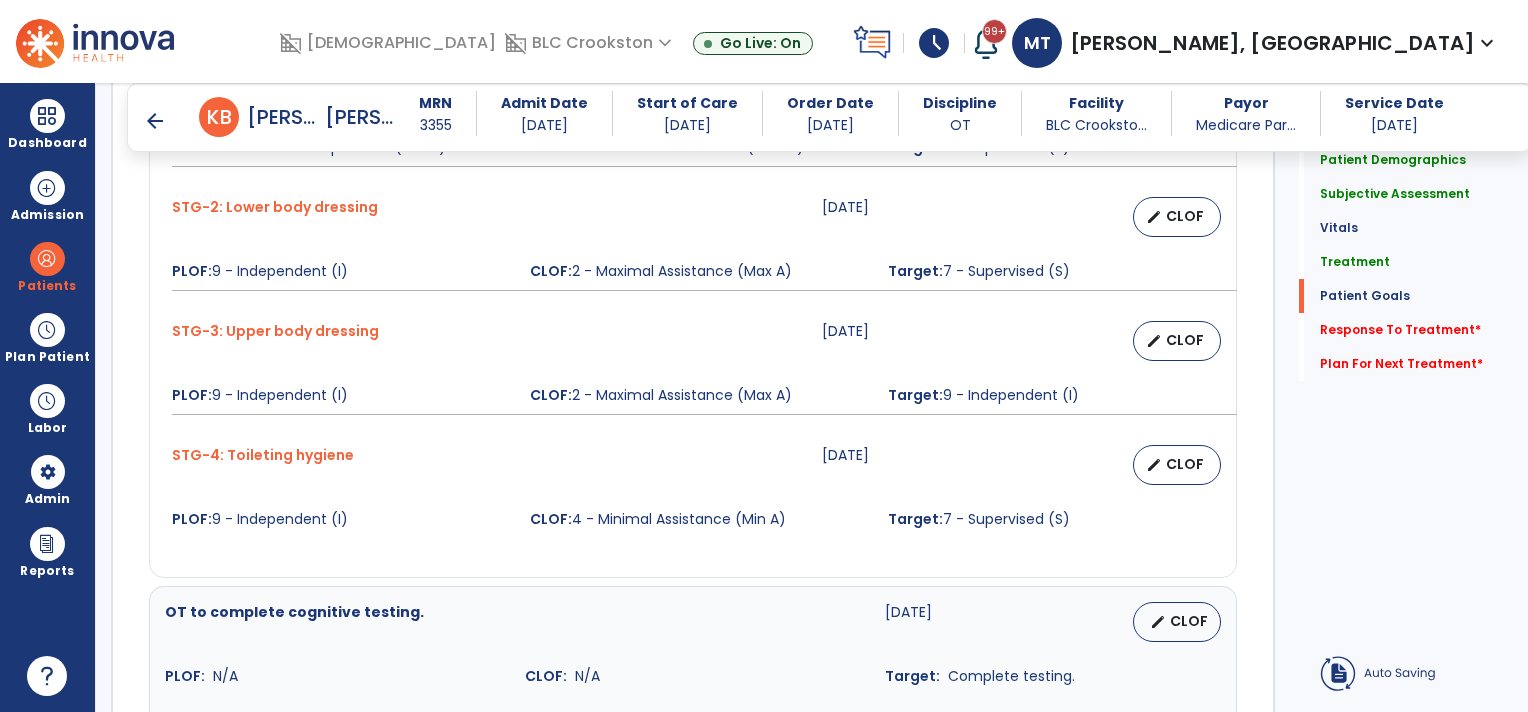 scroll, scrollTop: 1900, scrollLeft: 0, axis: vertical 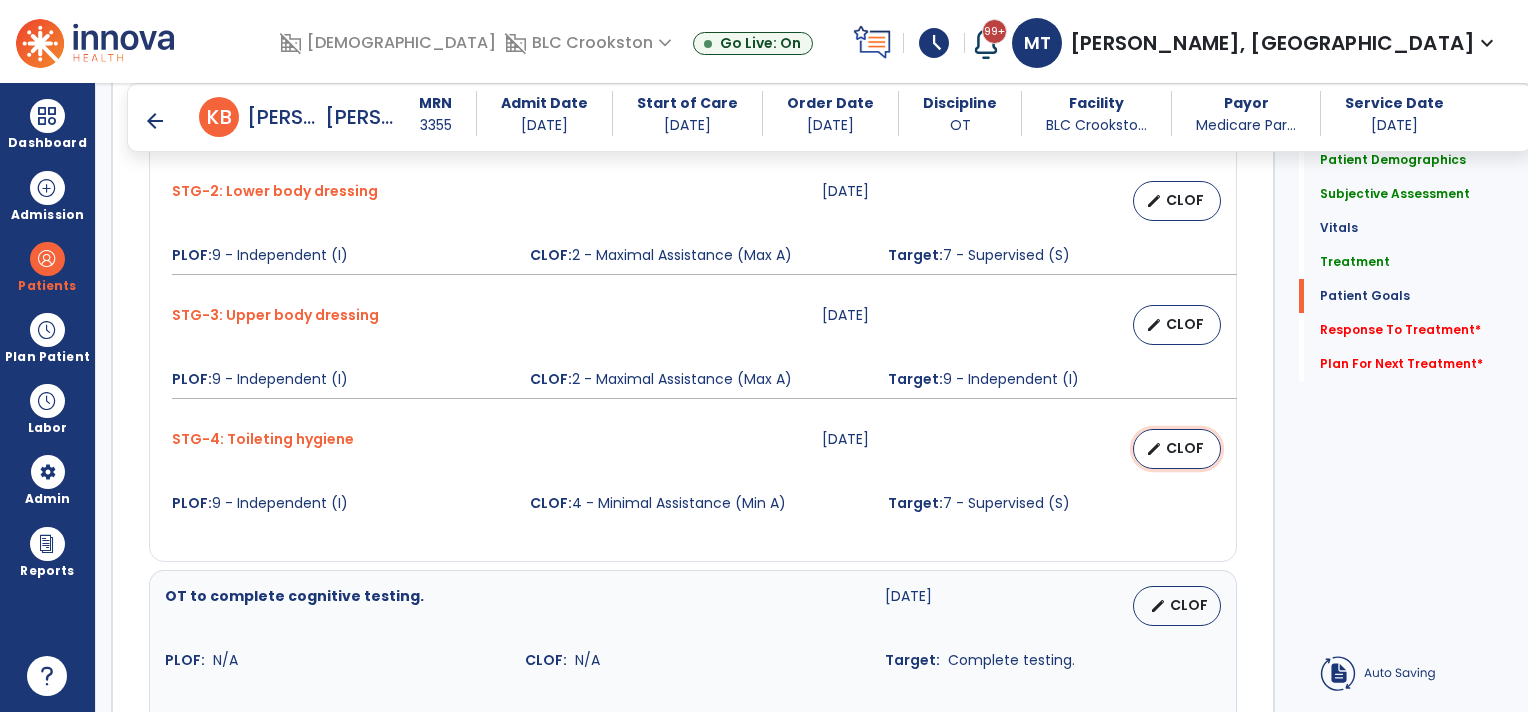 click on "edit   CLOF" at bounding box center [1177, 449] 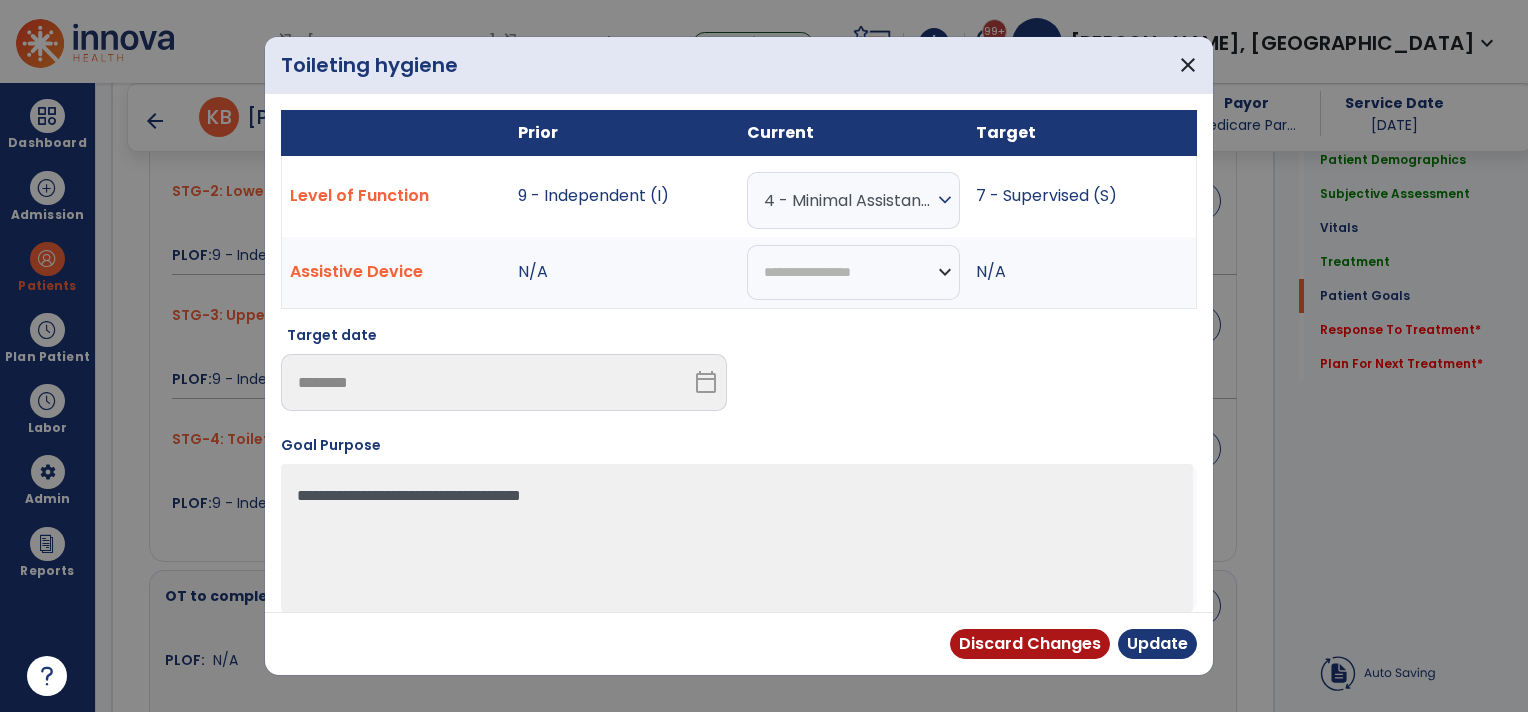 click on "expand_more" at bounding box center (945, 200) 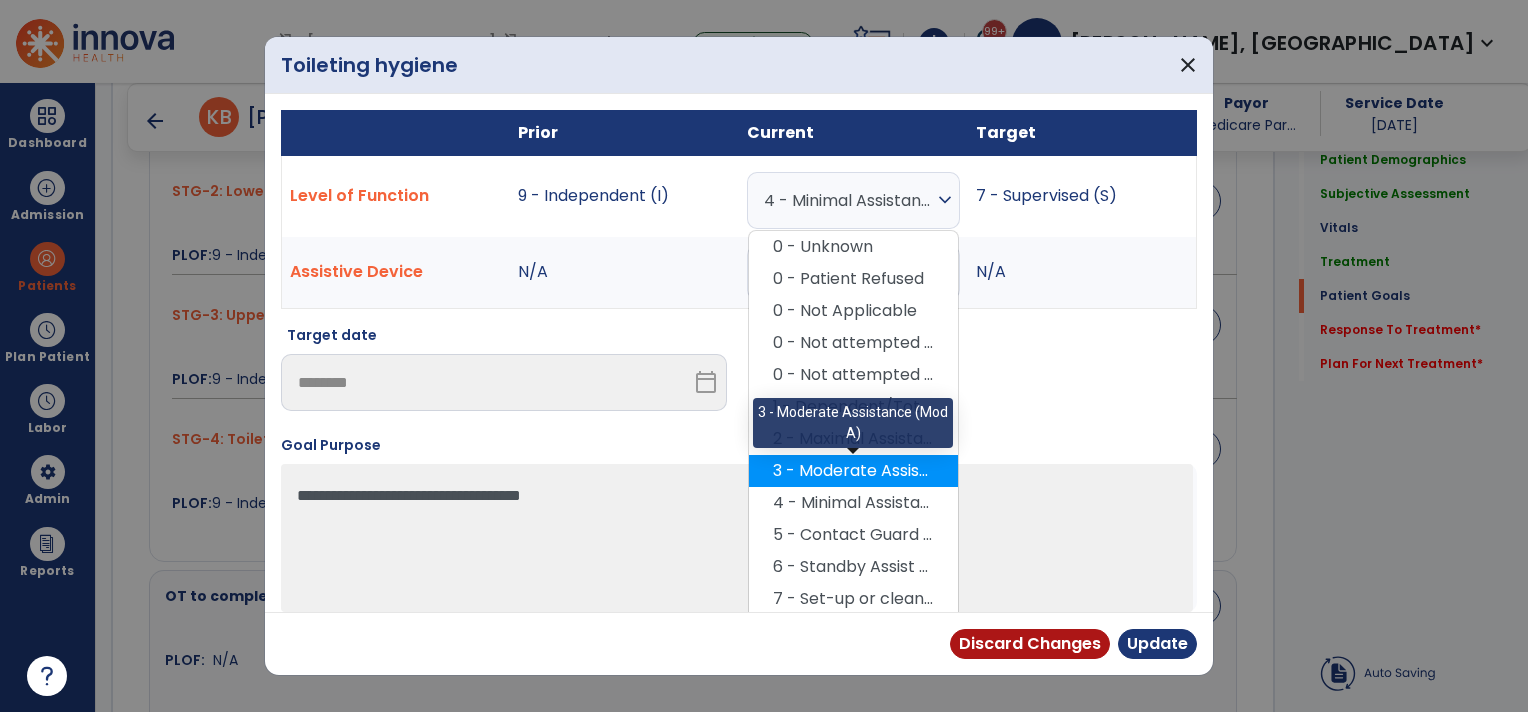 click on "3 - Moderate Assistance (Mod A)" at bounding box center [853, 471] 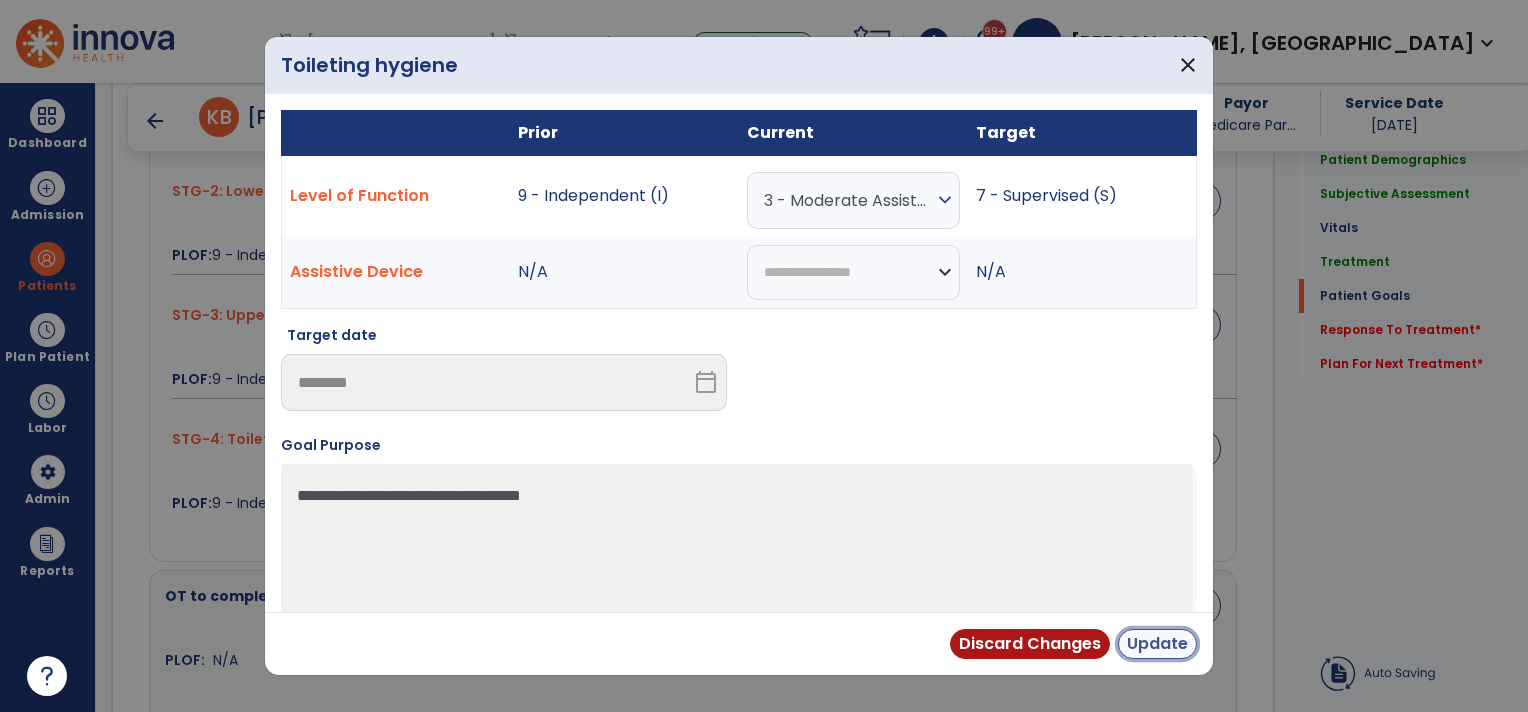 click on "Update" at bounding box center [1157, 644] 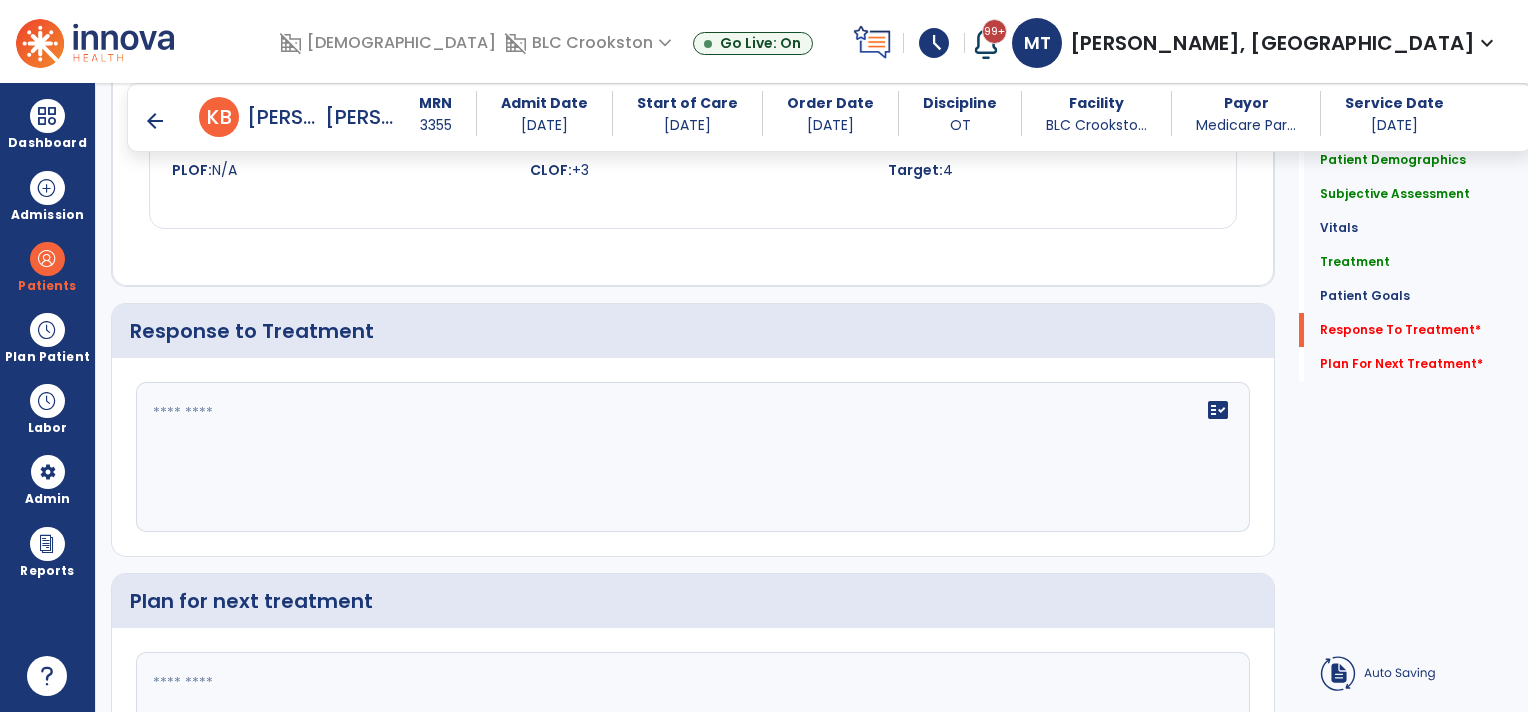 scroll, scrollTop: 3232, scrollLeft: 0, axis: vertical 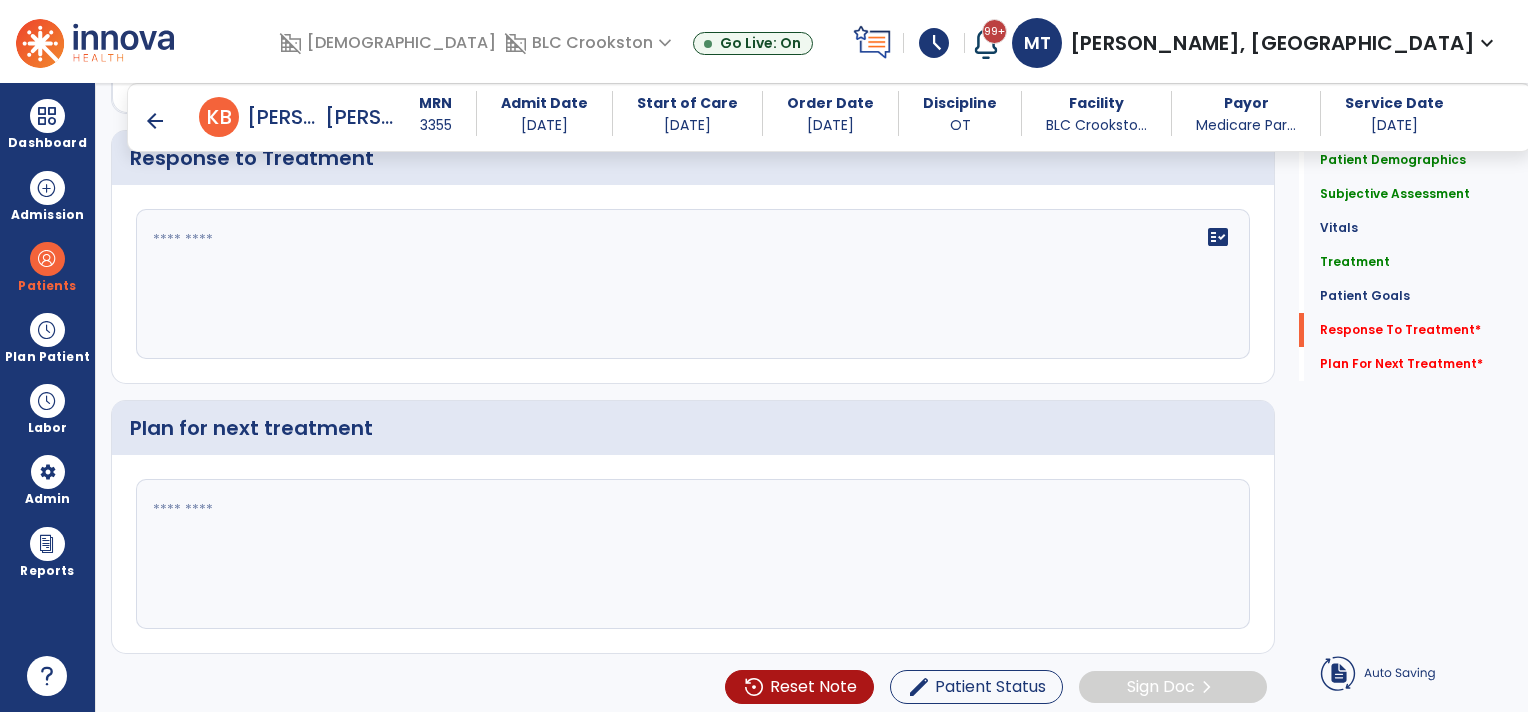 click on "fact_check" 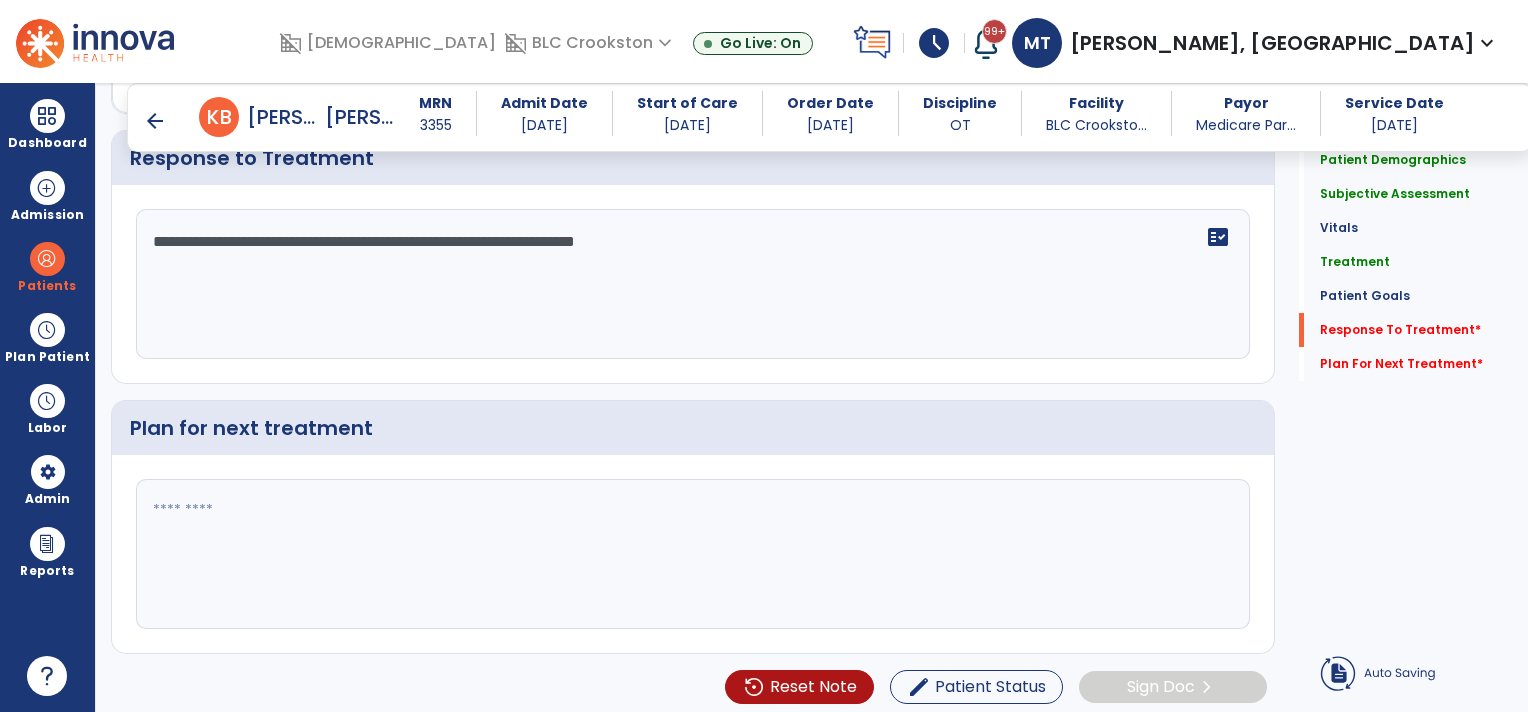 type on "**********" 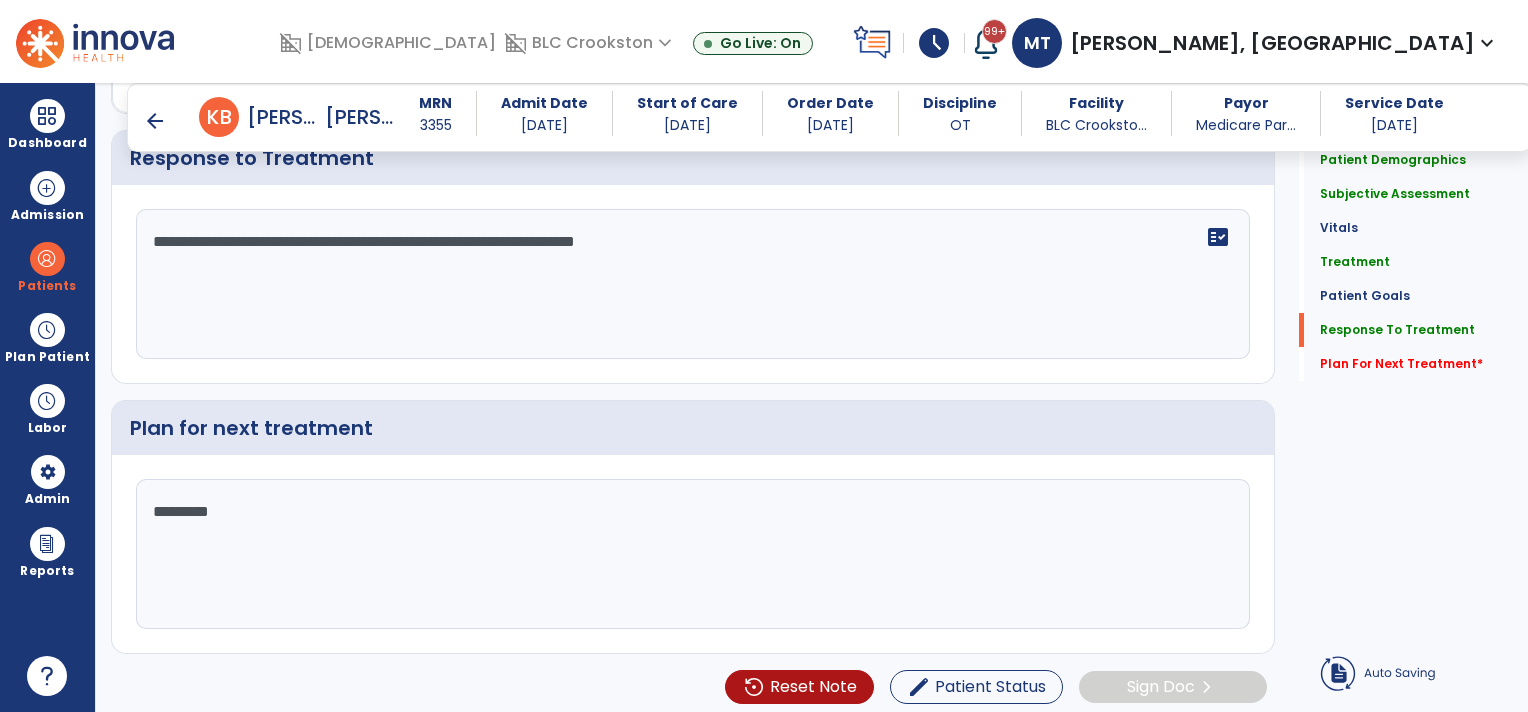 scroll, scrollTop: 3232, scrollLeft: 0, axis: vertical 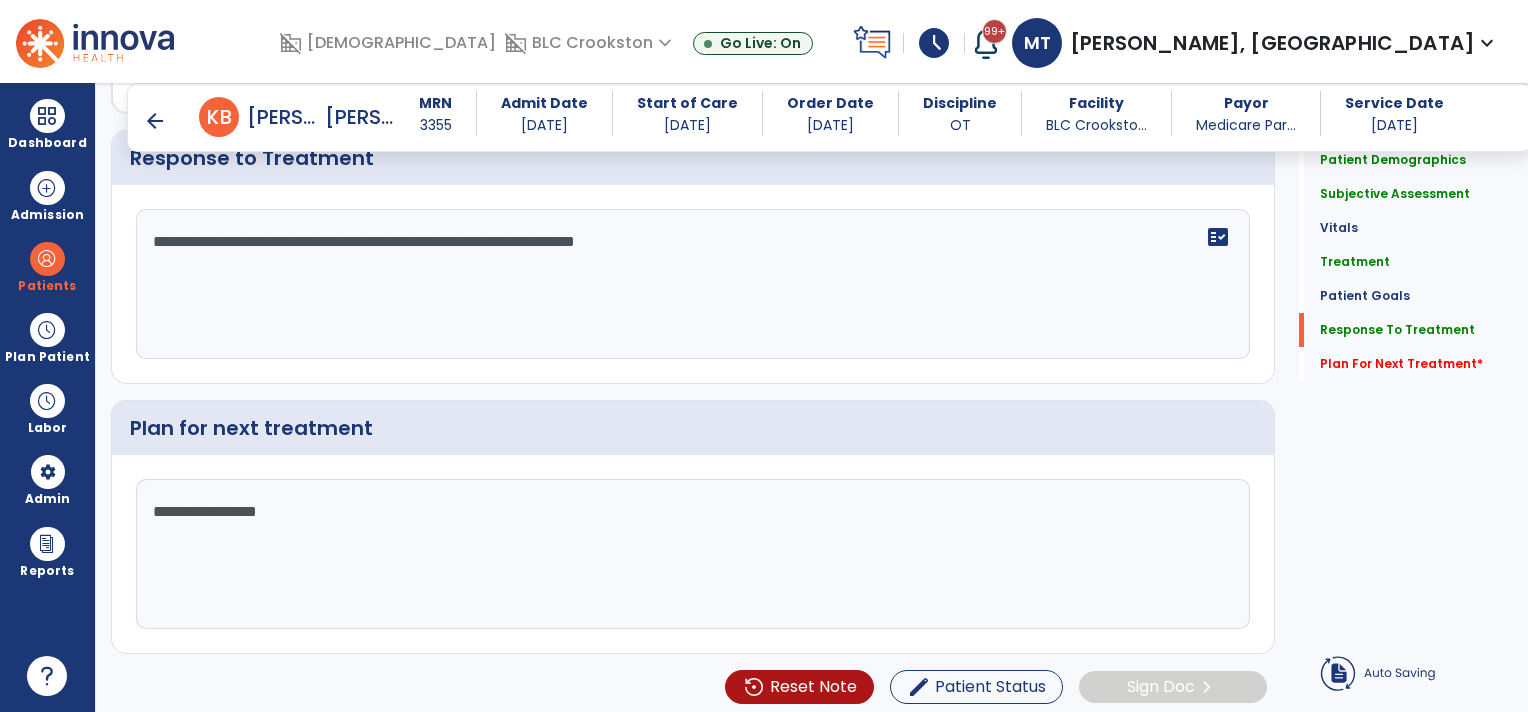 type on "**********" 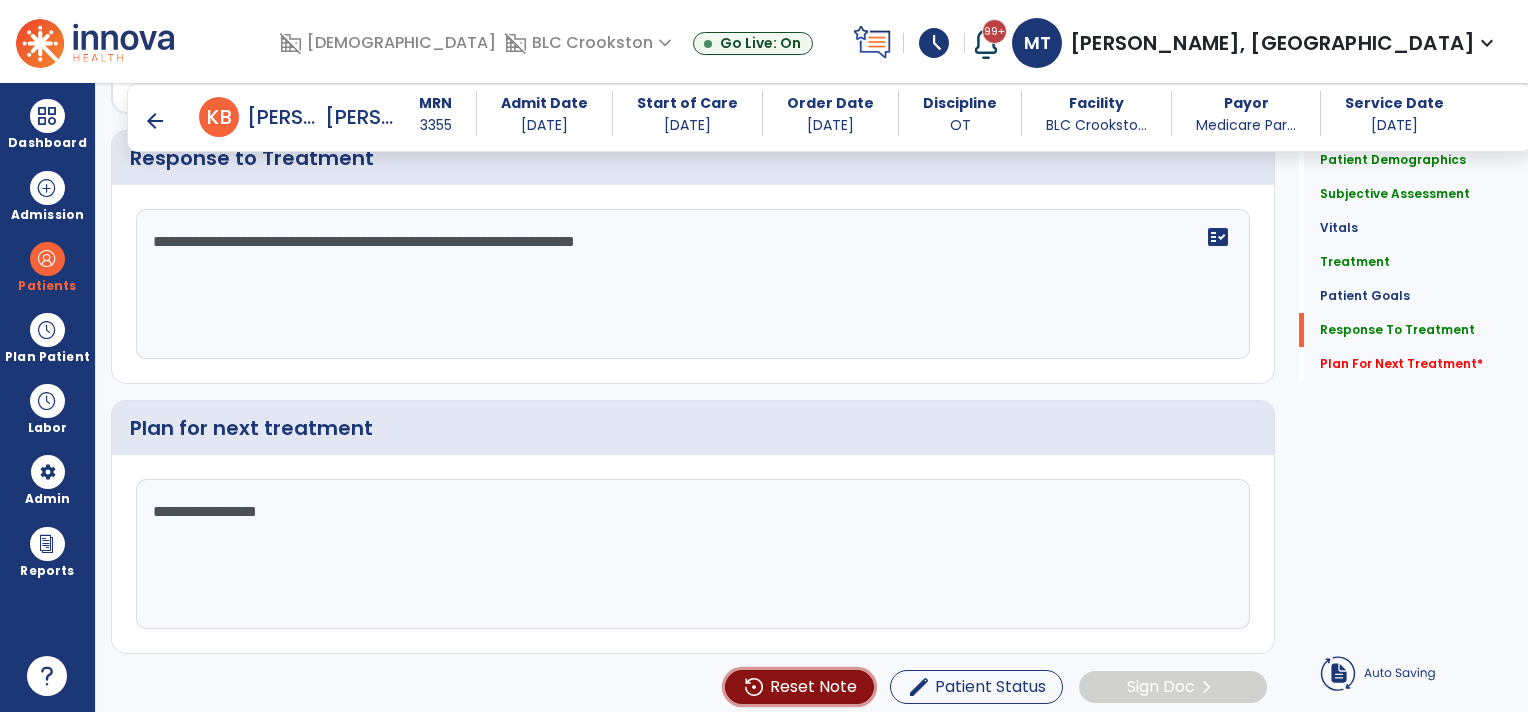 type 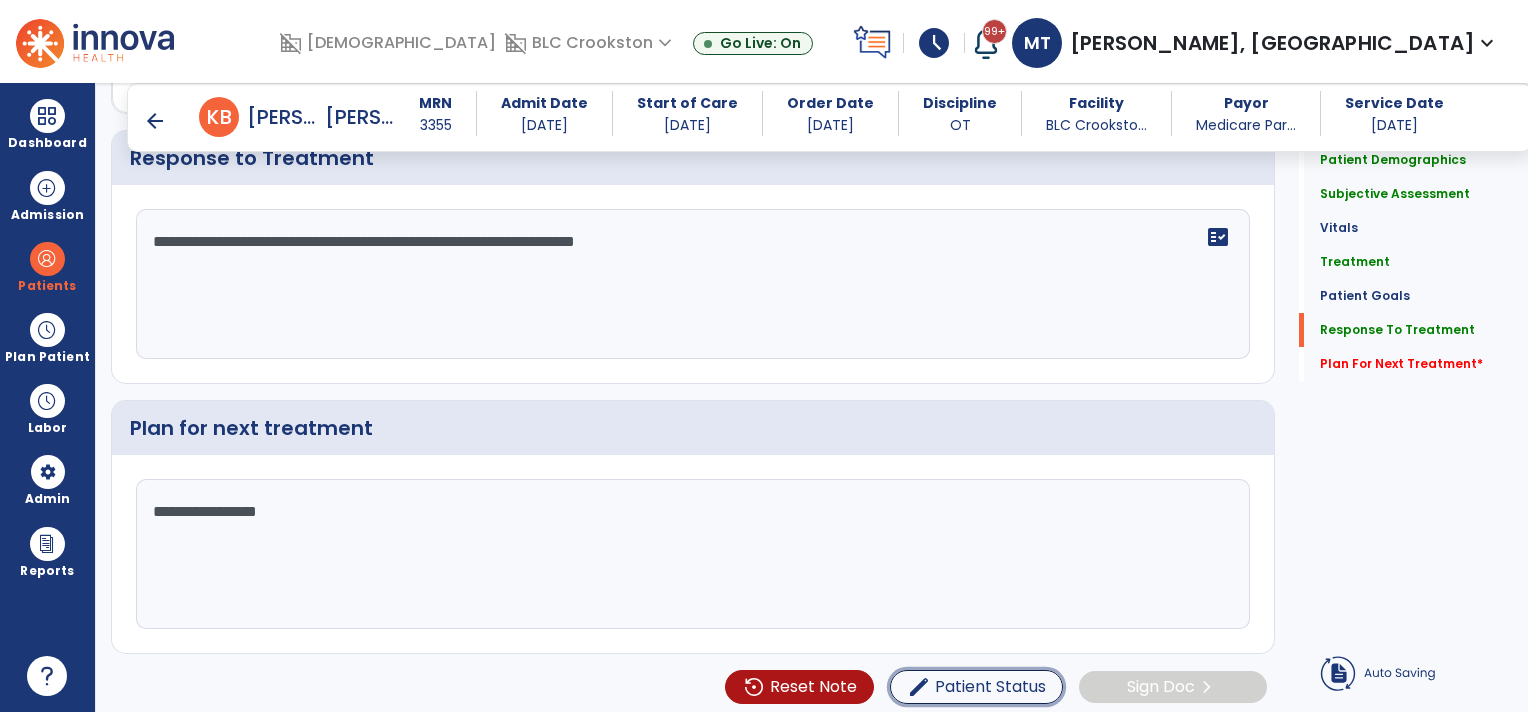 type 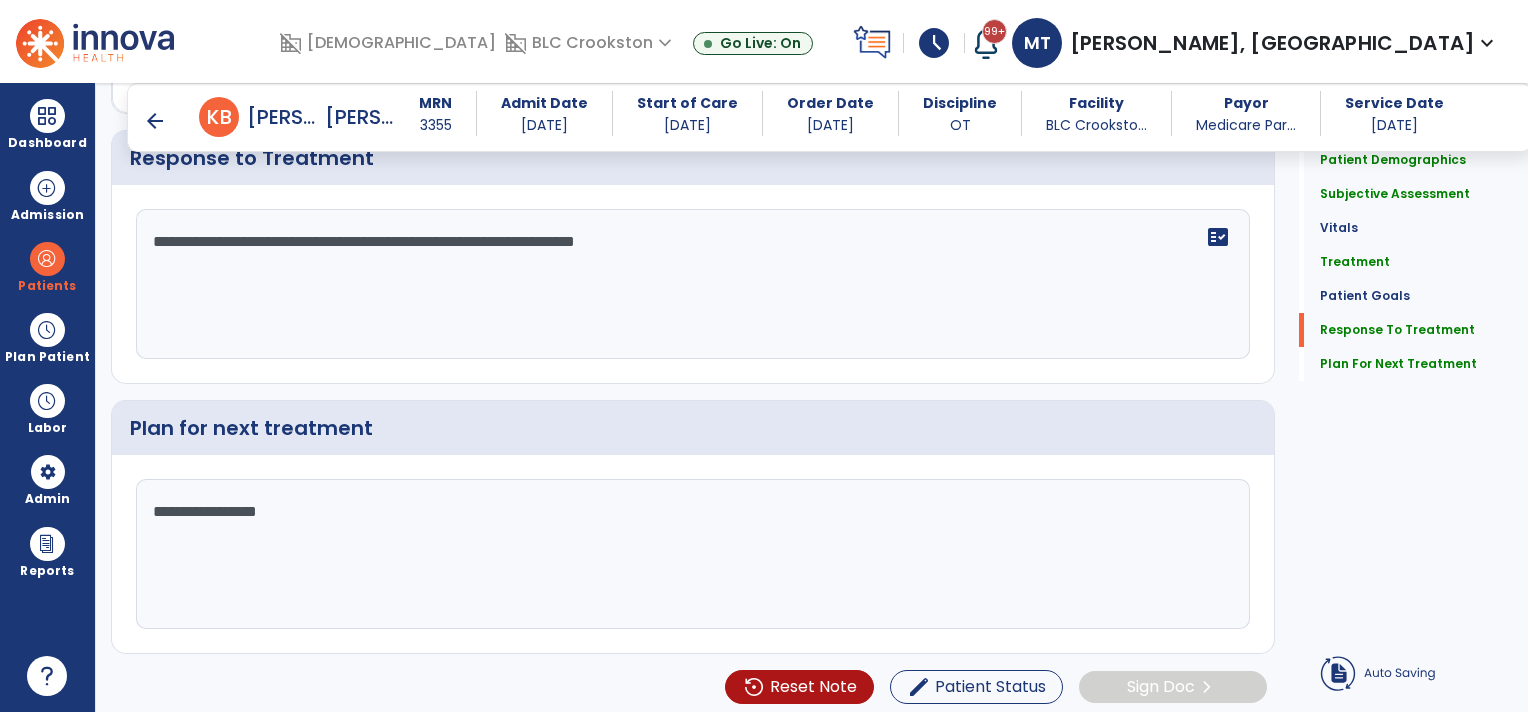 scroll, scrollTop: 3232, scrollLeft: 0, axis: vertical 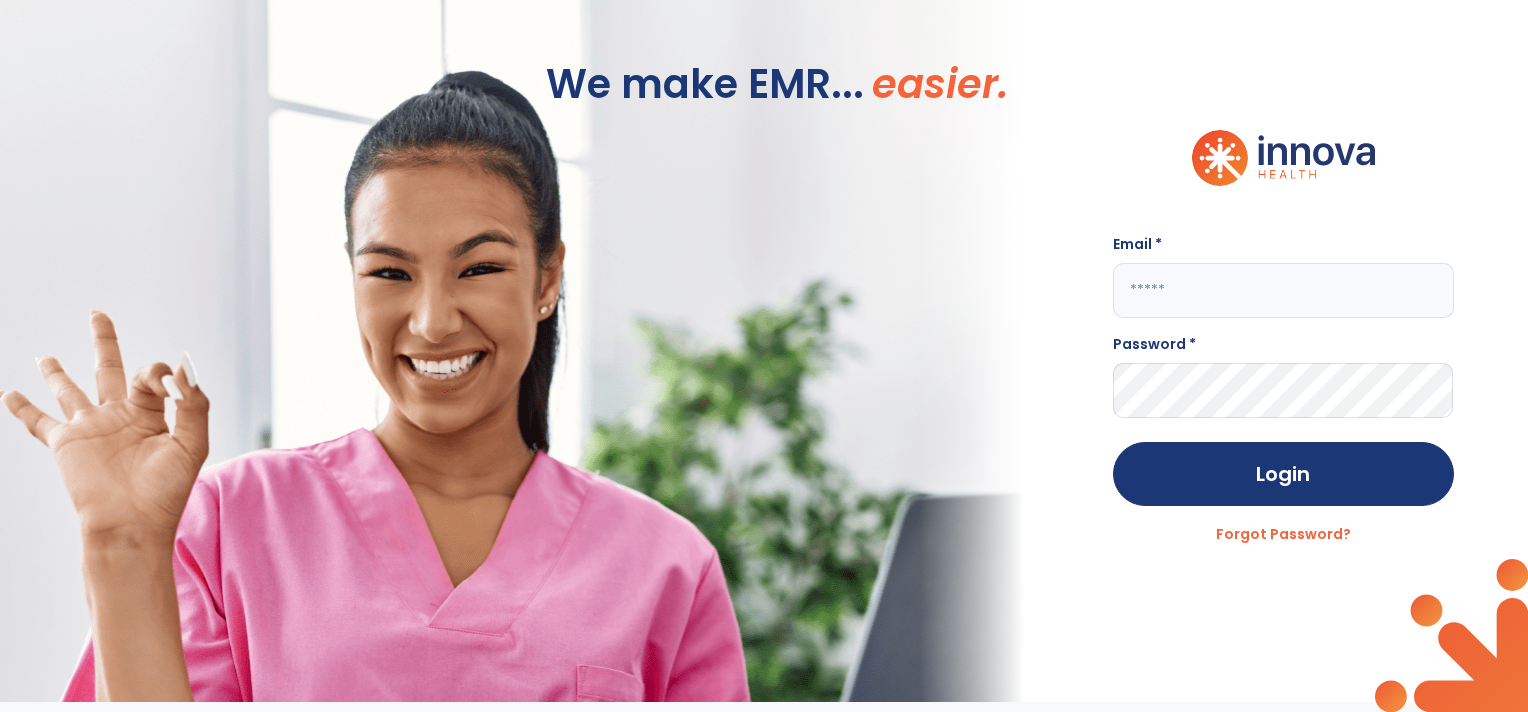 click 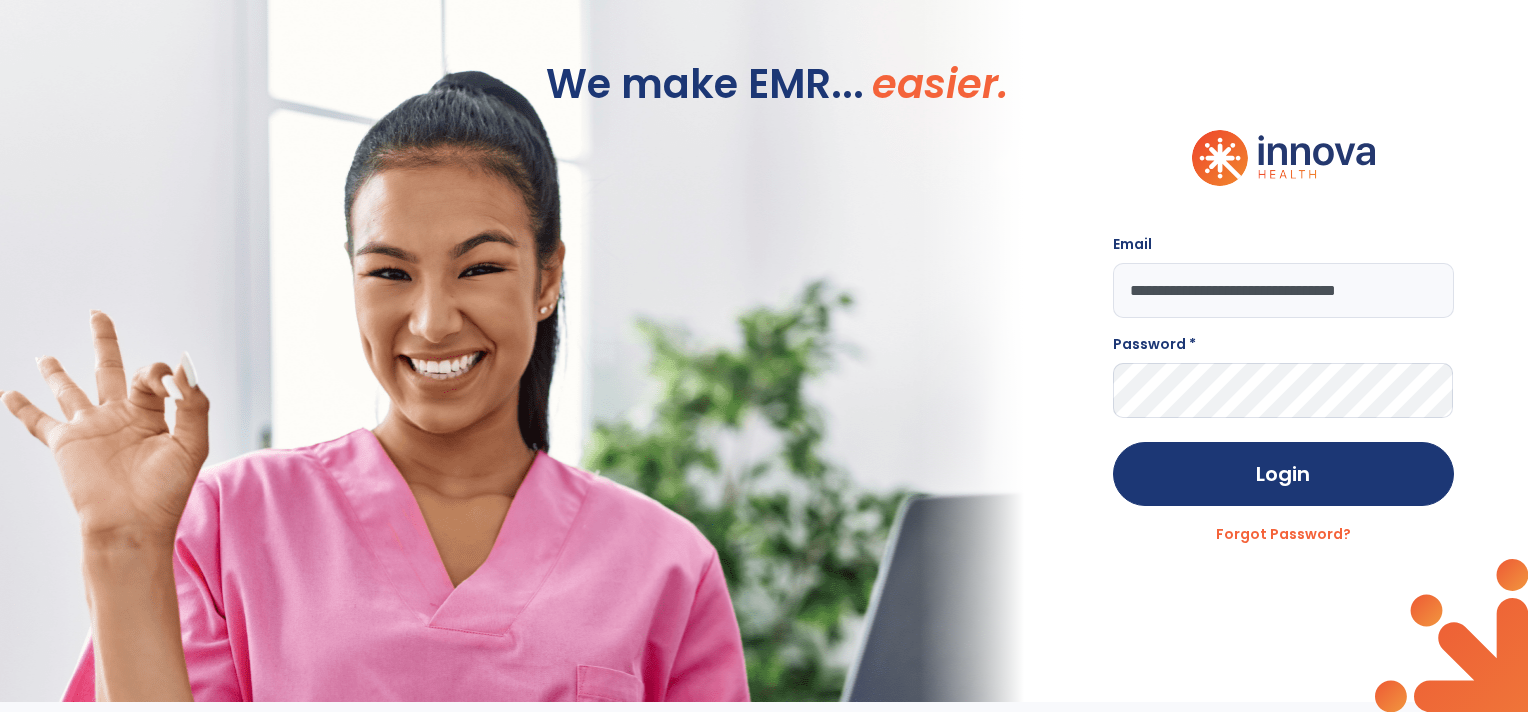 type on "**********" 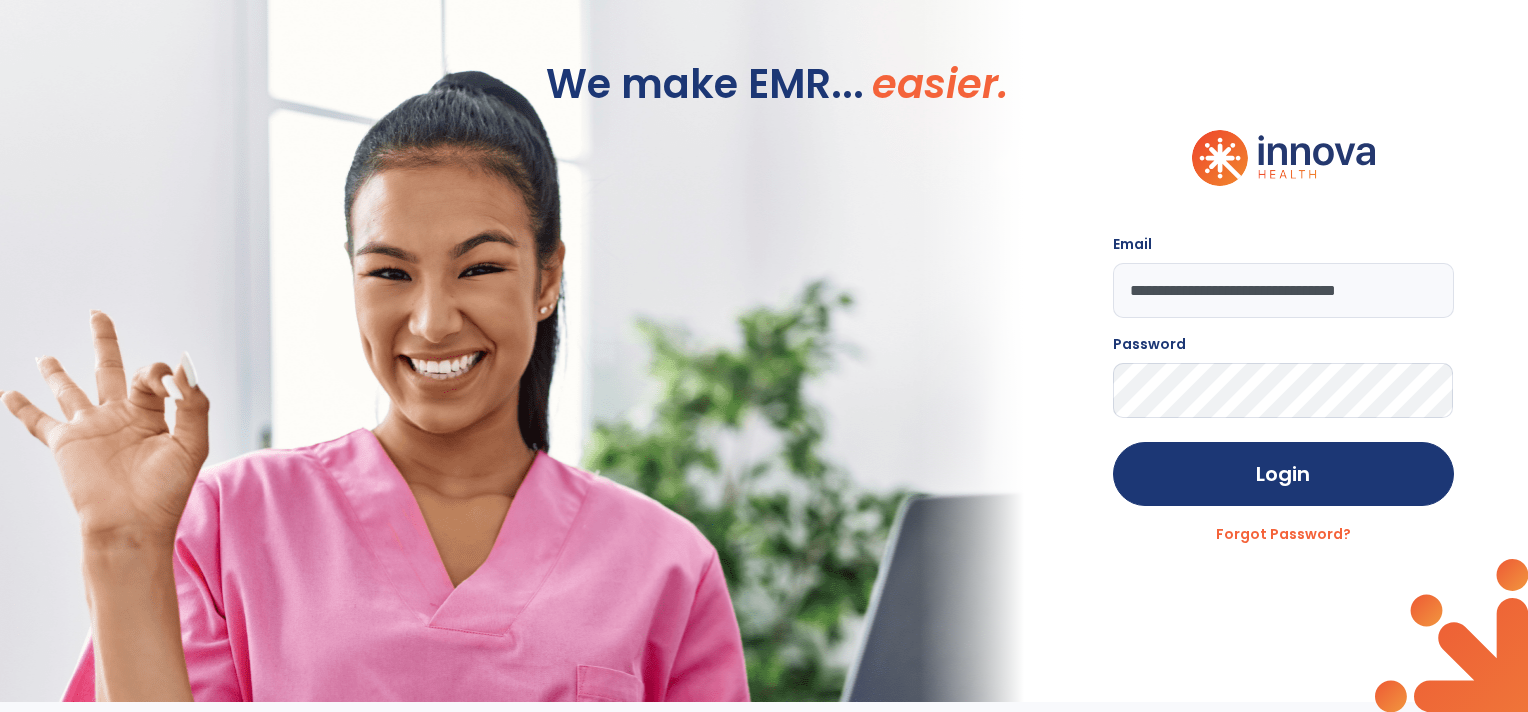 click on "Login" 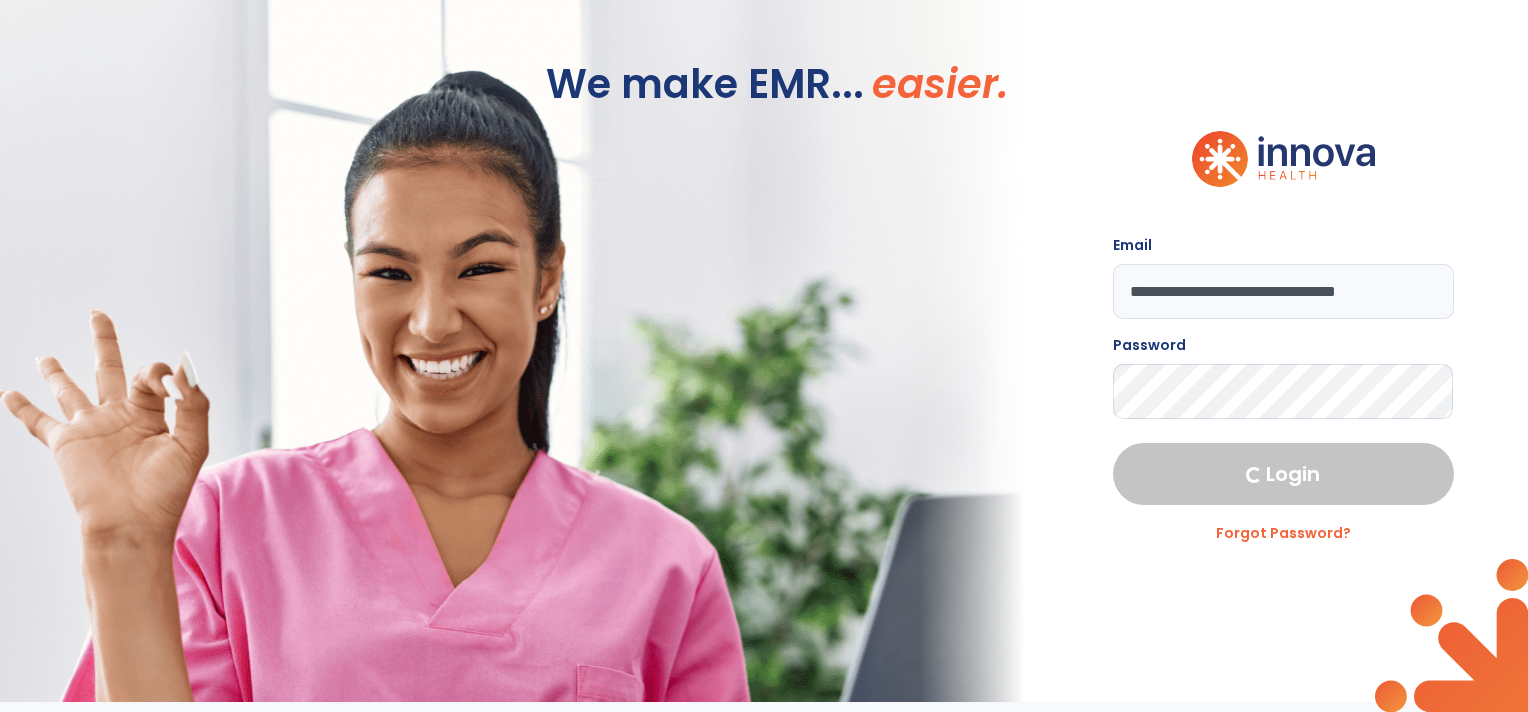 select on "***" 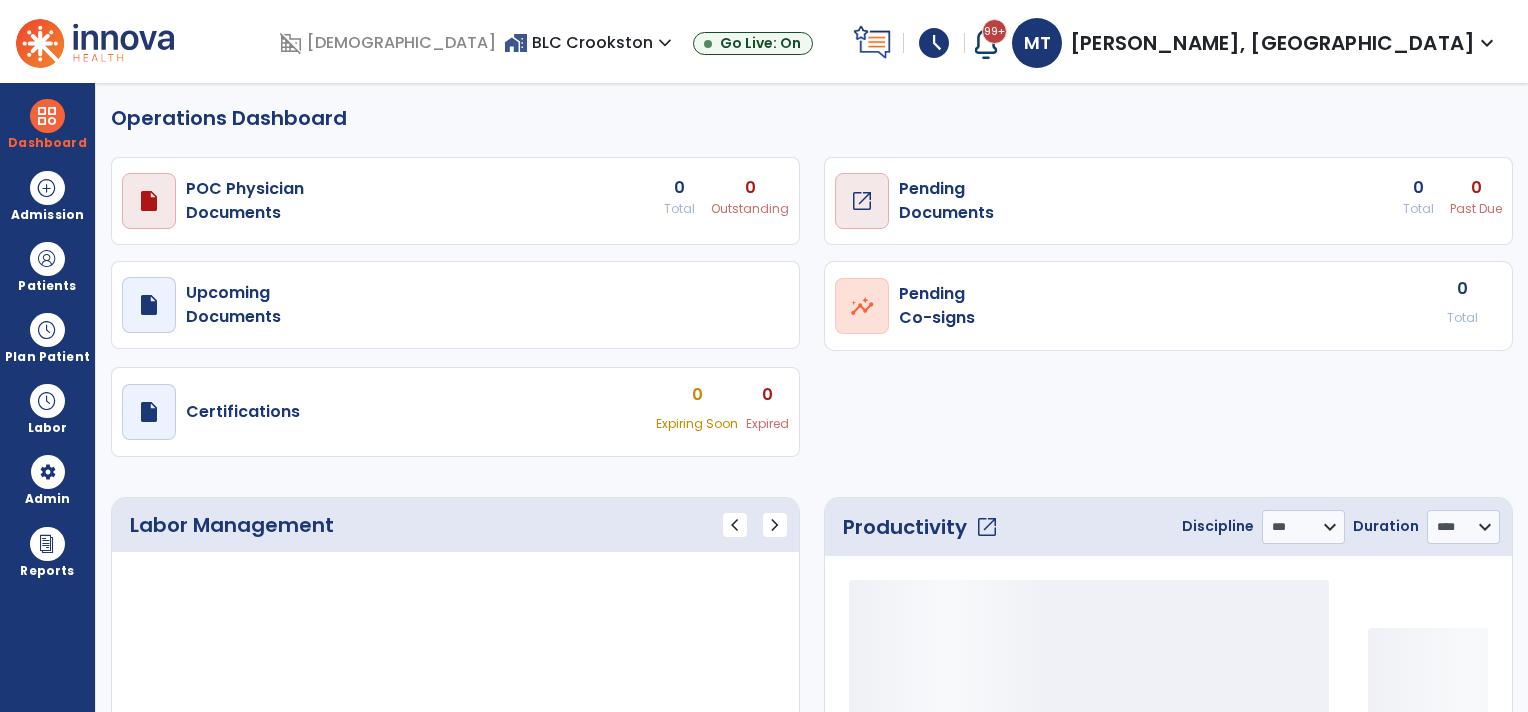 select on "***" 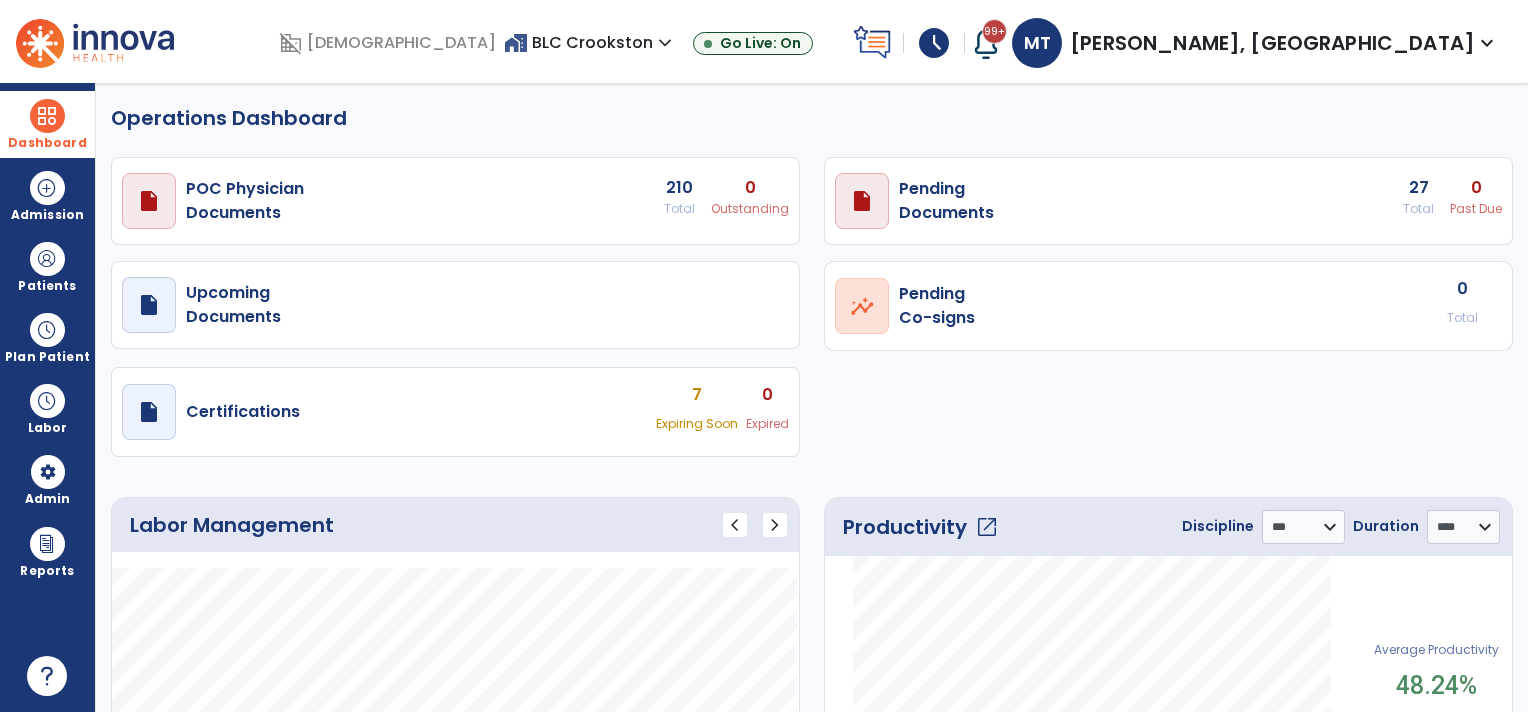 click at bounding box center (47, 116) 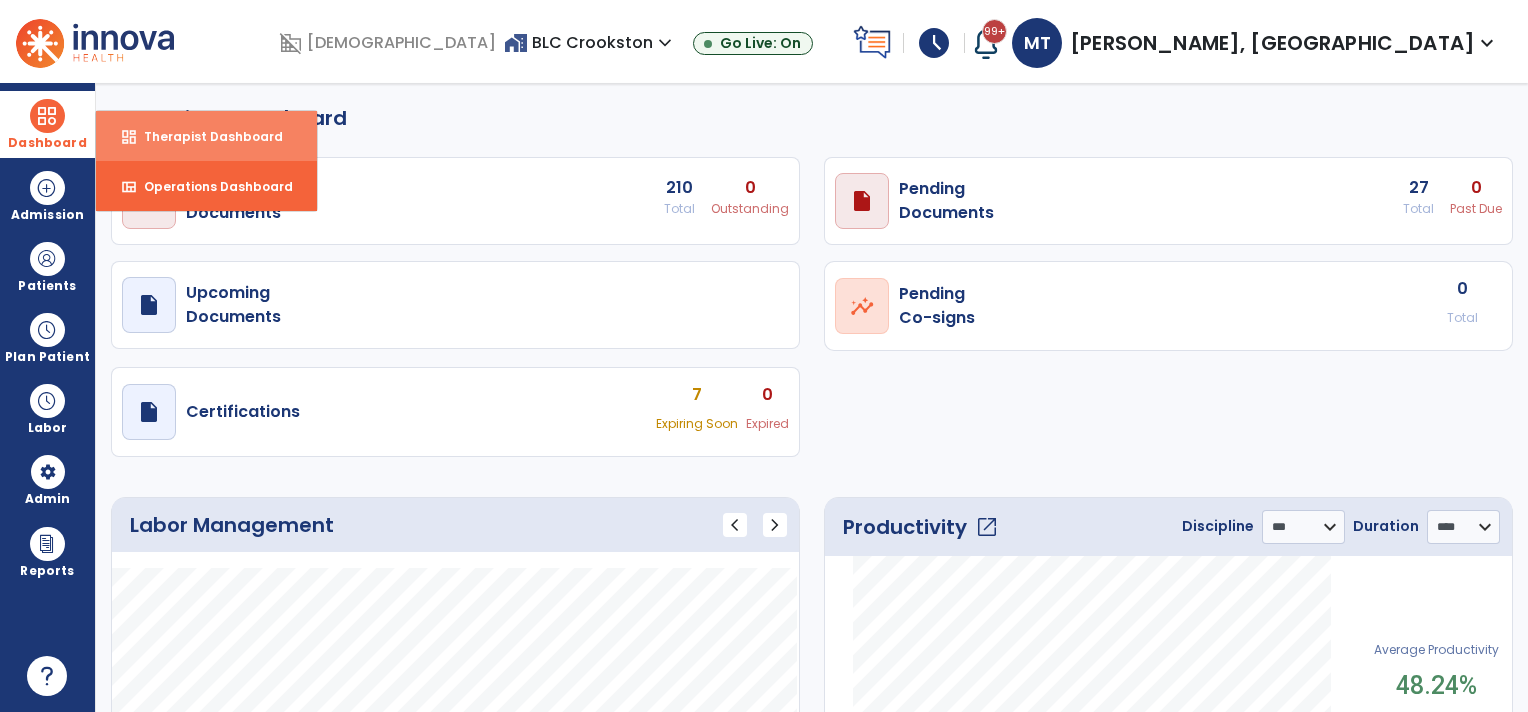 click on "dashboard  Therapist Dashboard" at bounding box center (206, 136) 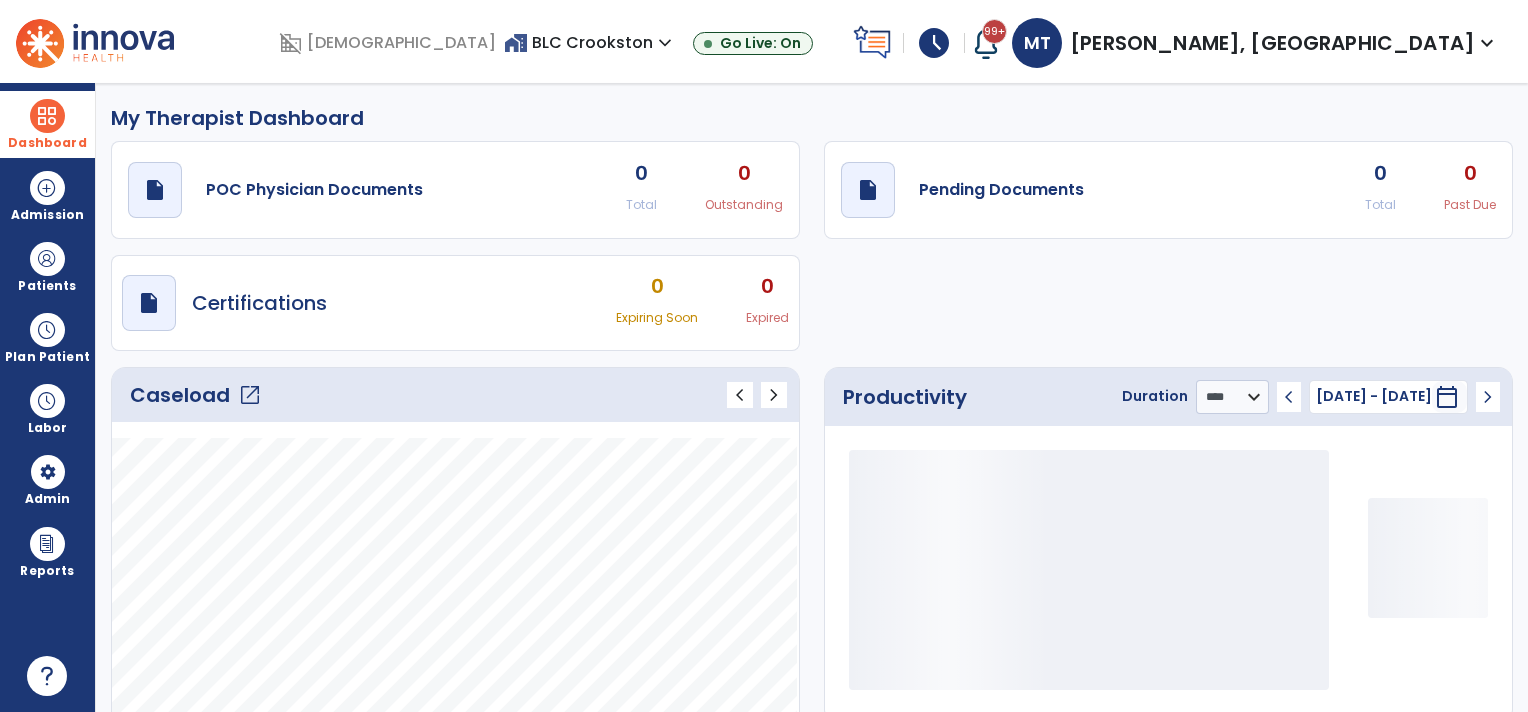 click on "open_in_new" 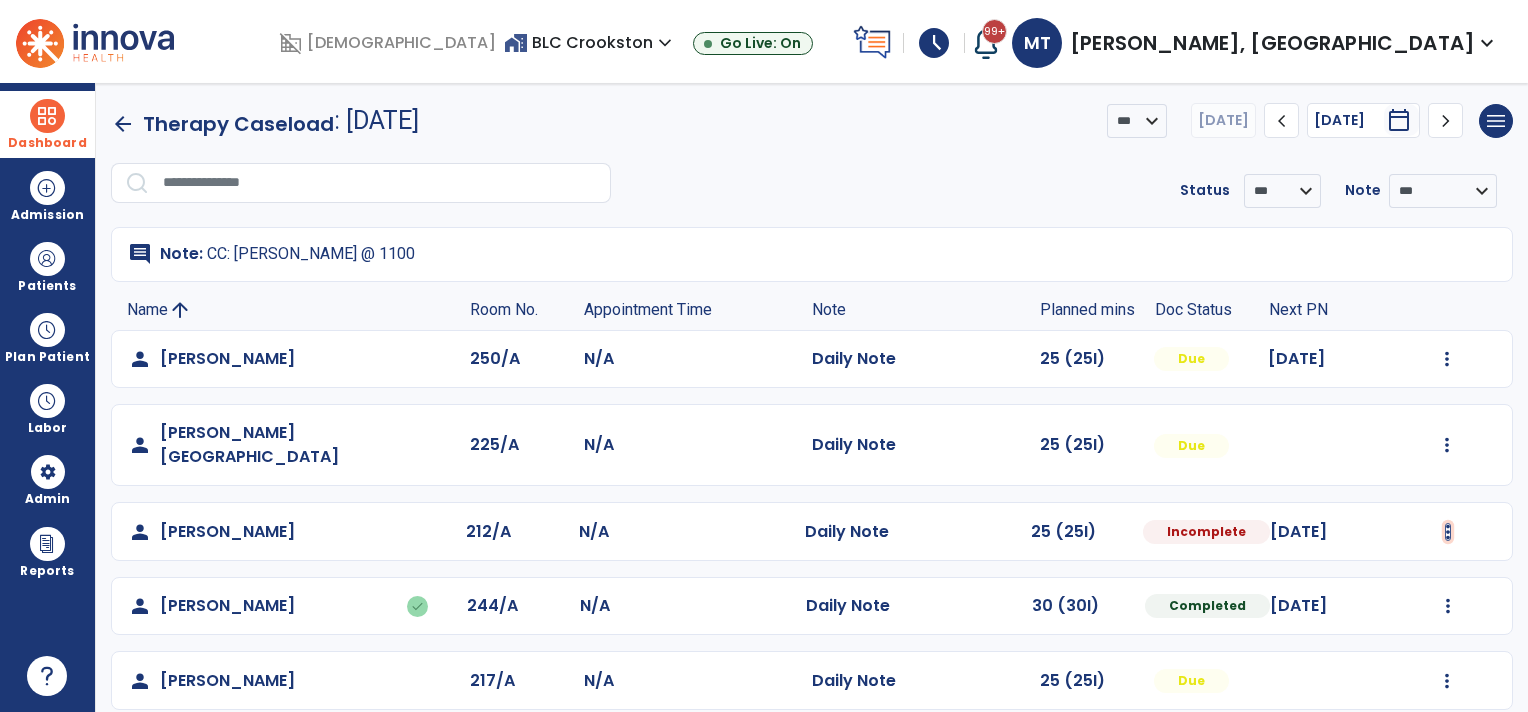 click at bounding box center [1447, 359] 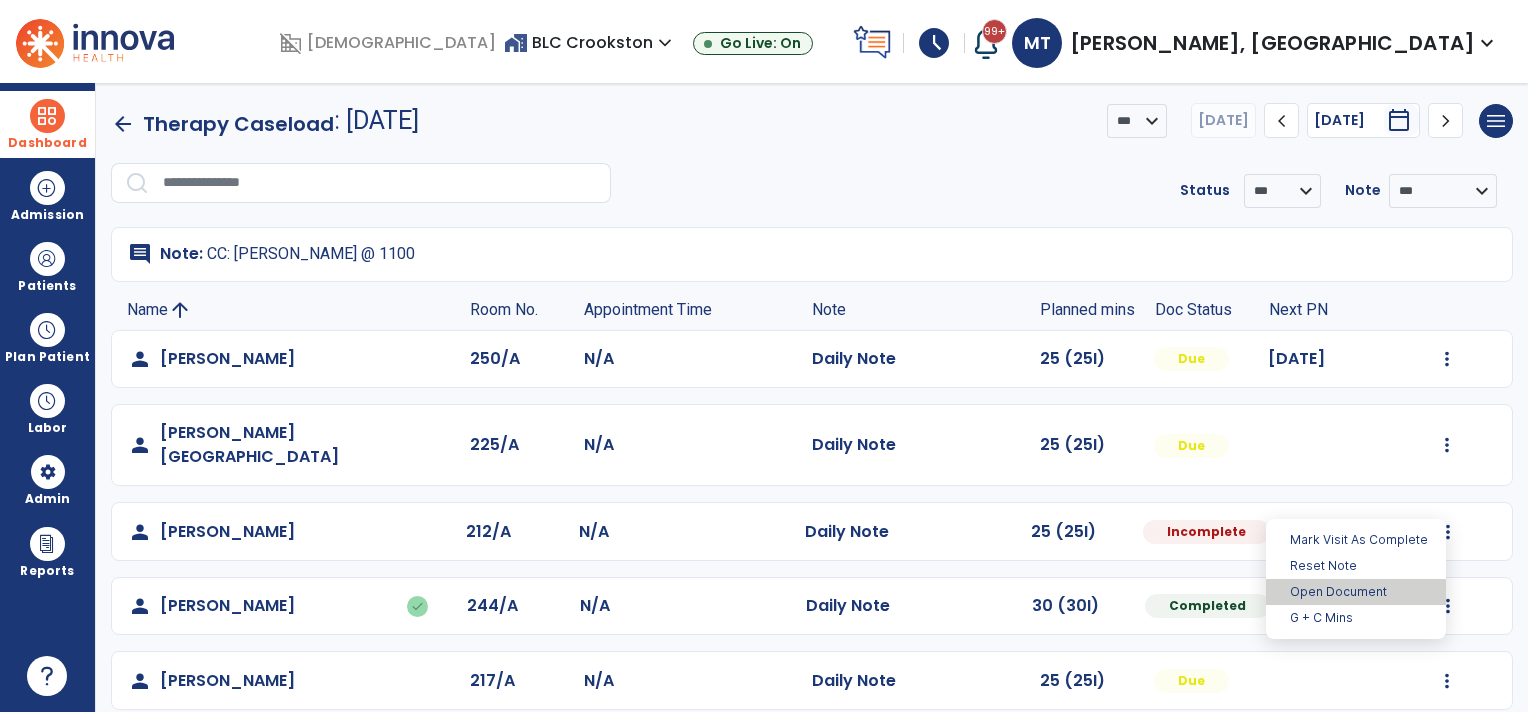 click on "Open Document" at bounding box center (1356, 592) 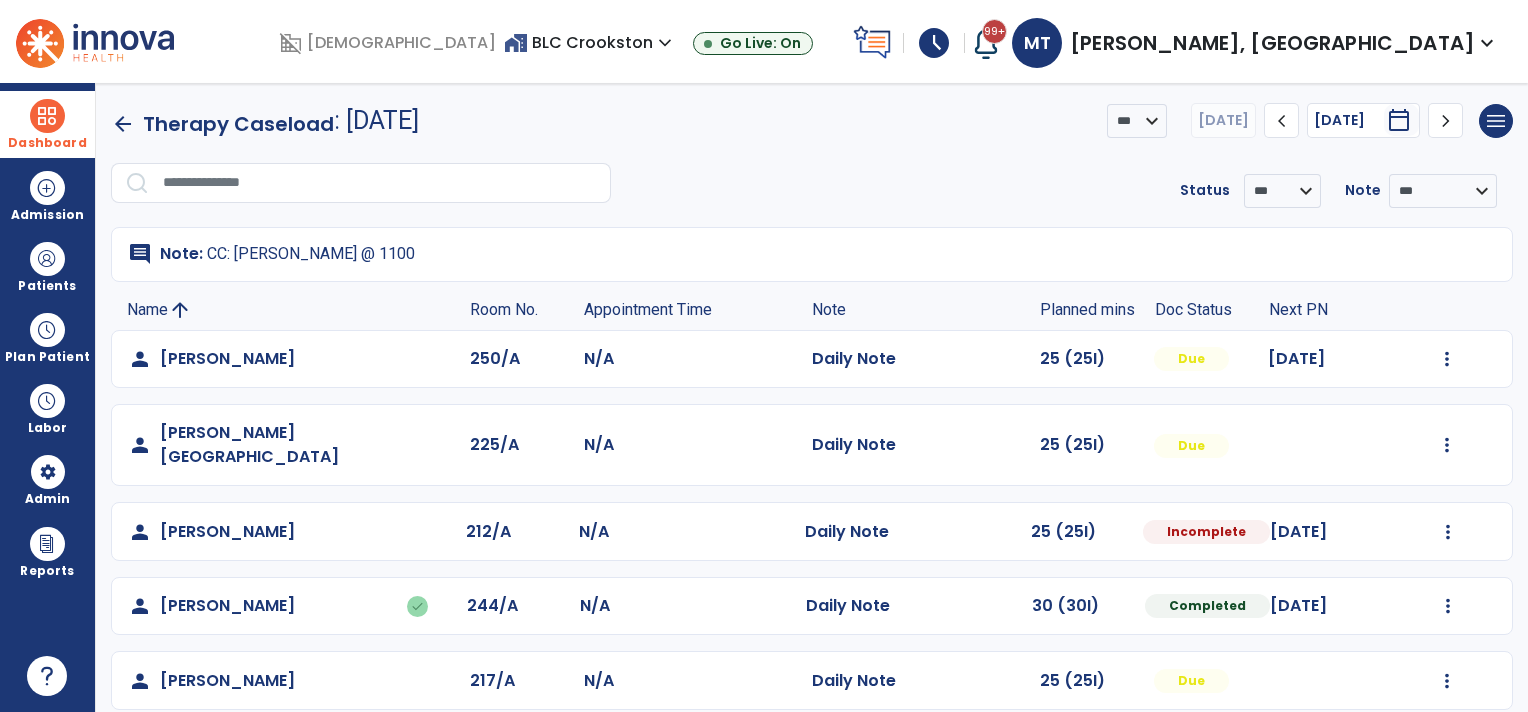 select on "*" 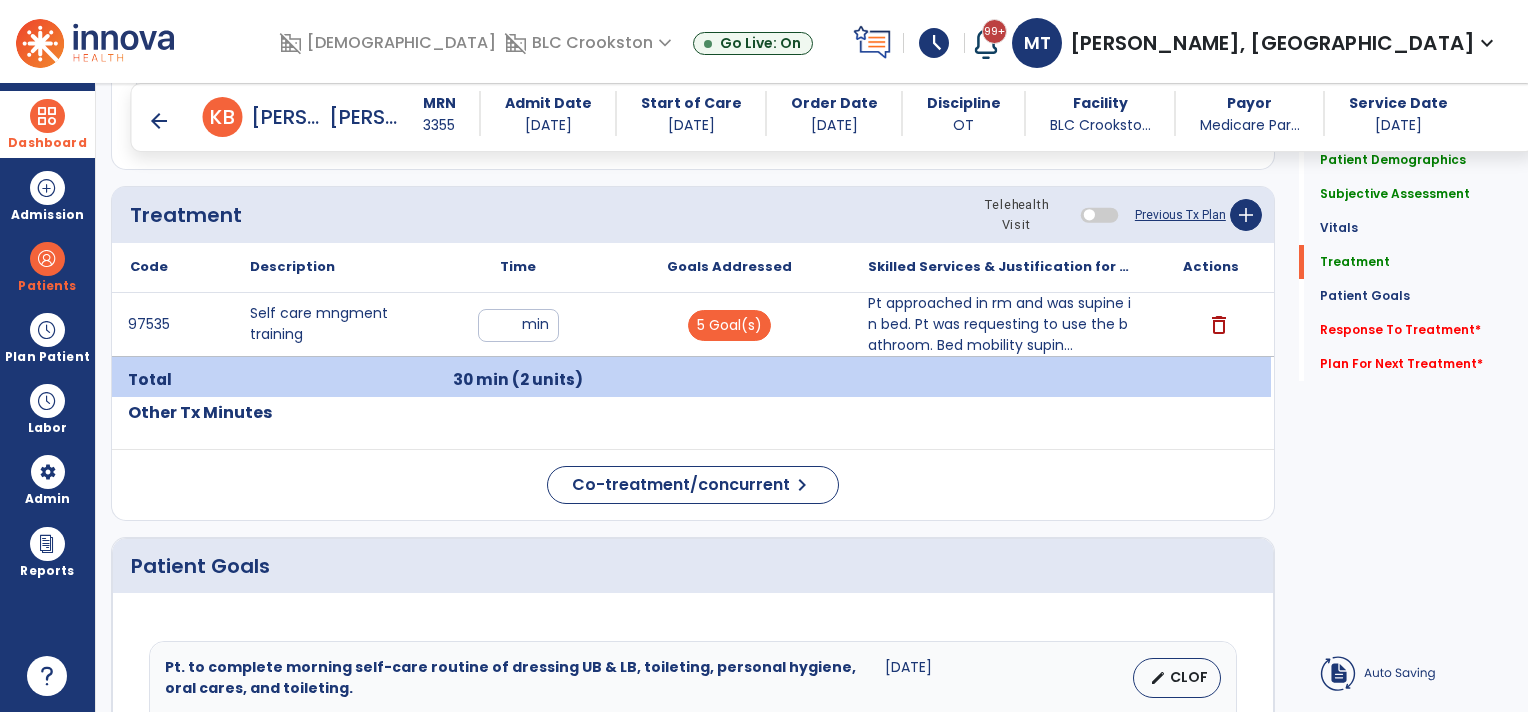 scroll, scrollTop: 1200, scrollLeft: 0, axis: vertical 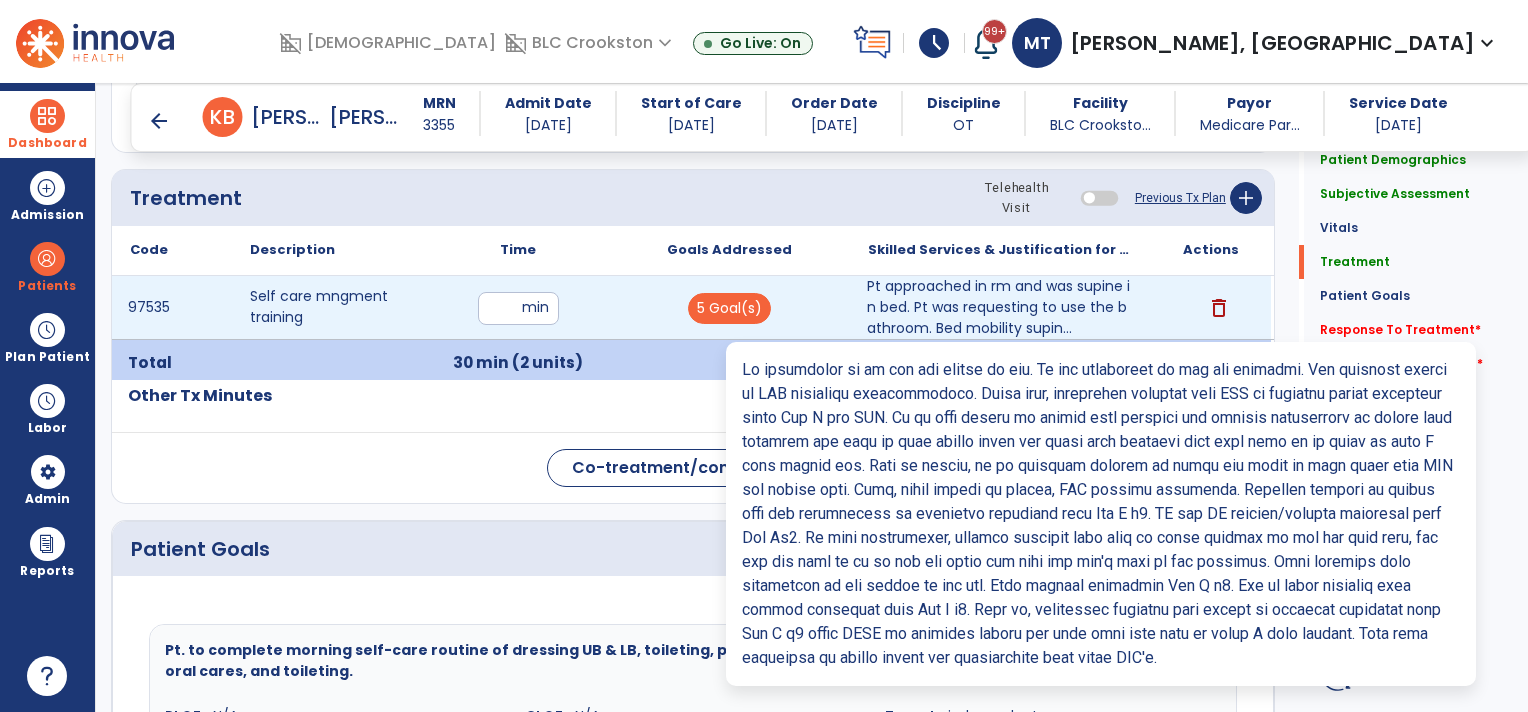 click on "Pt approached in rm and was supine in bed. Pt was requesting to use the bathroom. Bed mobility supin..." at bounding box center [1000, 307] 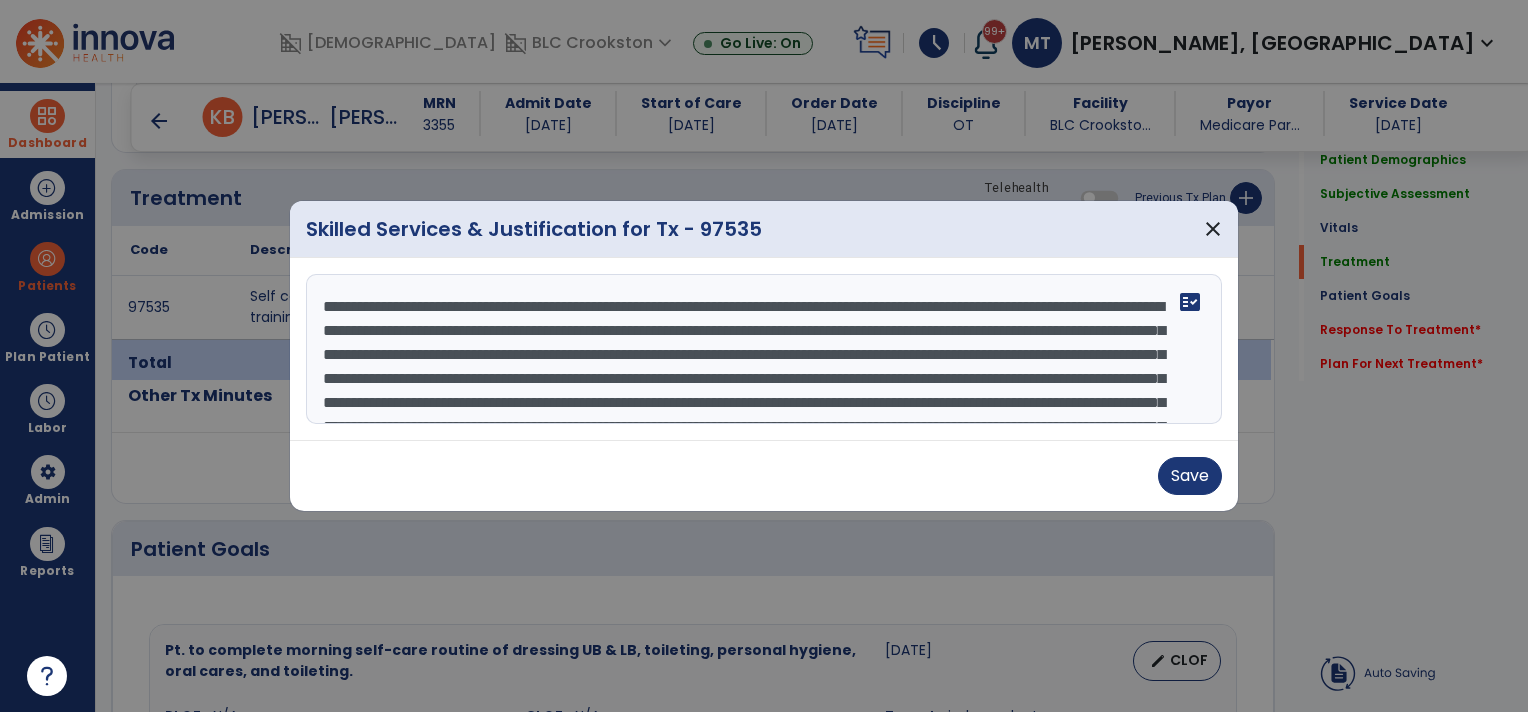 scroll, scrollTop: 192, scrollLeft: 0, axis: vertical 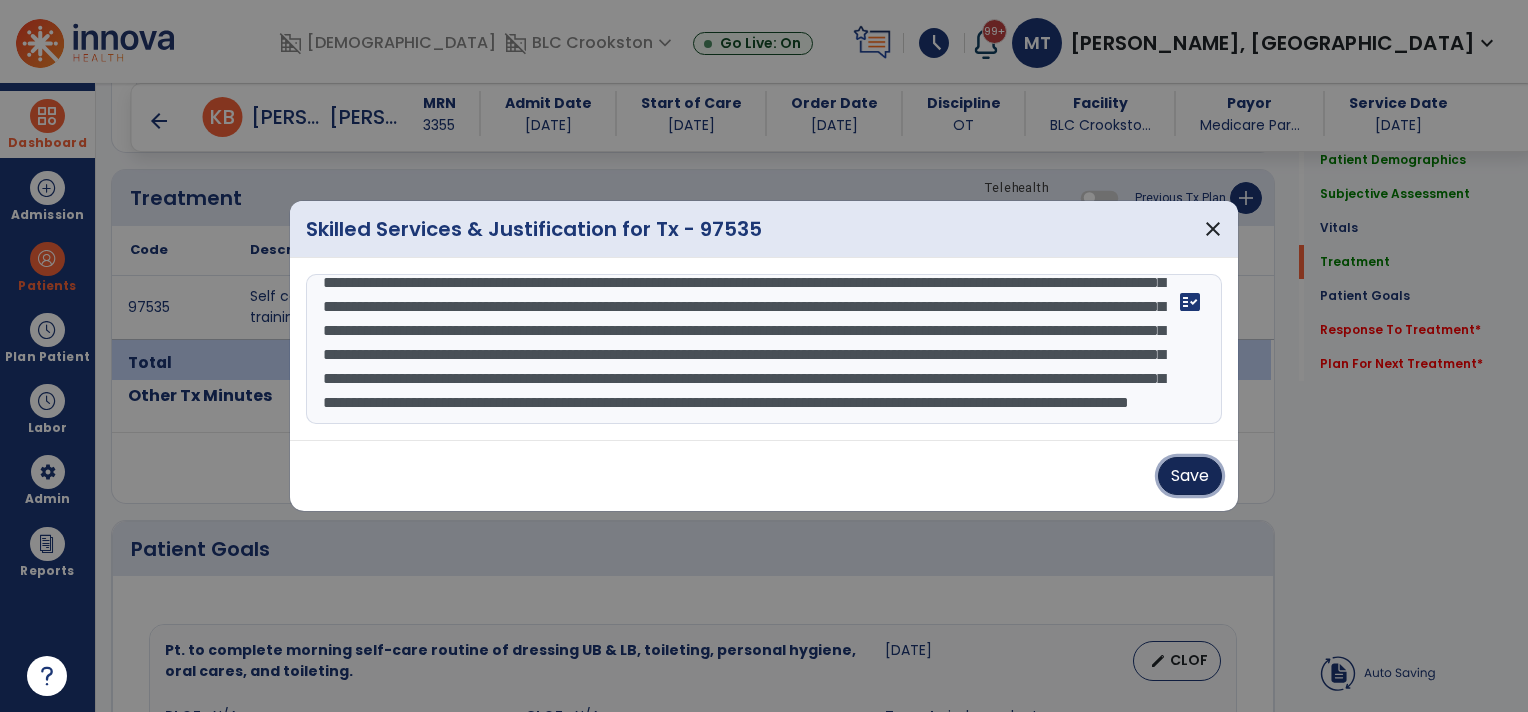 click on "Save" at bounding box center (1190, 476) 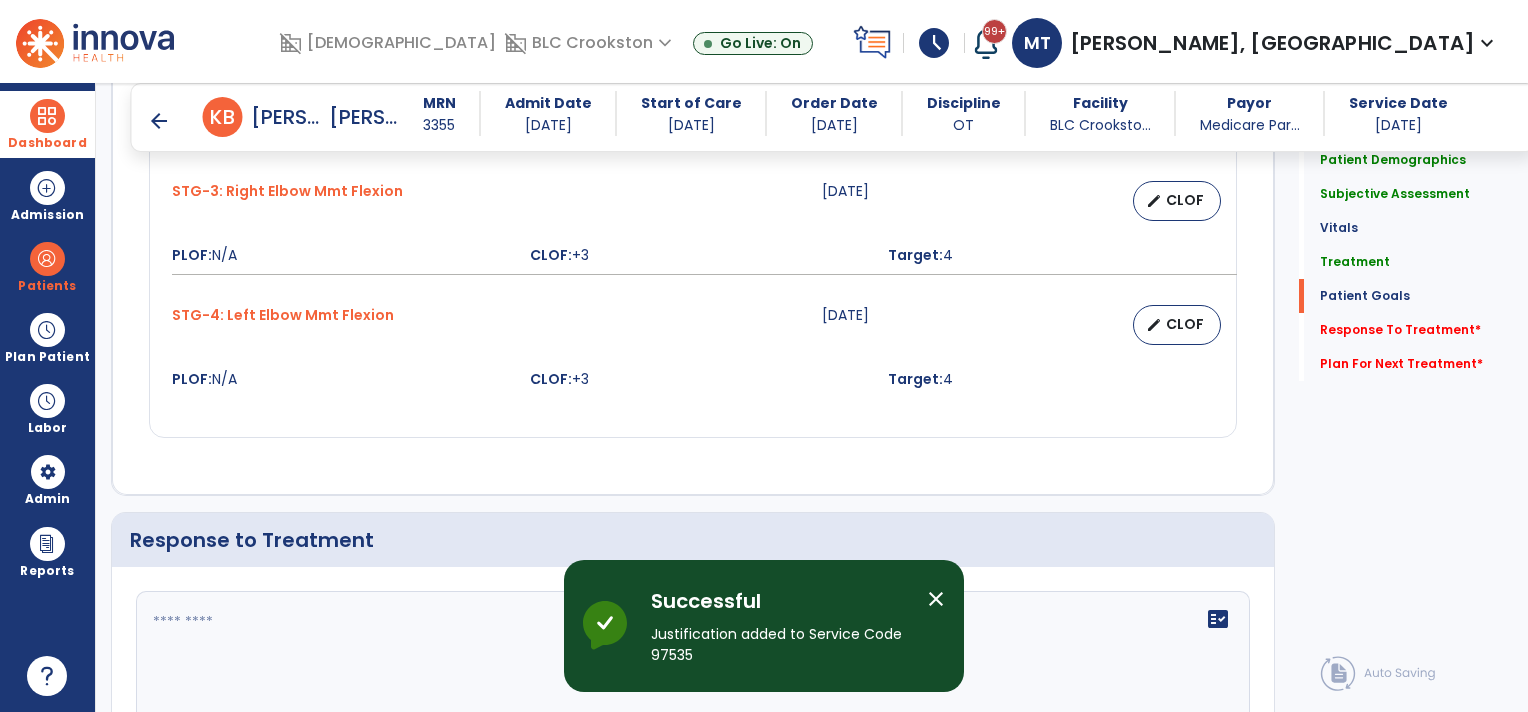 scroll, scrollTop: 3000, scrollLeft: 0, axis: vertical 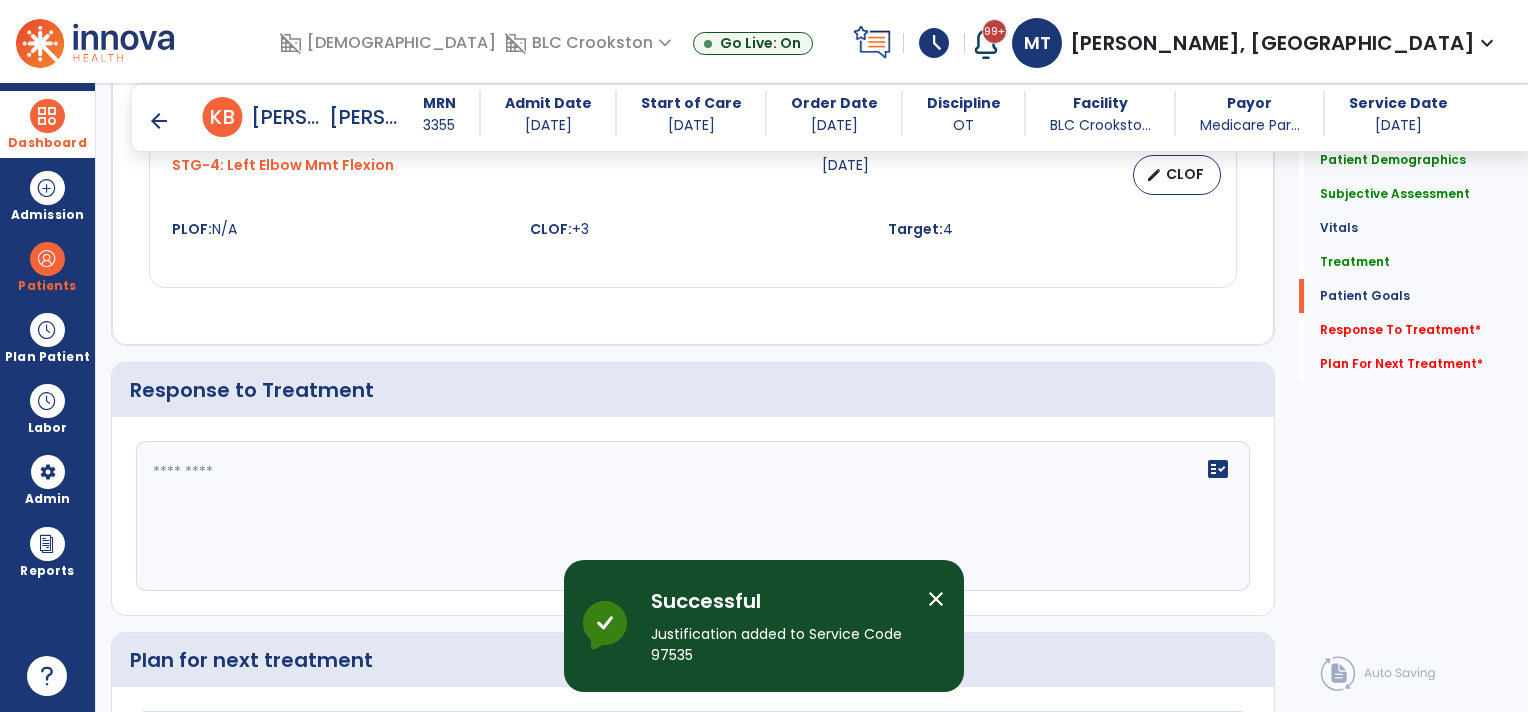 click 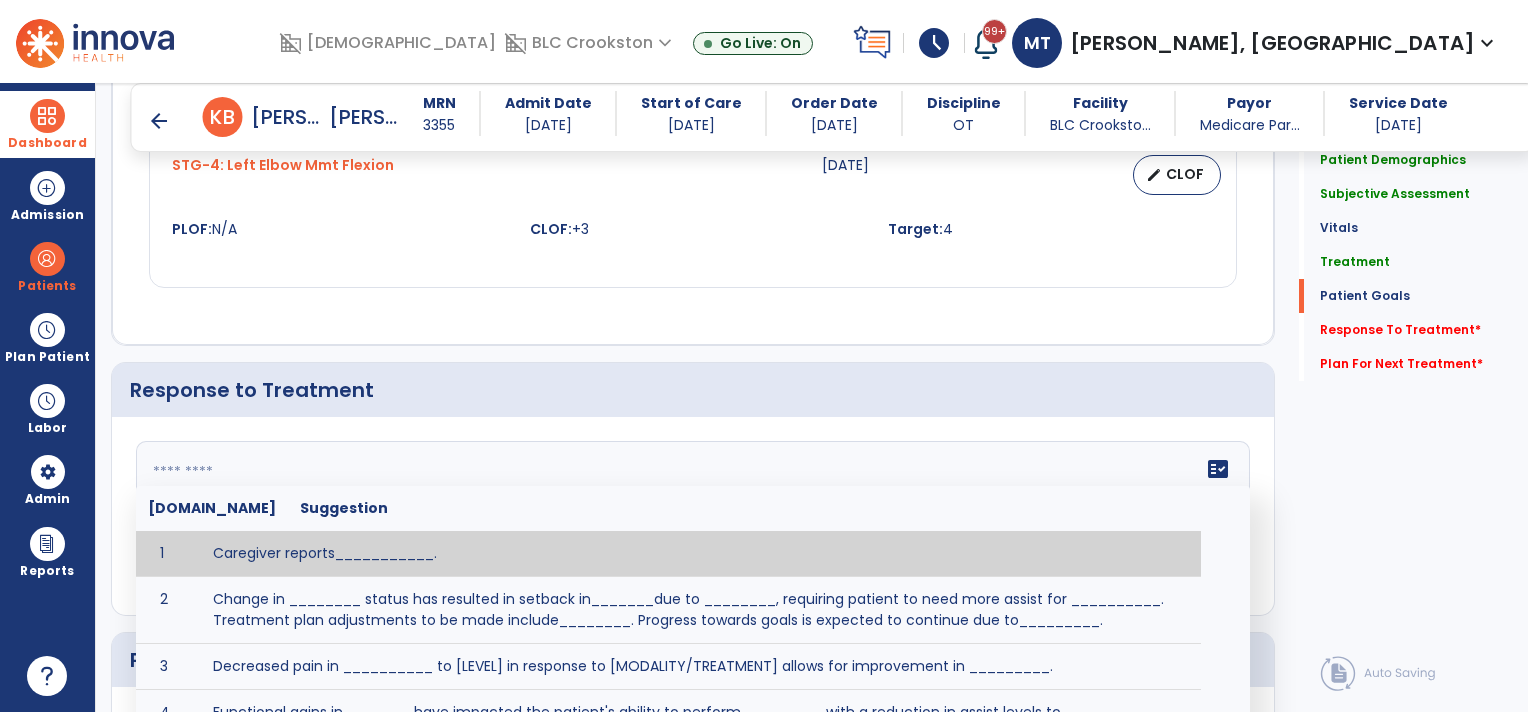 click 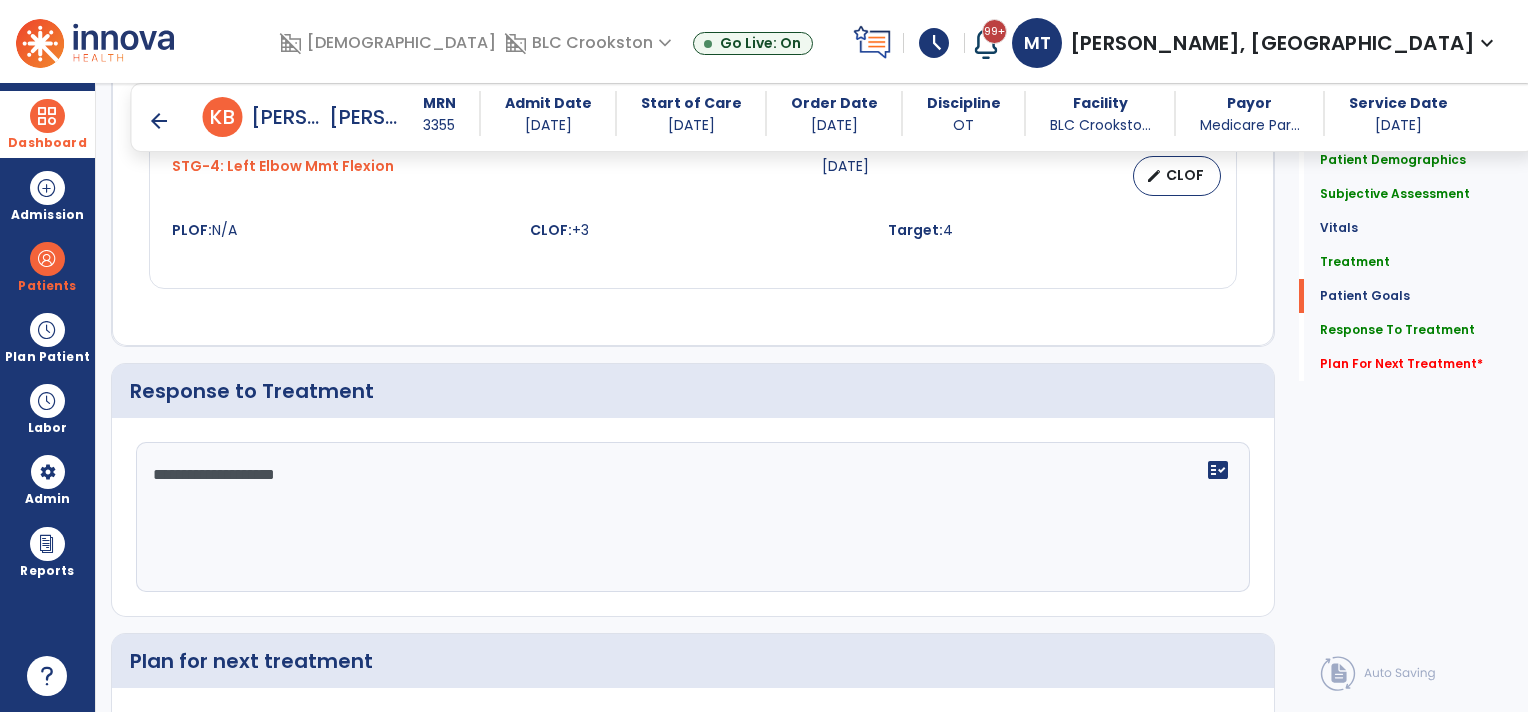 scroll, scrollTop: 3000, scrollLeft: 0, axis: vertical 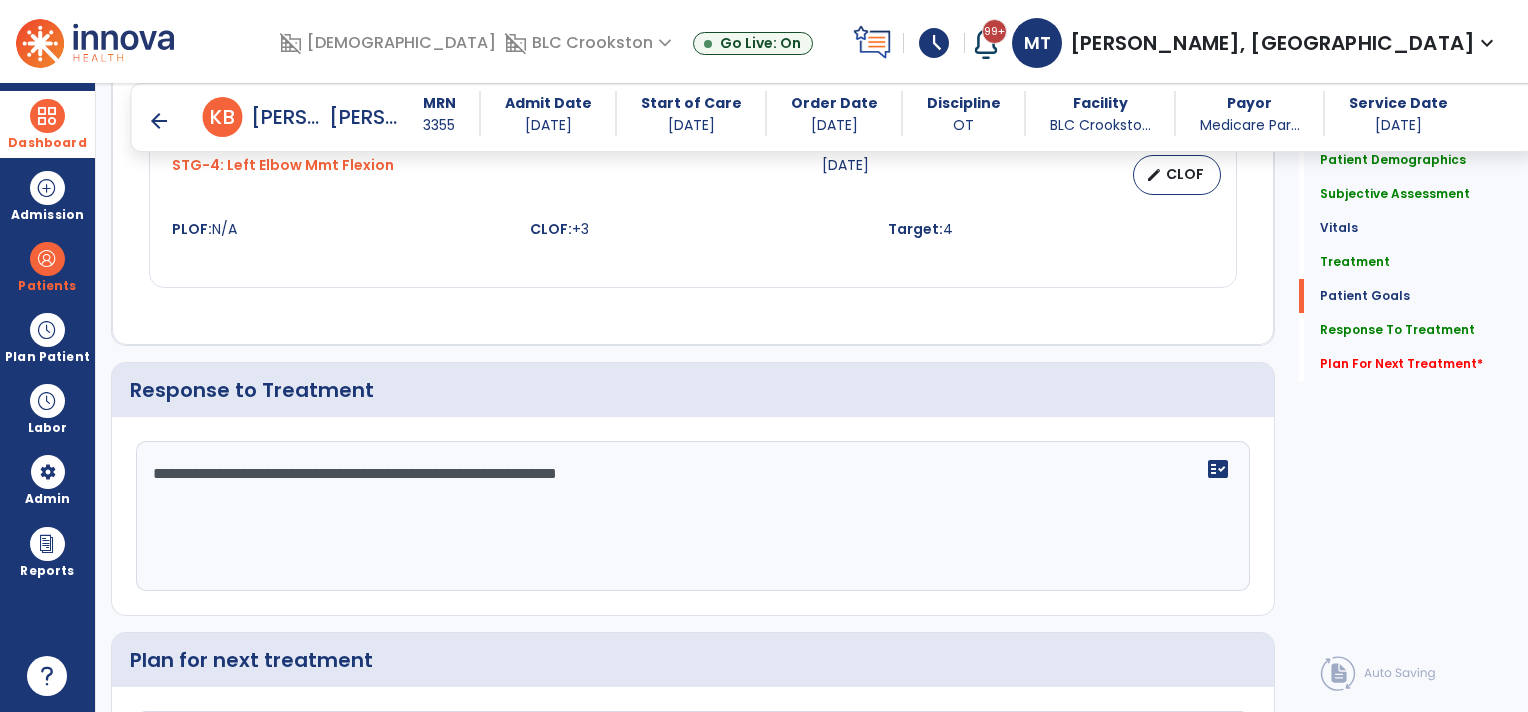 type on "**********" 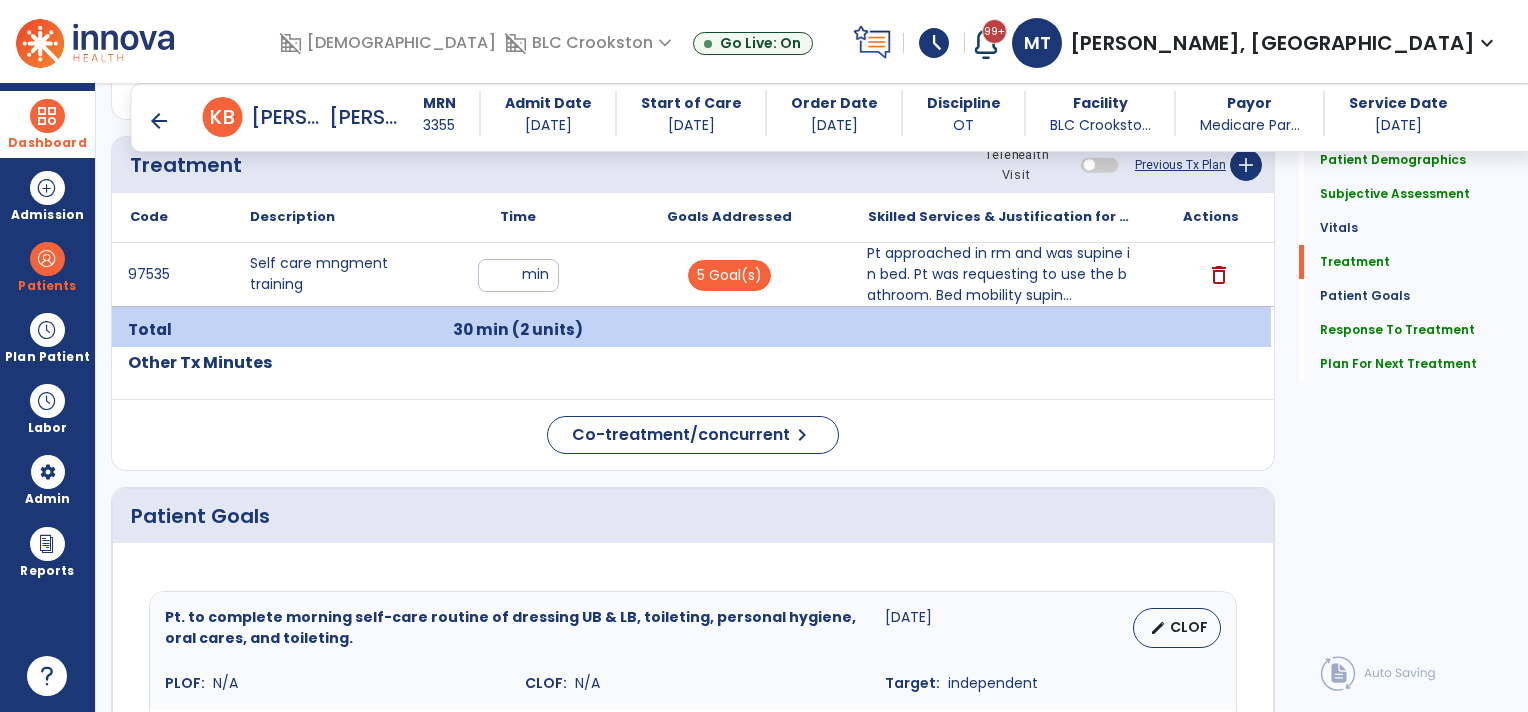 scroll, scrollTop: 1232, scrollLeft: 0, axis: vertical 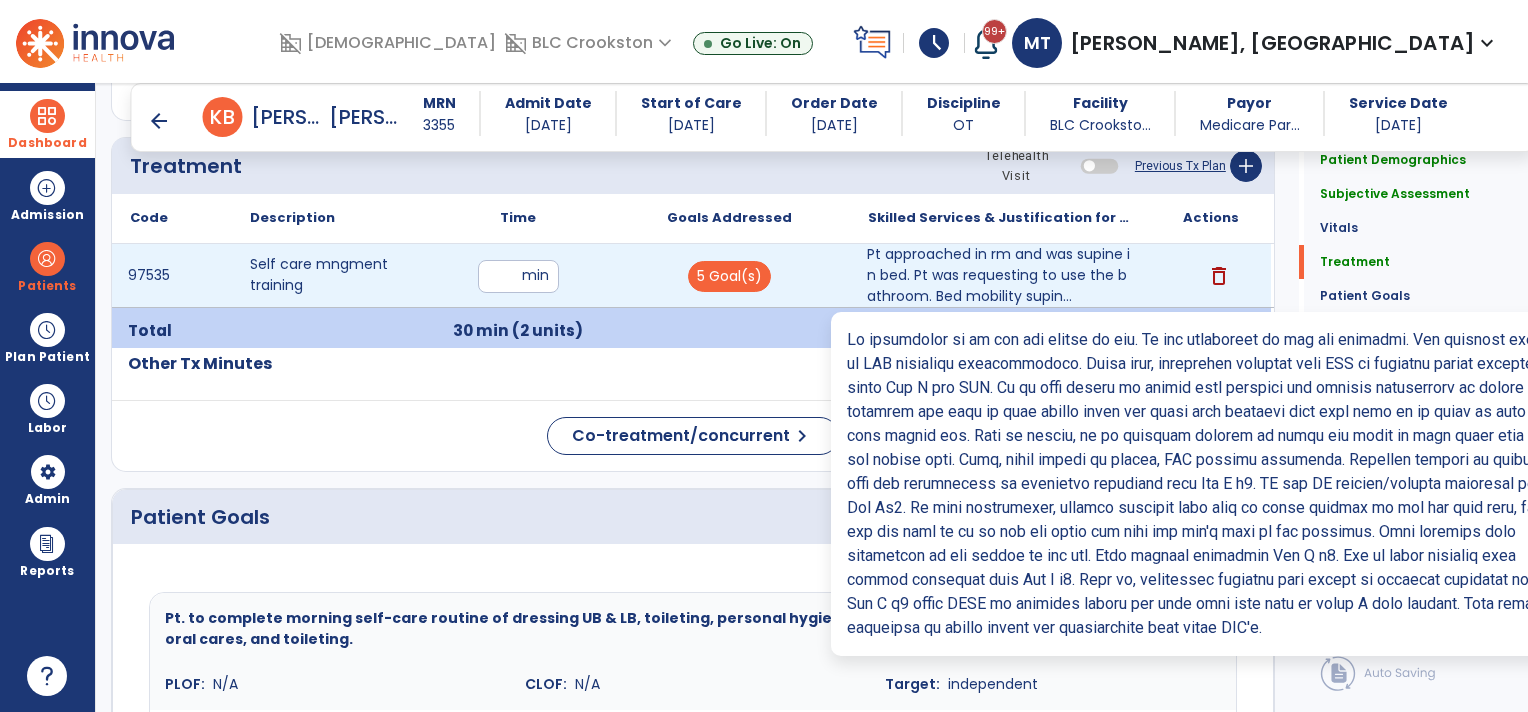 type on "**********" 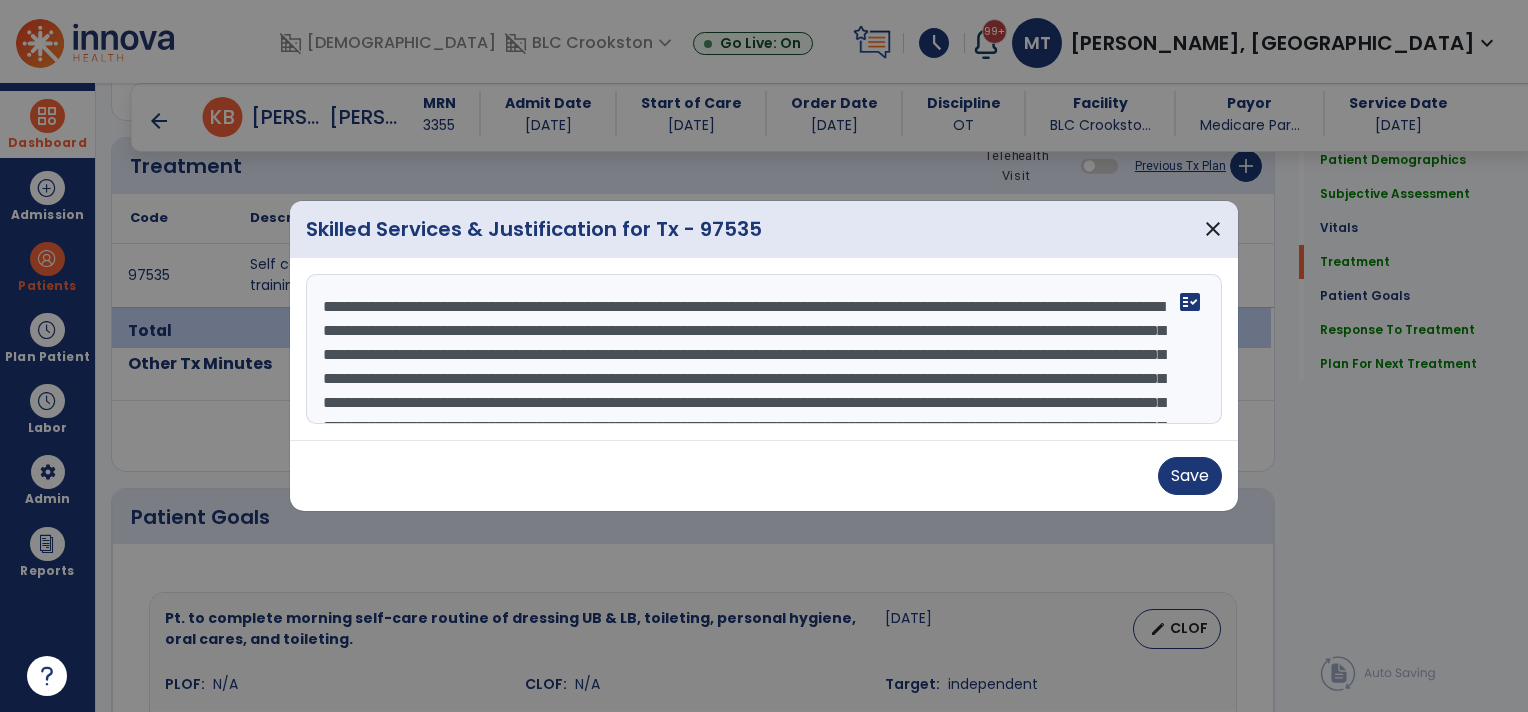 scroll, scrollTop: 88, scrollLeft: 0, axis: vertical 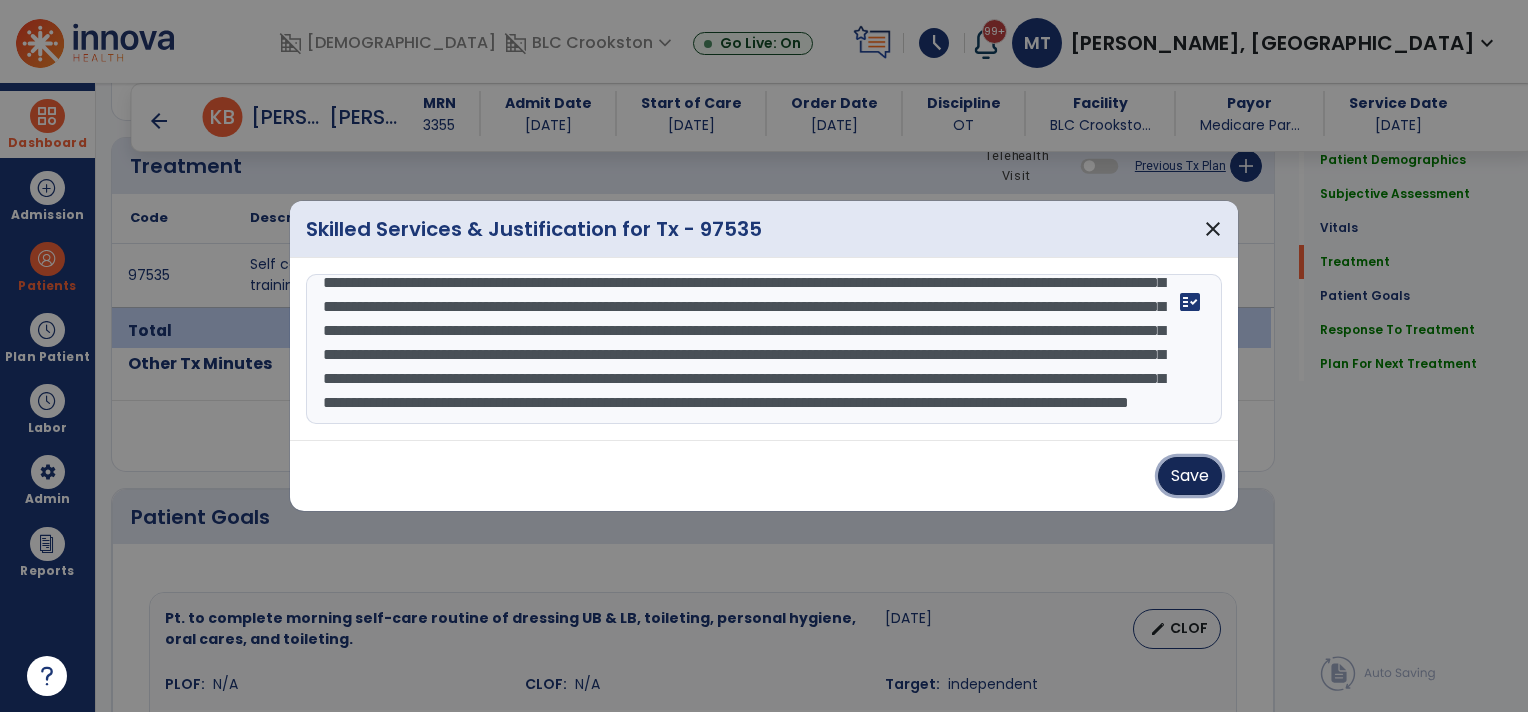 click on "Save" at bounding box center (1190, 476) 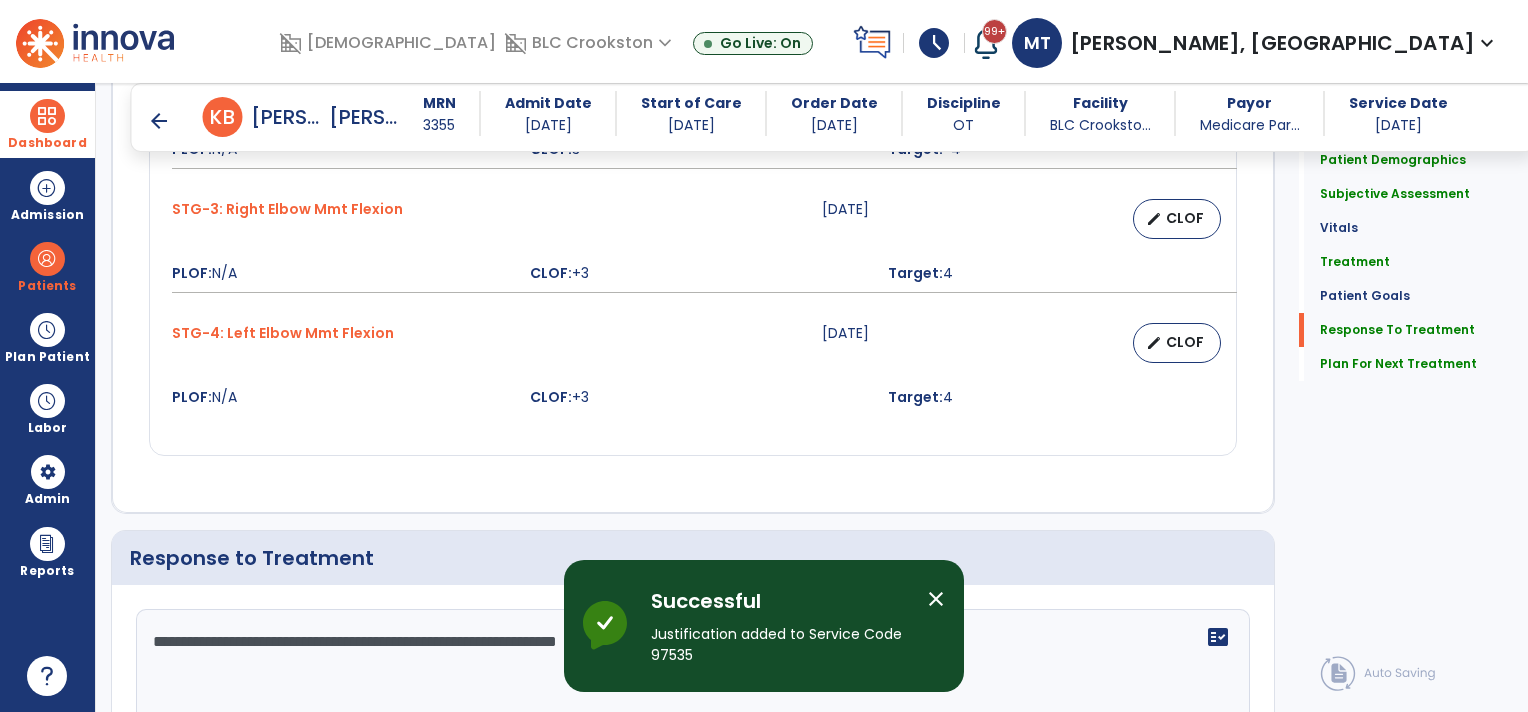 scroll, scrollTop: 3232, scrollLeft: 0, axis: vertical 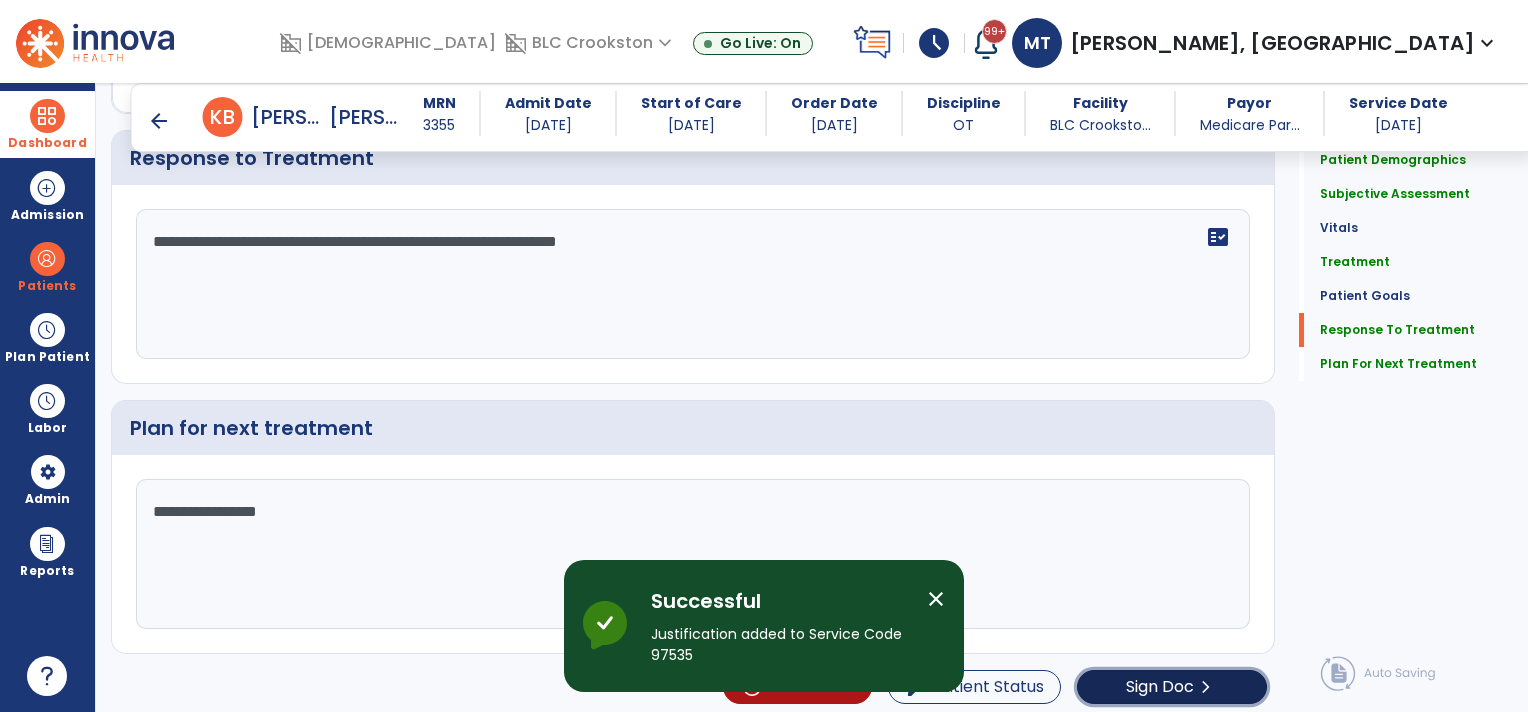 click on "Sign Doc" 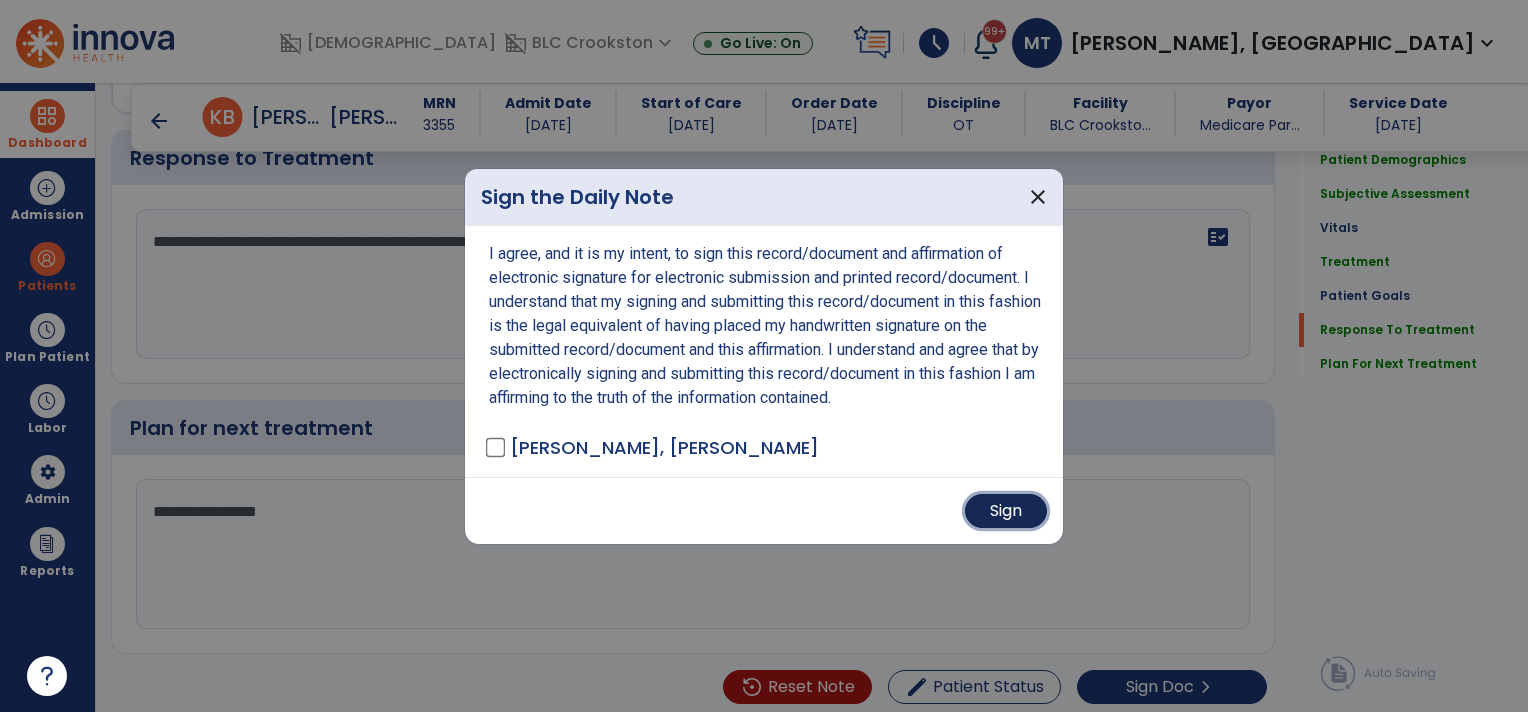 click on "Sign" at bounding box center [1006, 511] 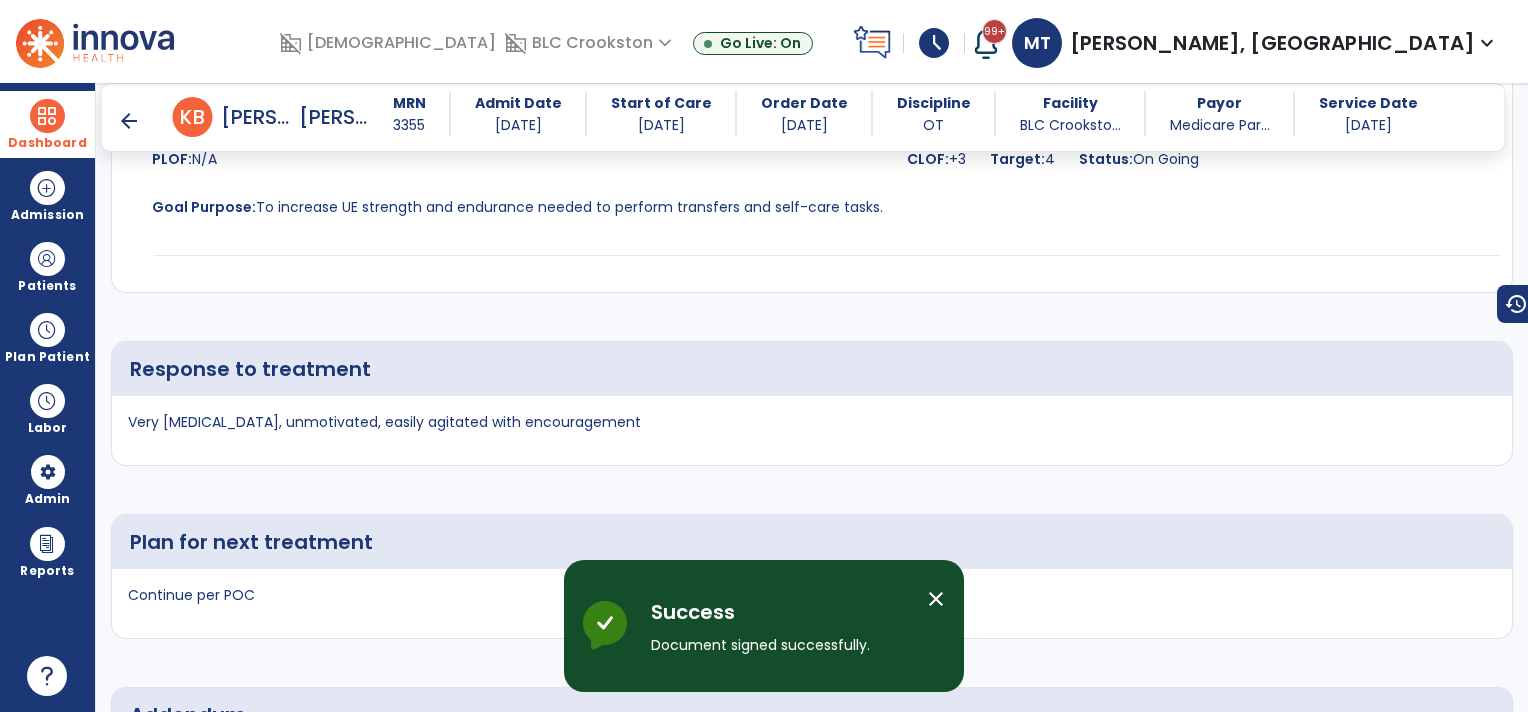 scroll, scrollTop: 5260, scrollLeft: 0, axis: vertical 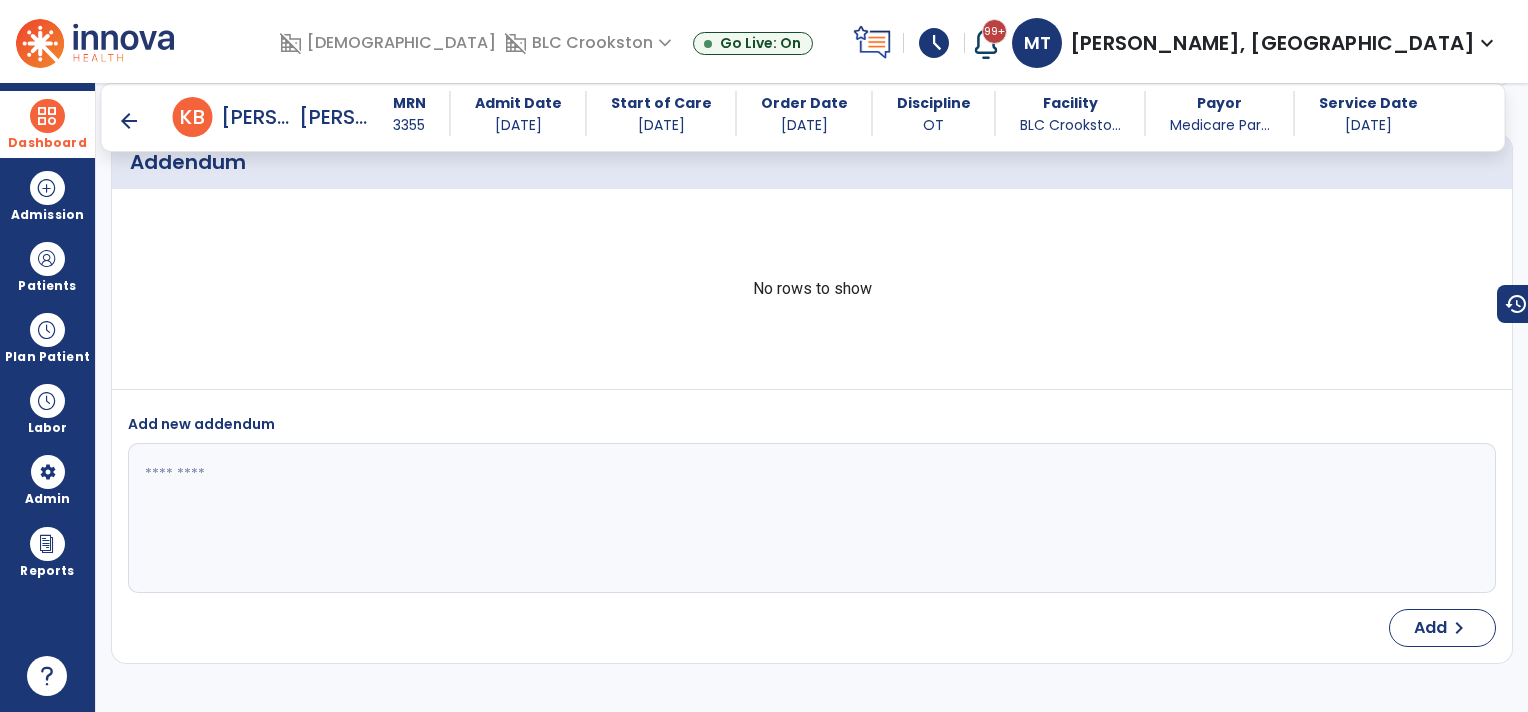 click on "arrow_back" at bounding box center [129, 121] 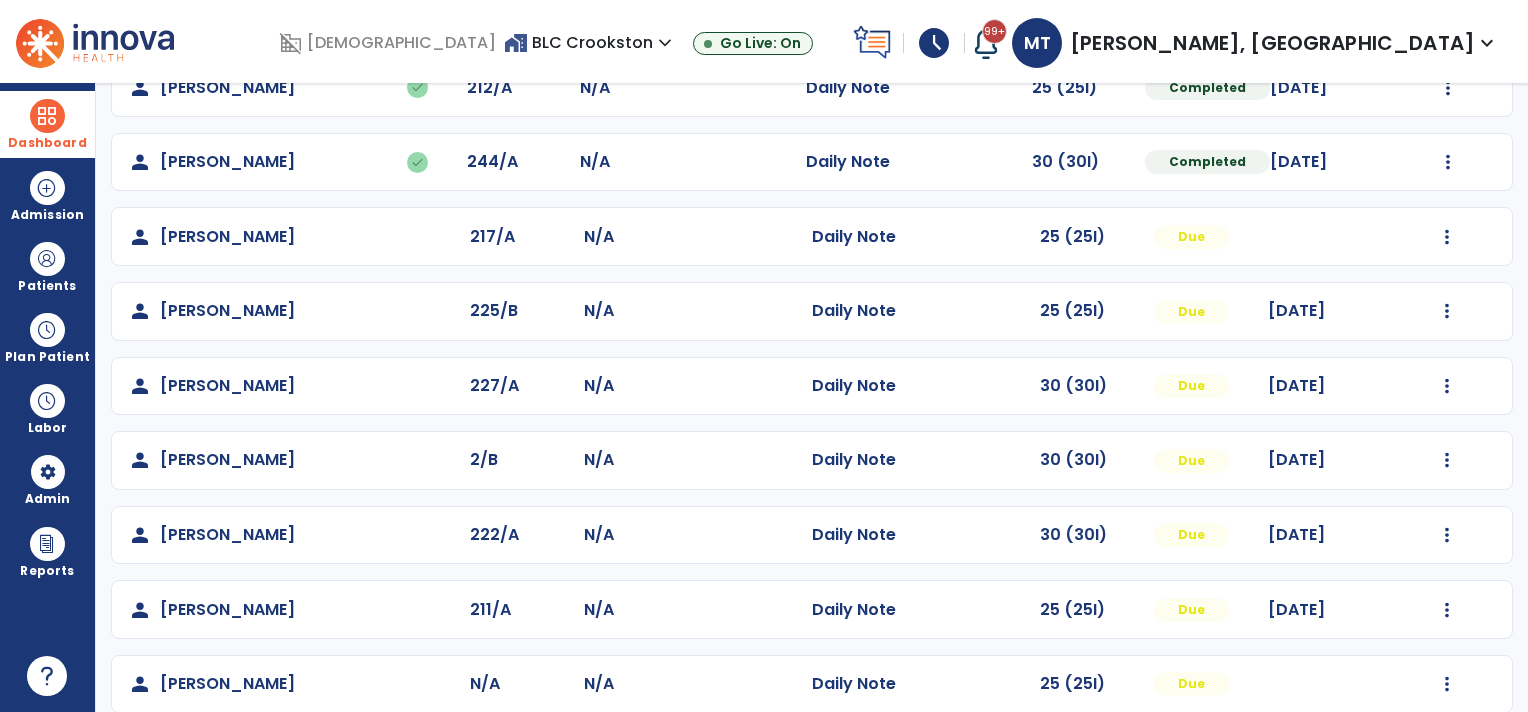 scroll, scrollTop: 448, scrollLeft: 0, axis: vertical 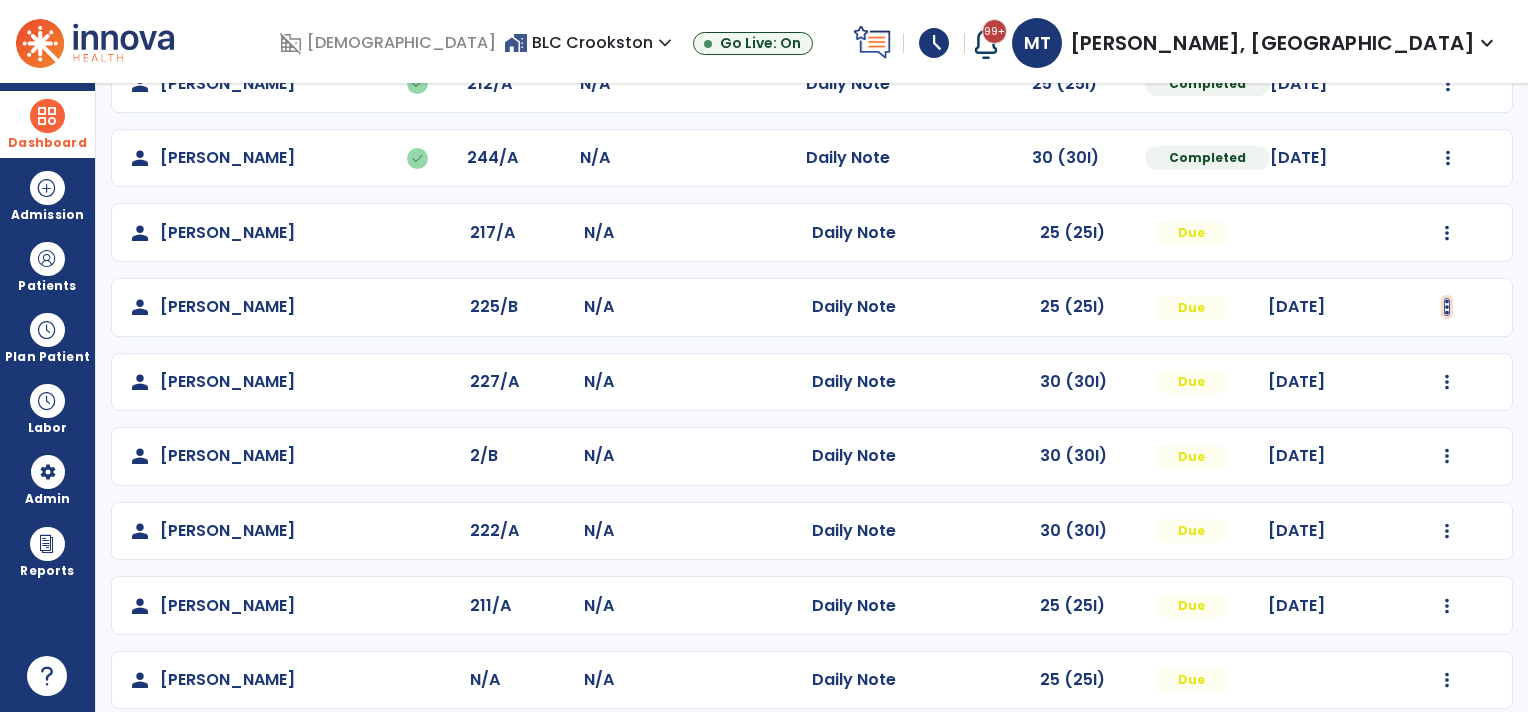 click at bounding box center (1447, -89) 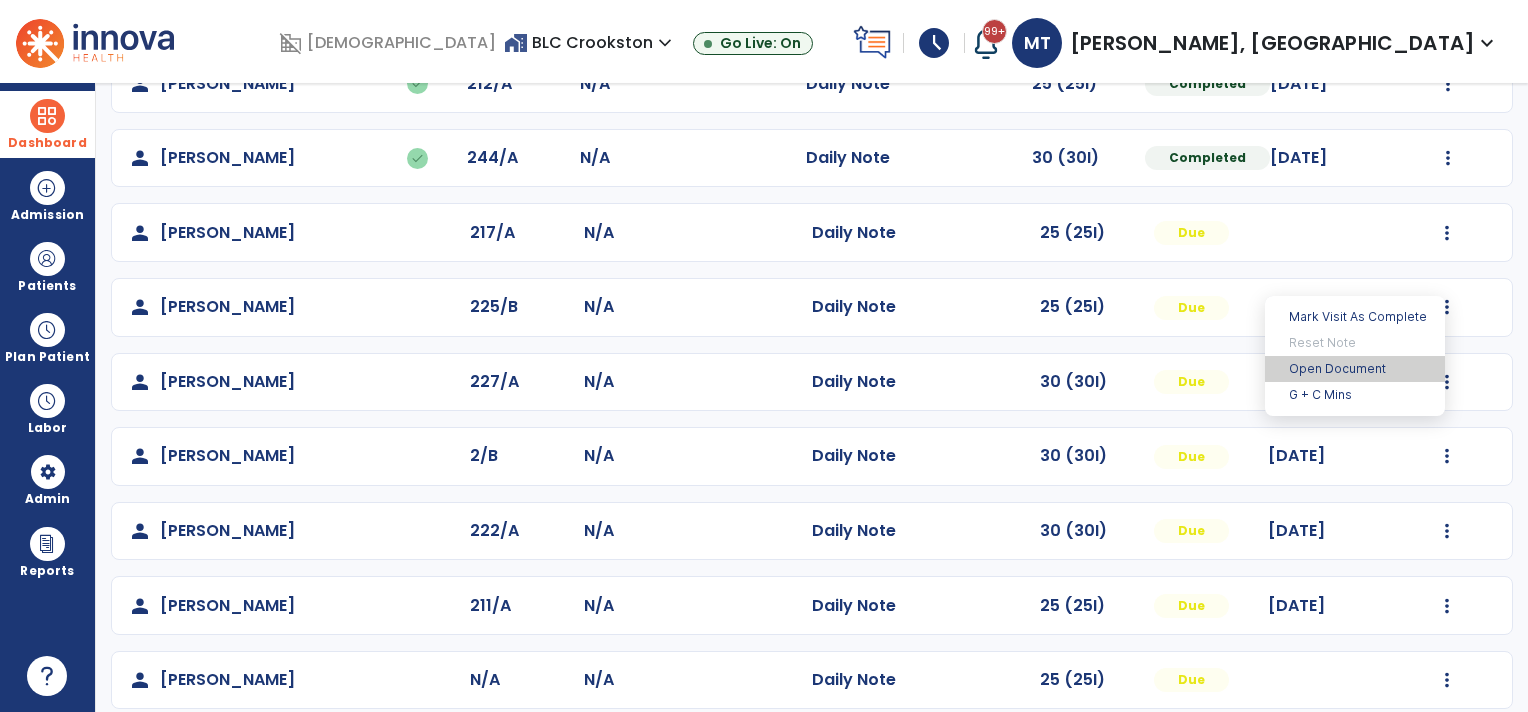 click on "Open Document" at bounding box center (1355, 369) 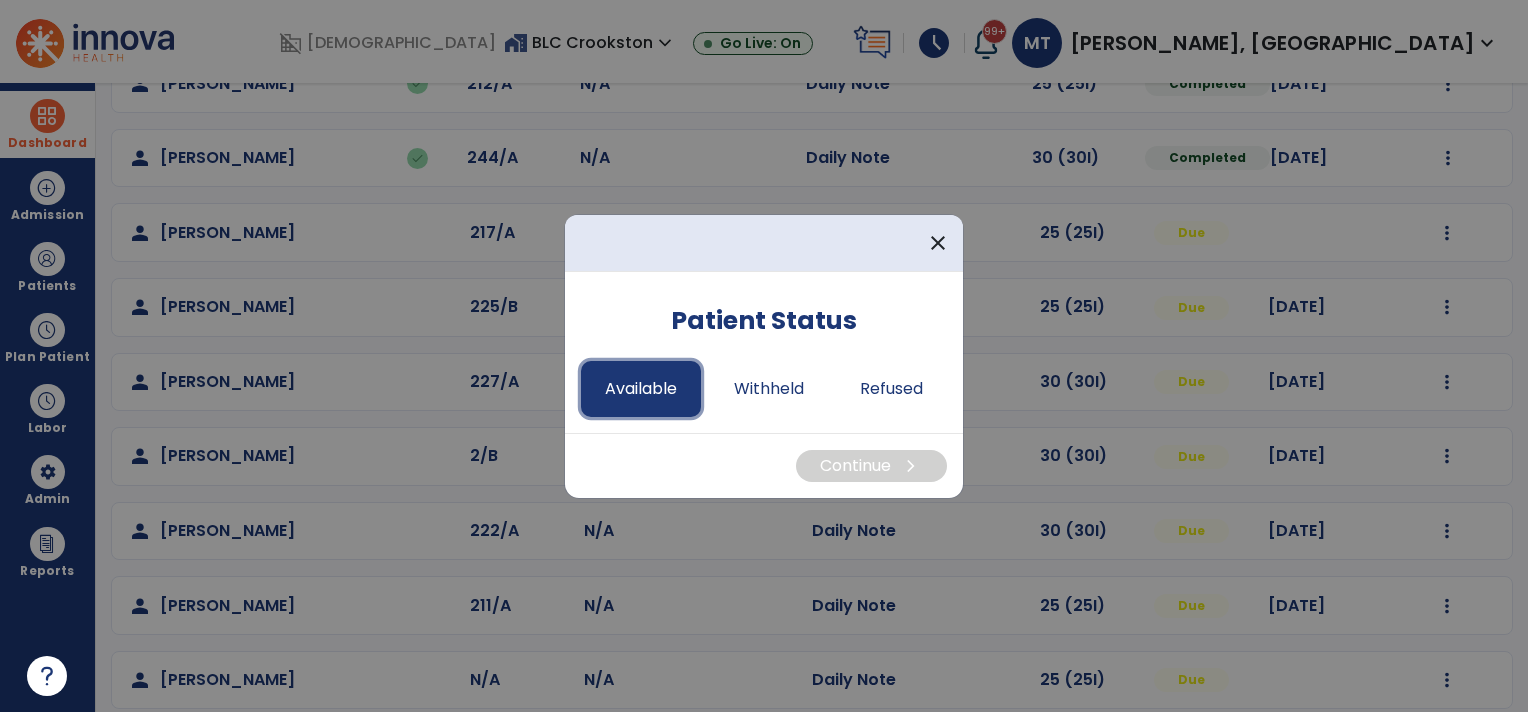 click on "Available" at bounding box center [641, 389] 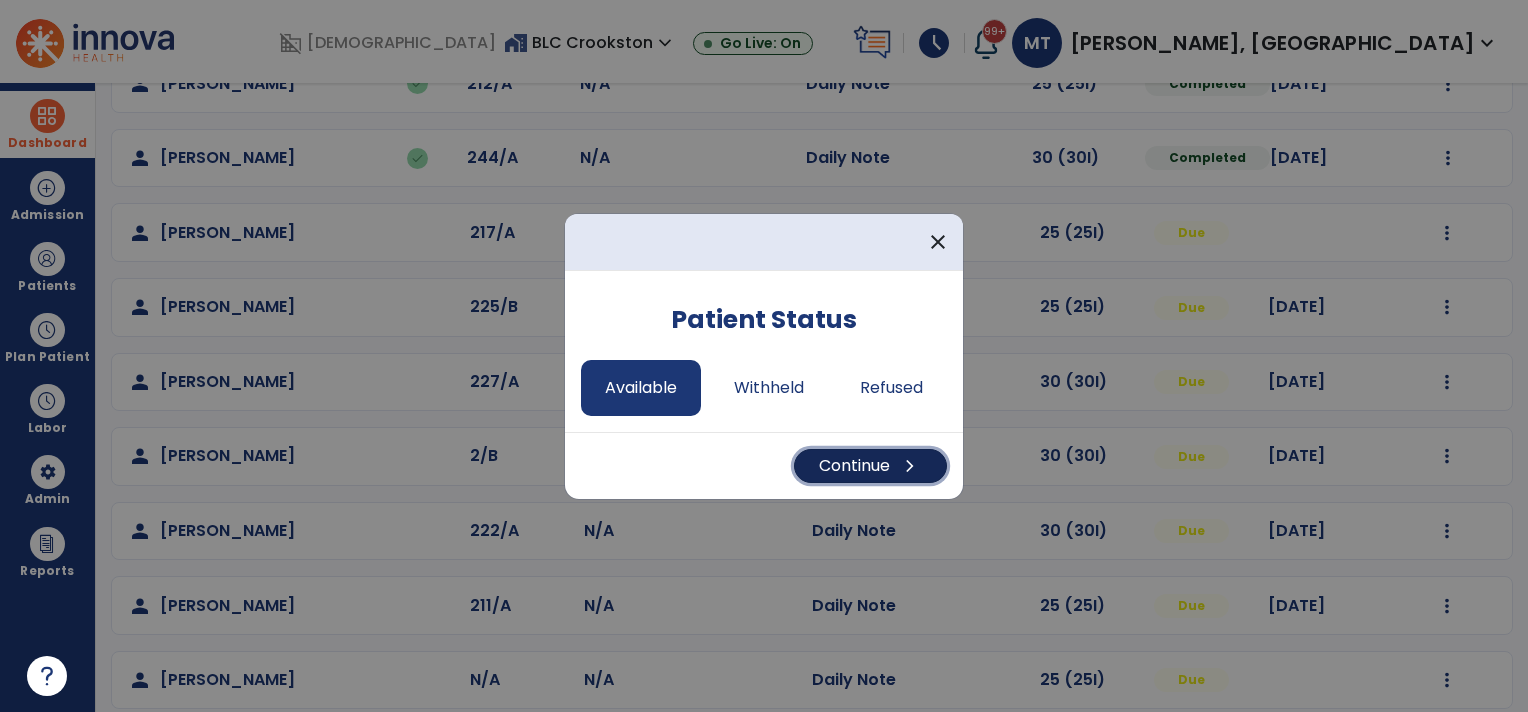 click on "chevron_right" at bounding box center (910, 466) 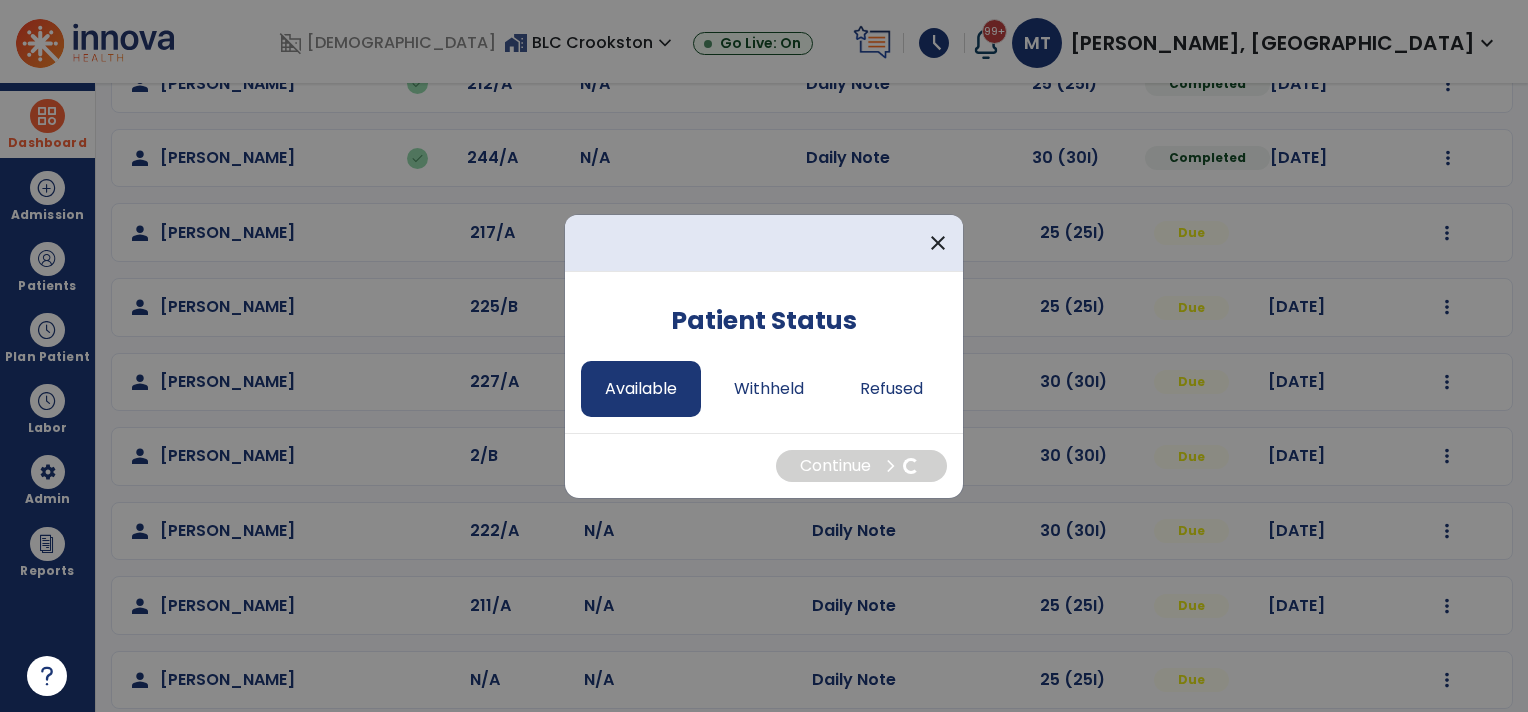 select on "*" 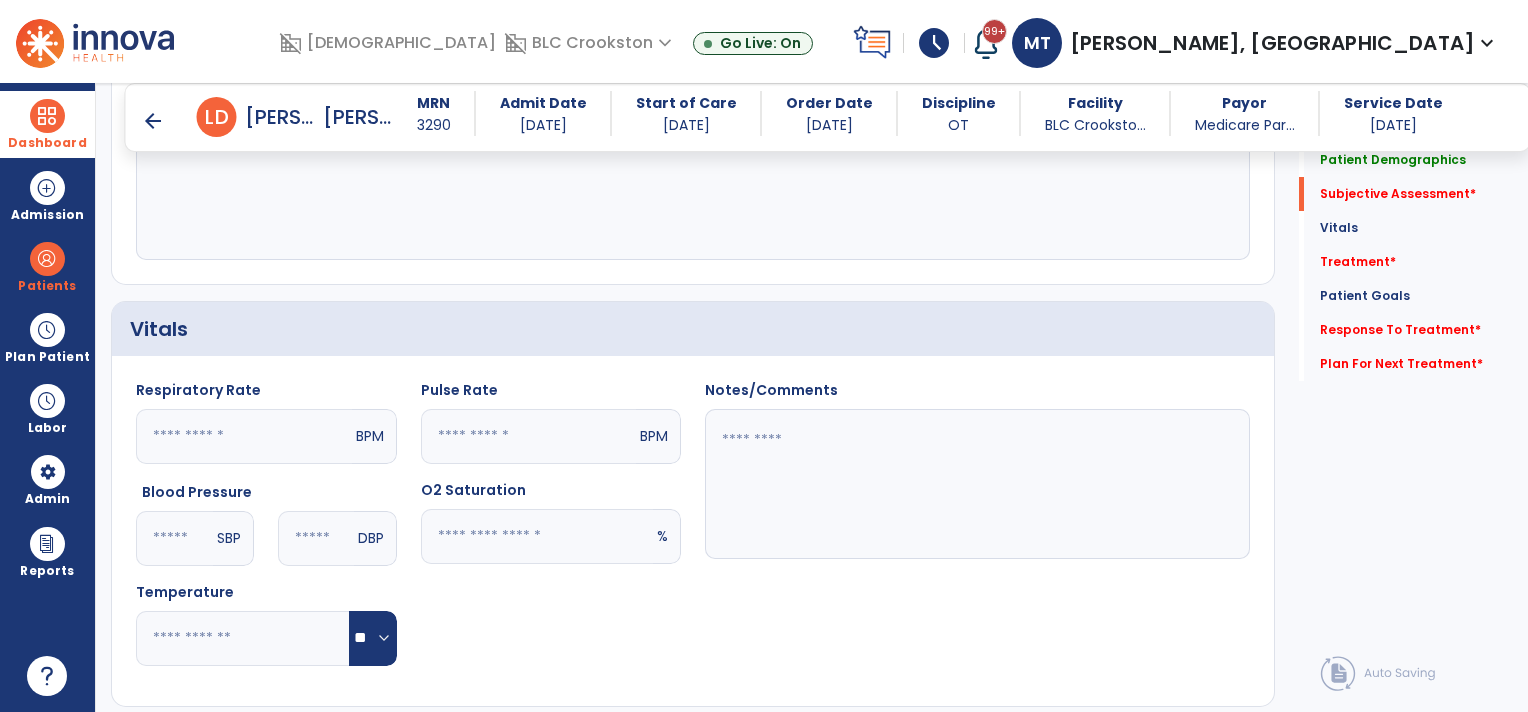 scroll, scrollTop: 248, scrollLeft: 0, axis: vertical 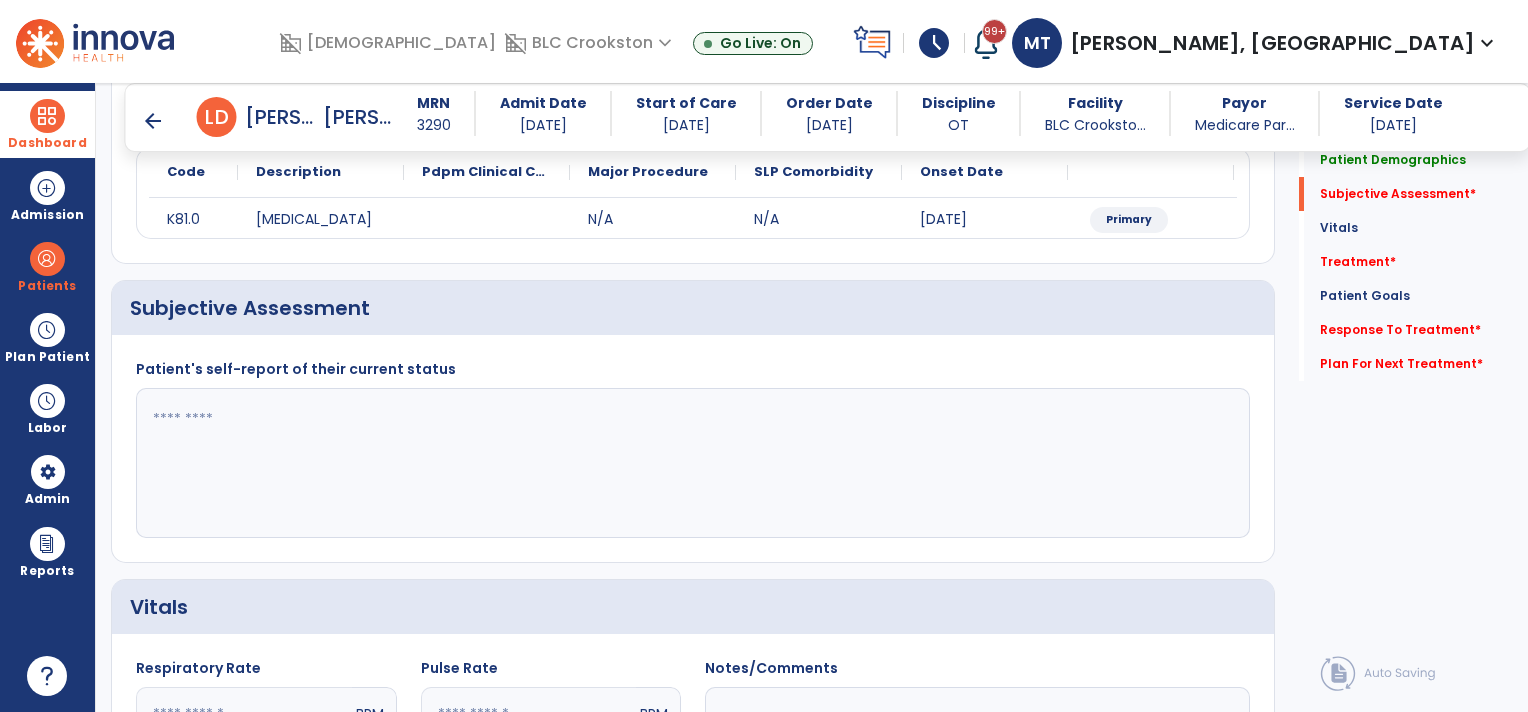 click 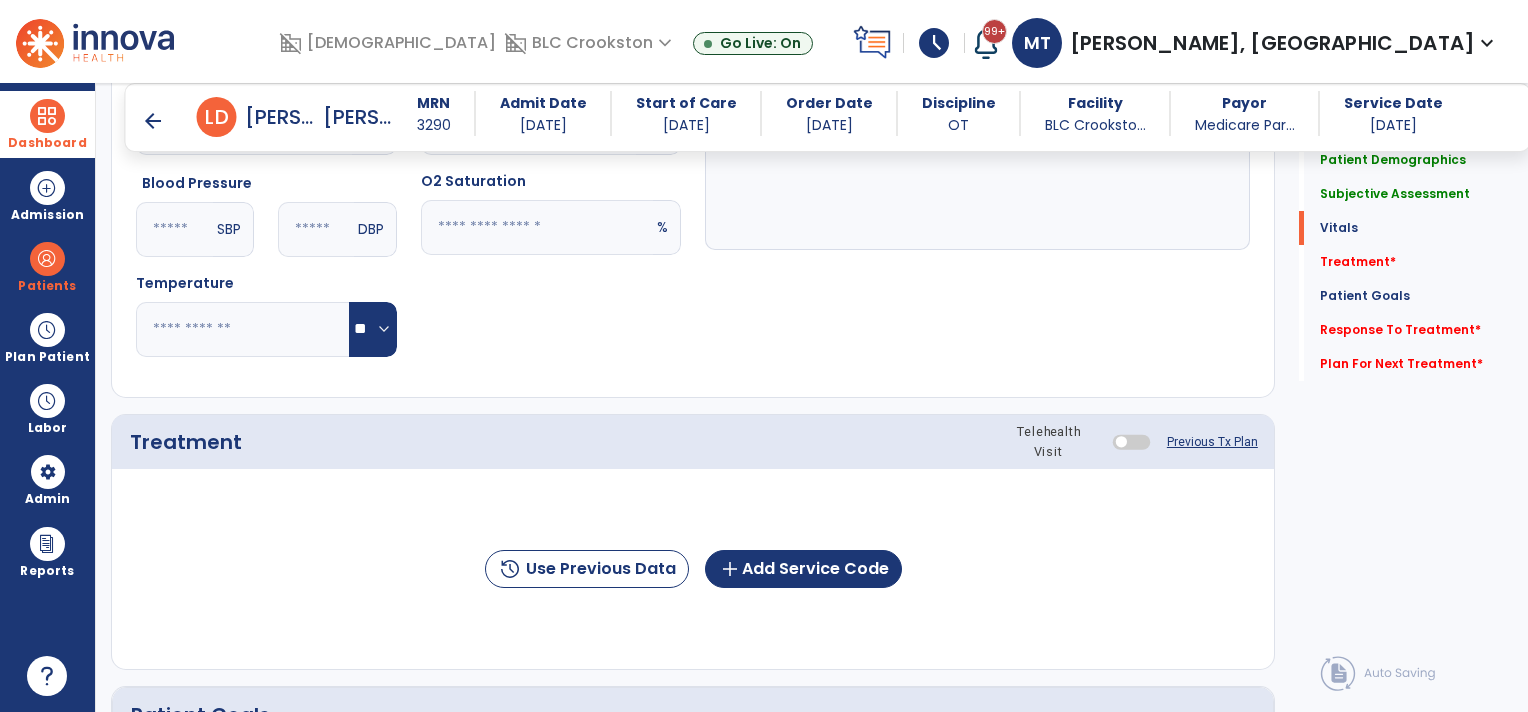 scroll, scrollTop: 848, scrollLeft: 0, axis: vertical 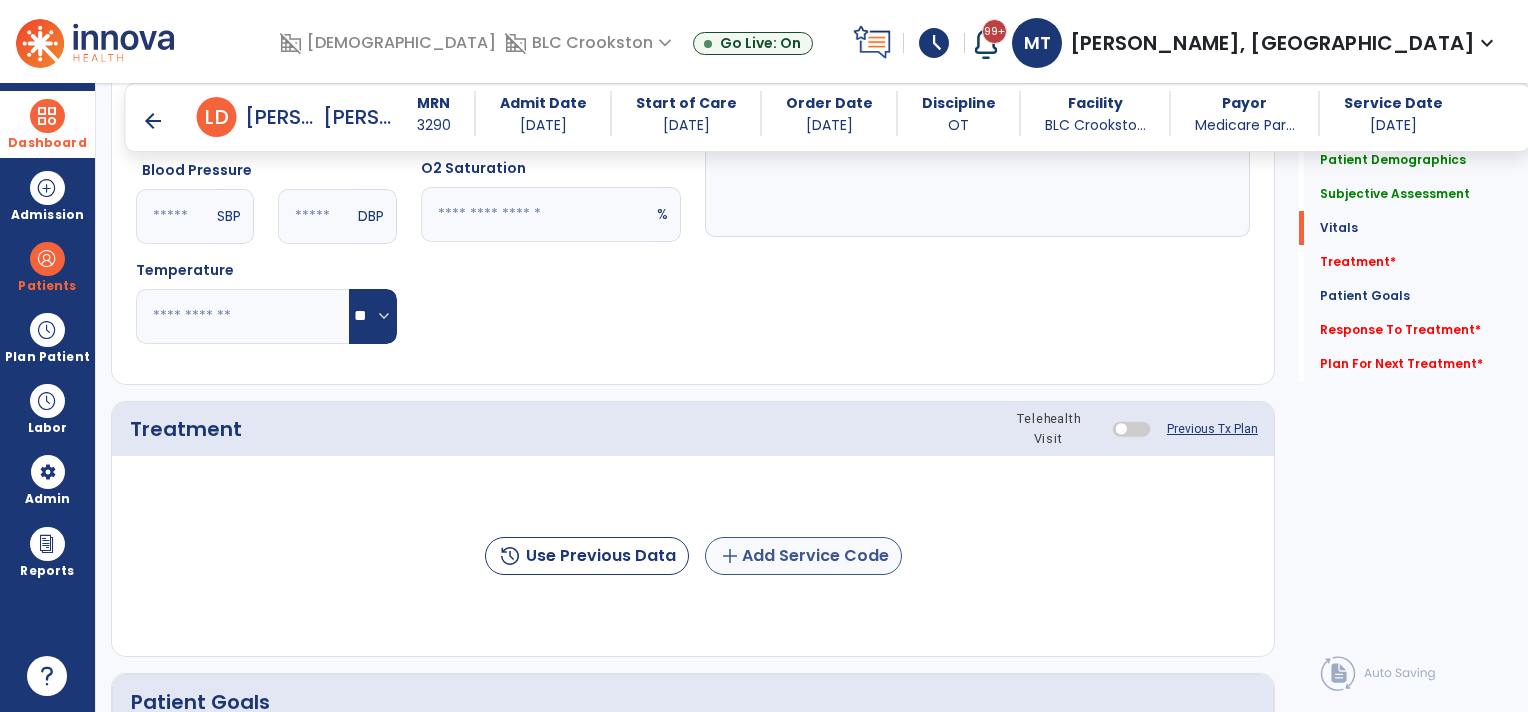 type on "**********" 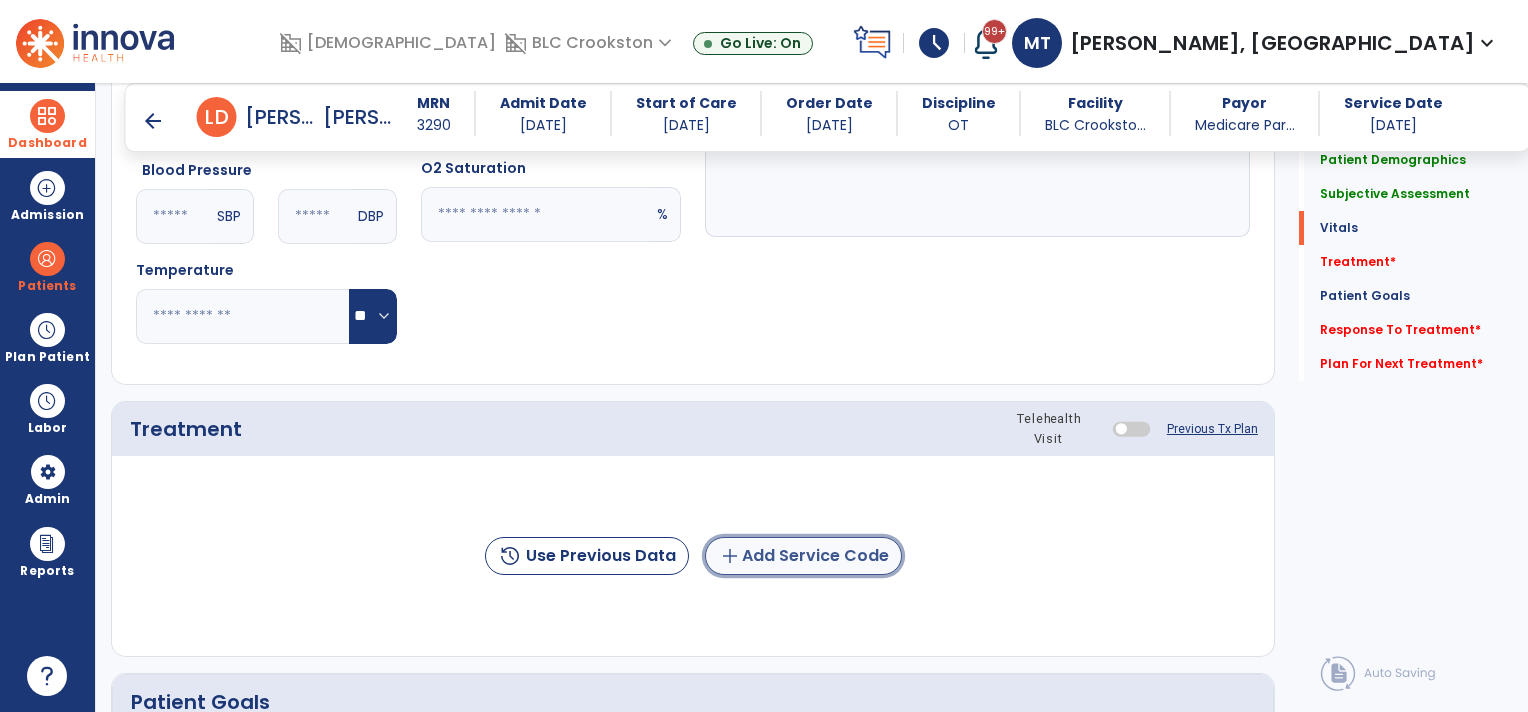 click on "add  Add Service Code" 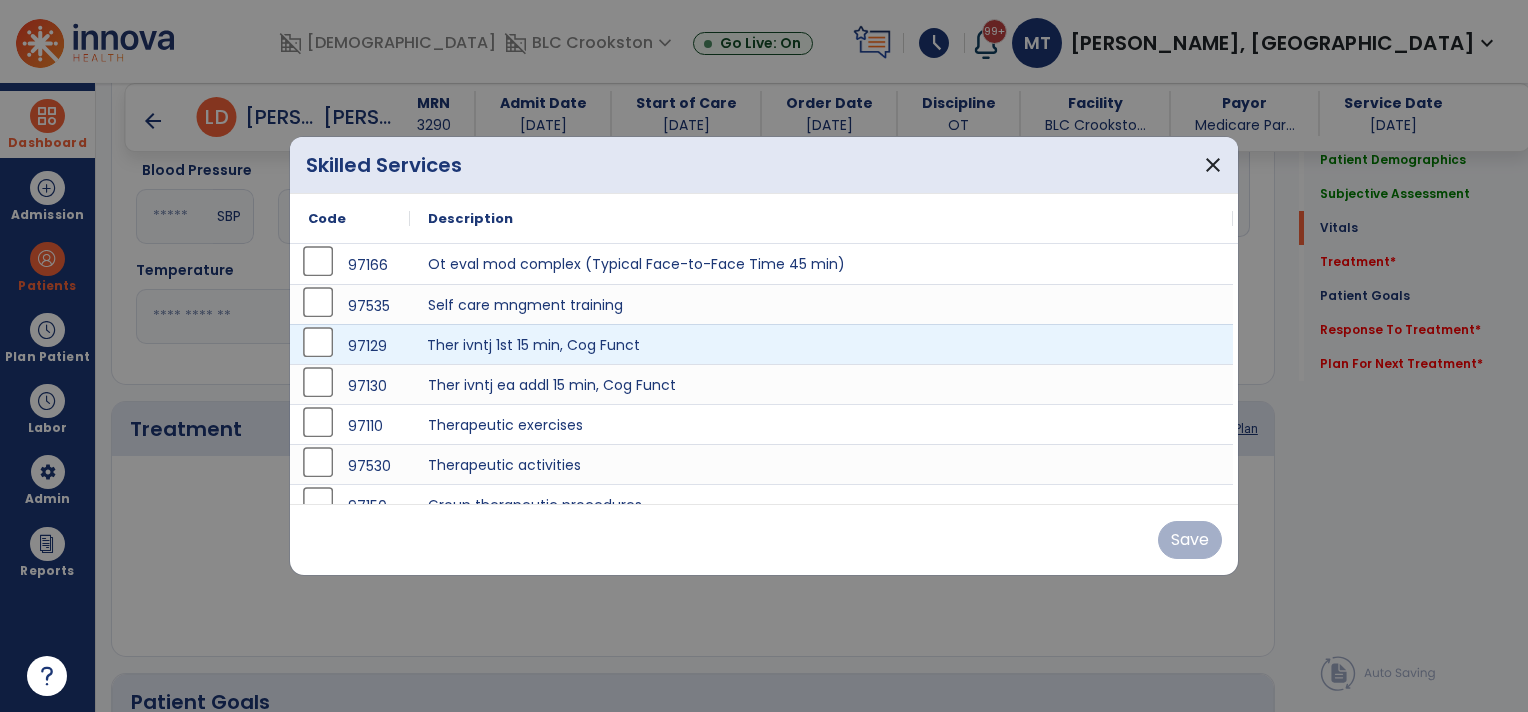 click on "Ther ivntj 1st 15 min, Cog Funct" at bounding box center (821, 344) 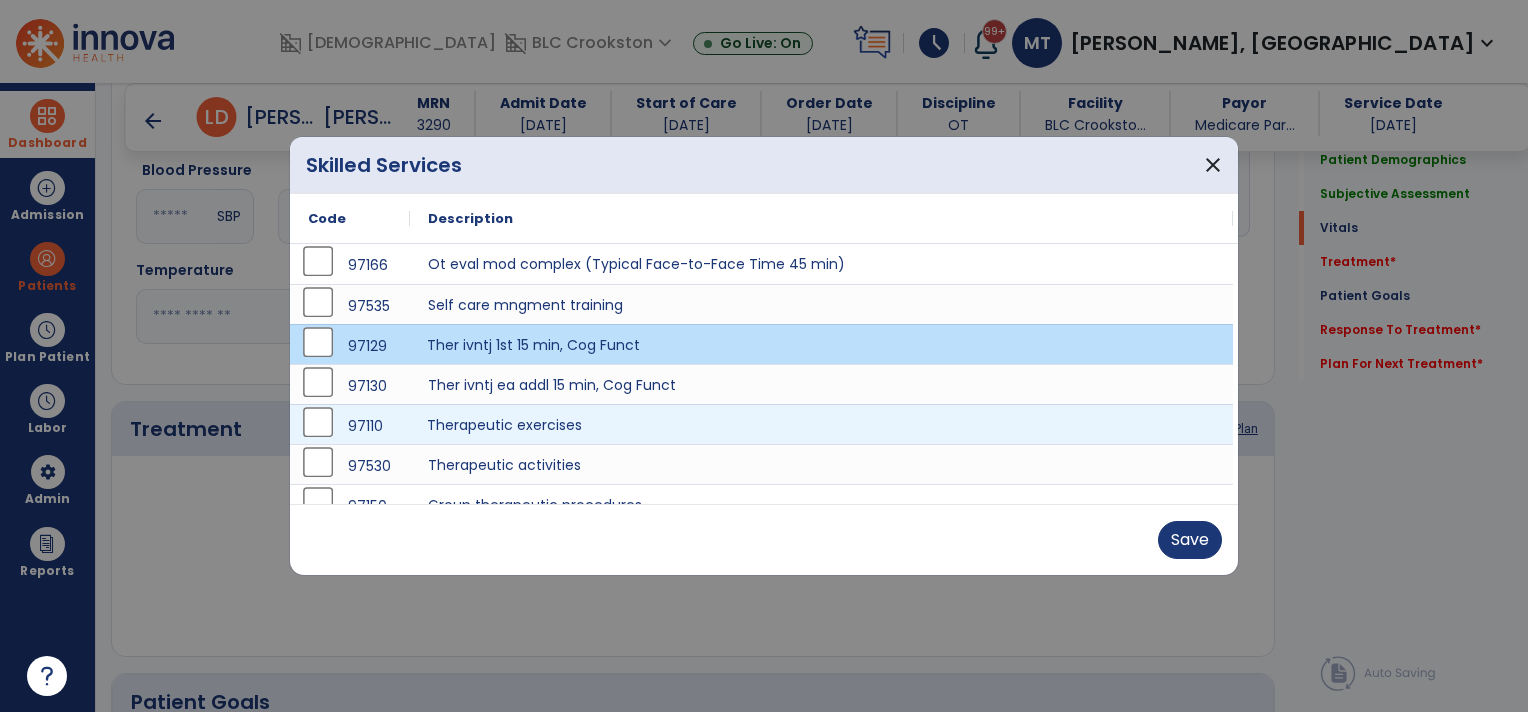 click on "Therapeutic exercises" at bounding box center [821, 424] 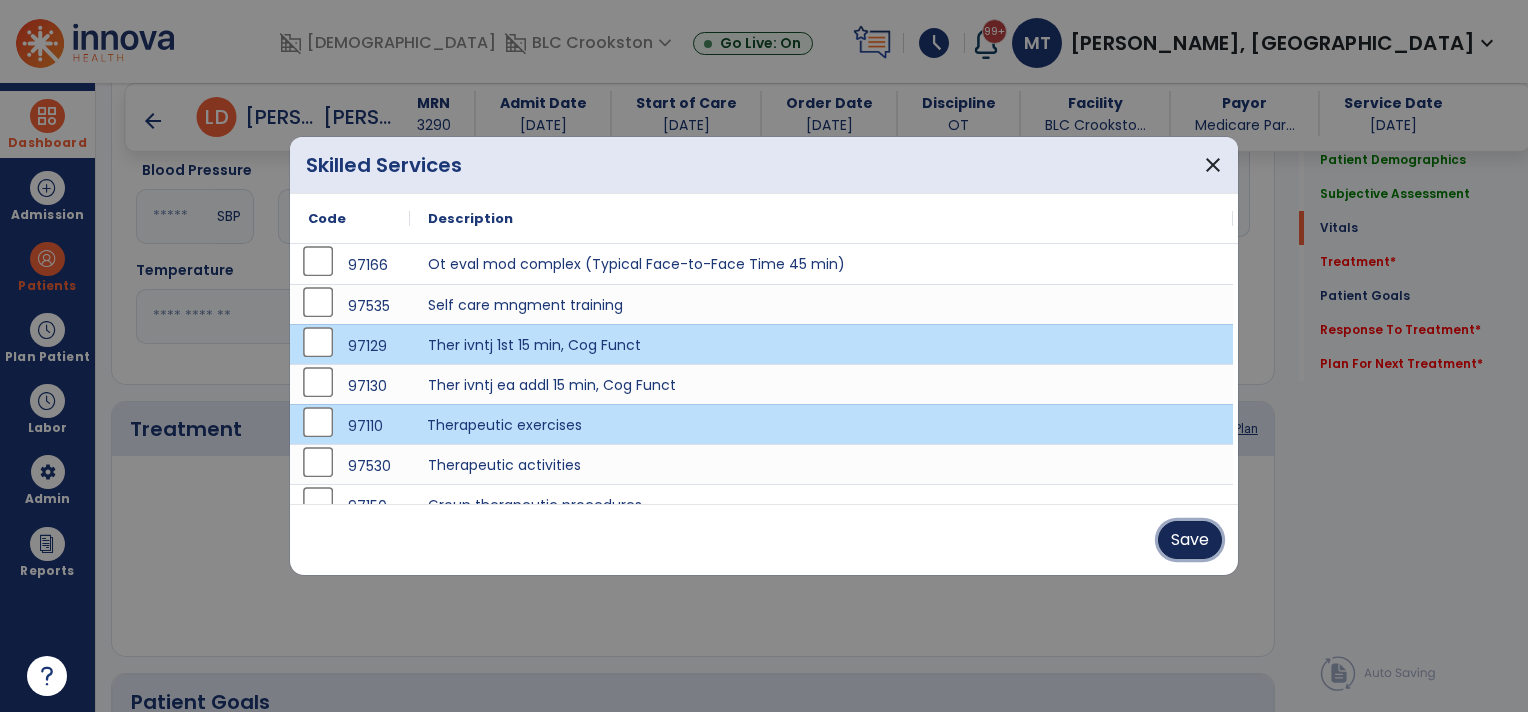 click on "Save" at bounding box center [1190, 540] 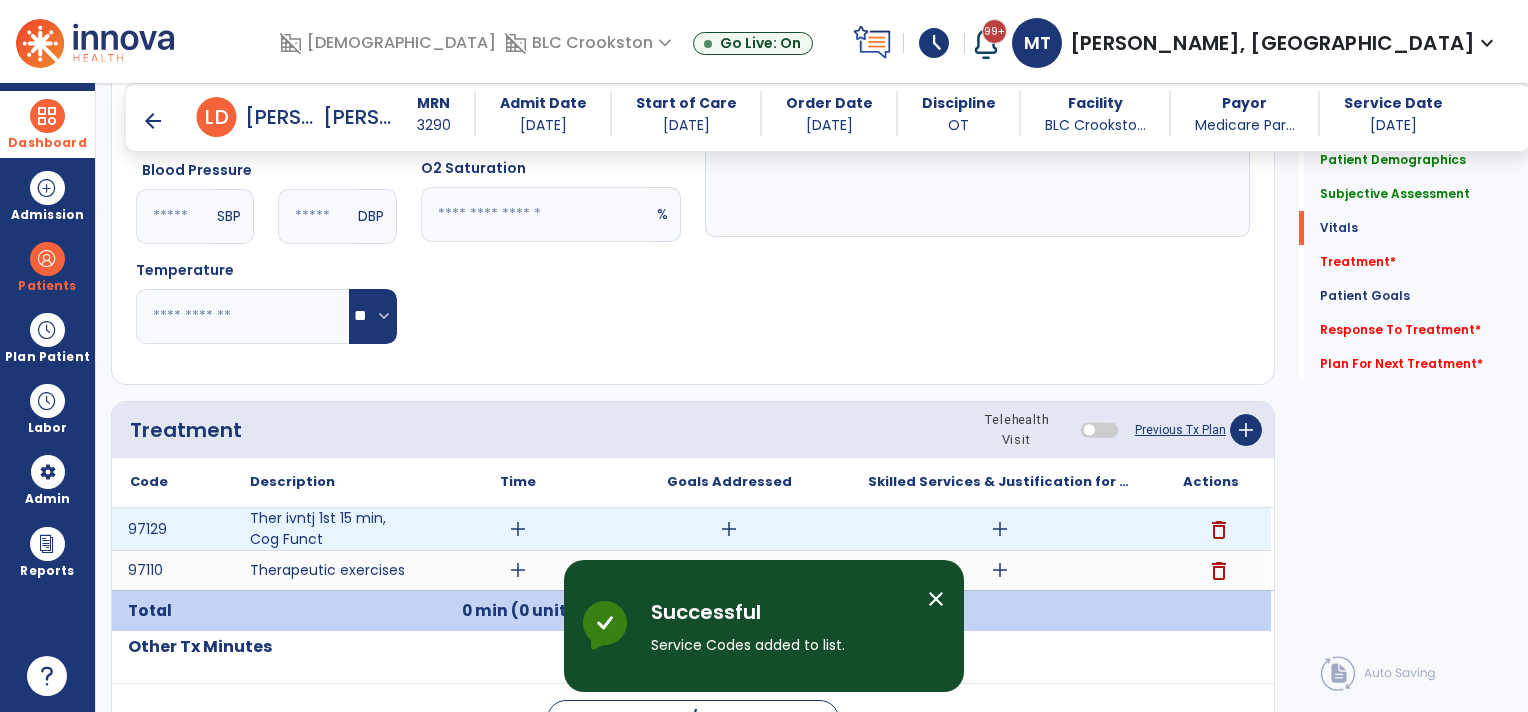 click on "add" at bounding box center [518, 529] 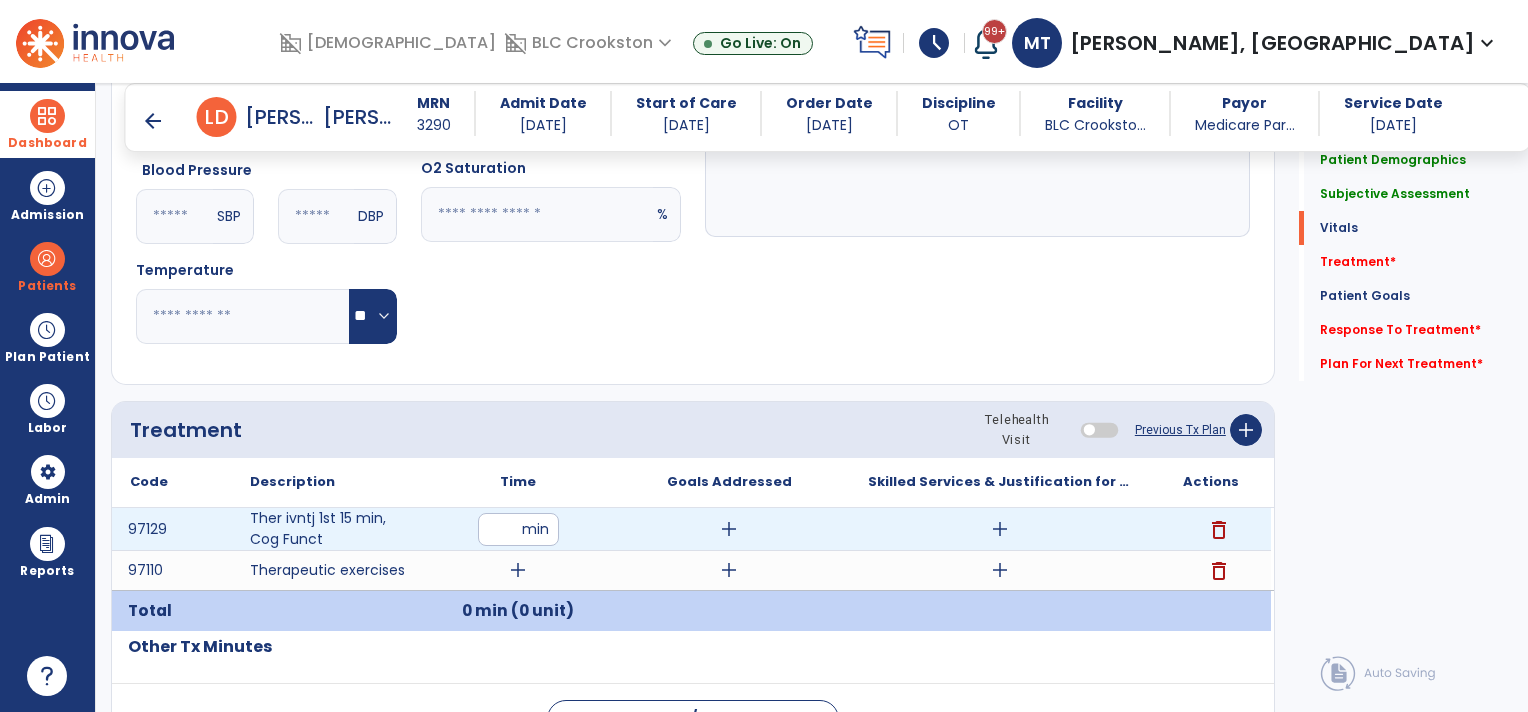 type on "**" 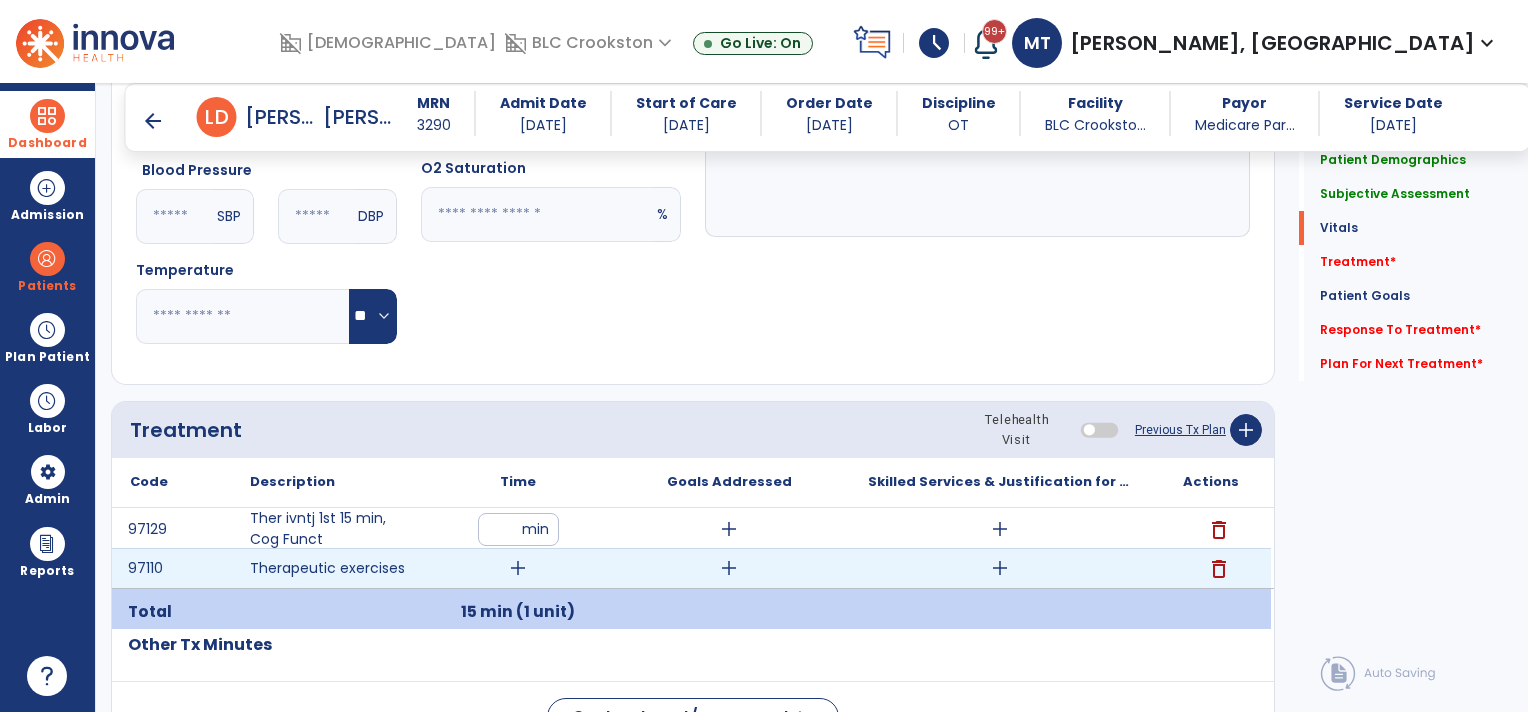 click on "add" at bounding box center [518, 568] 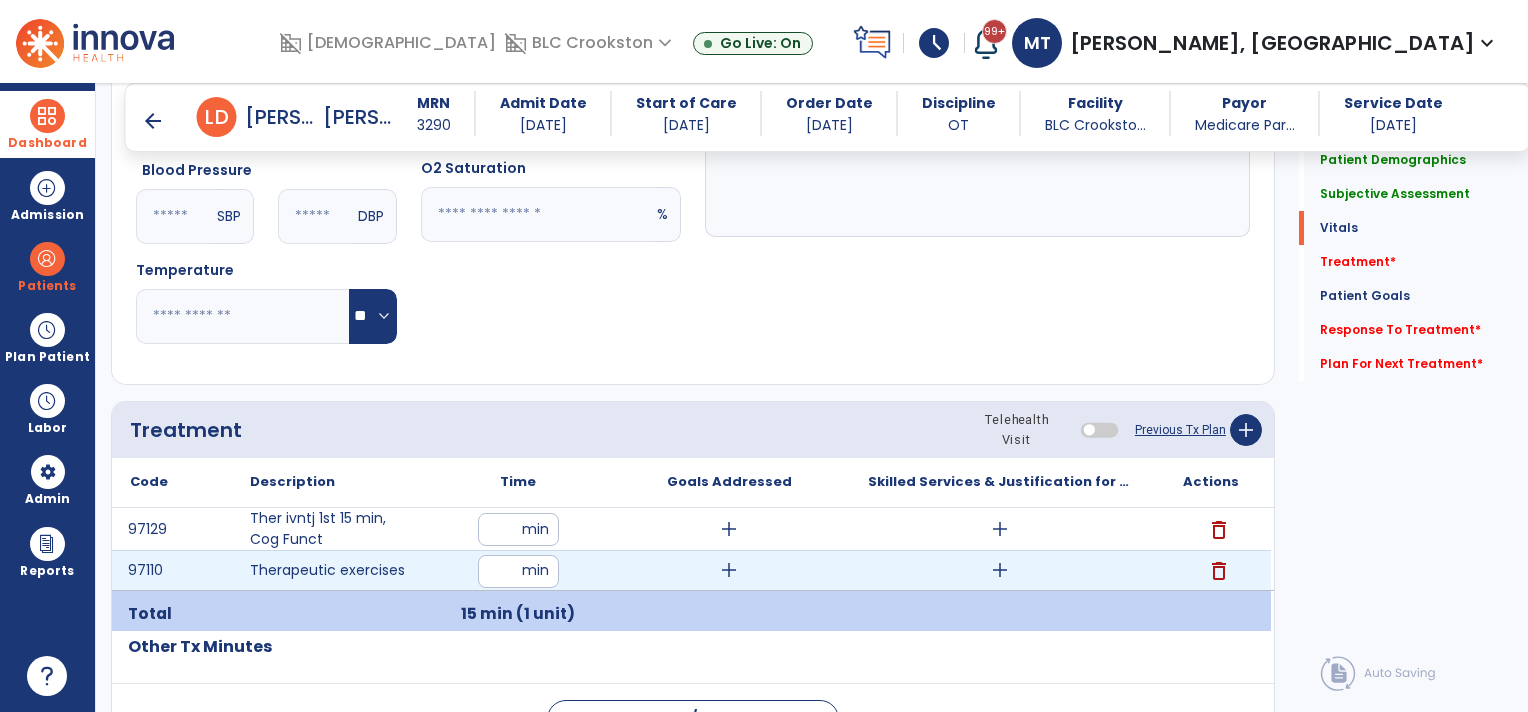 type on "**" 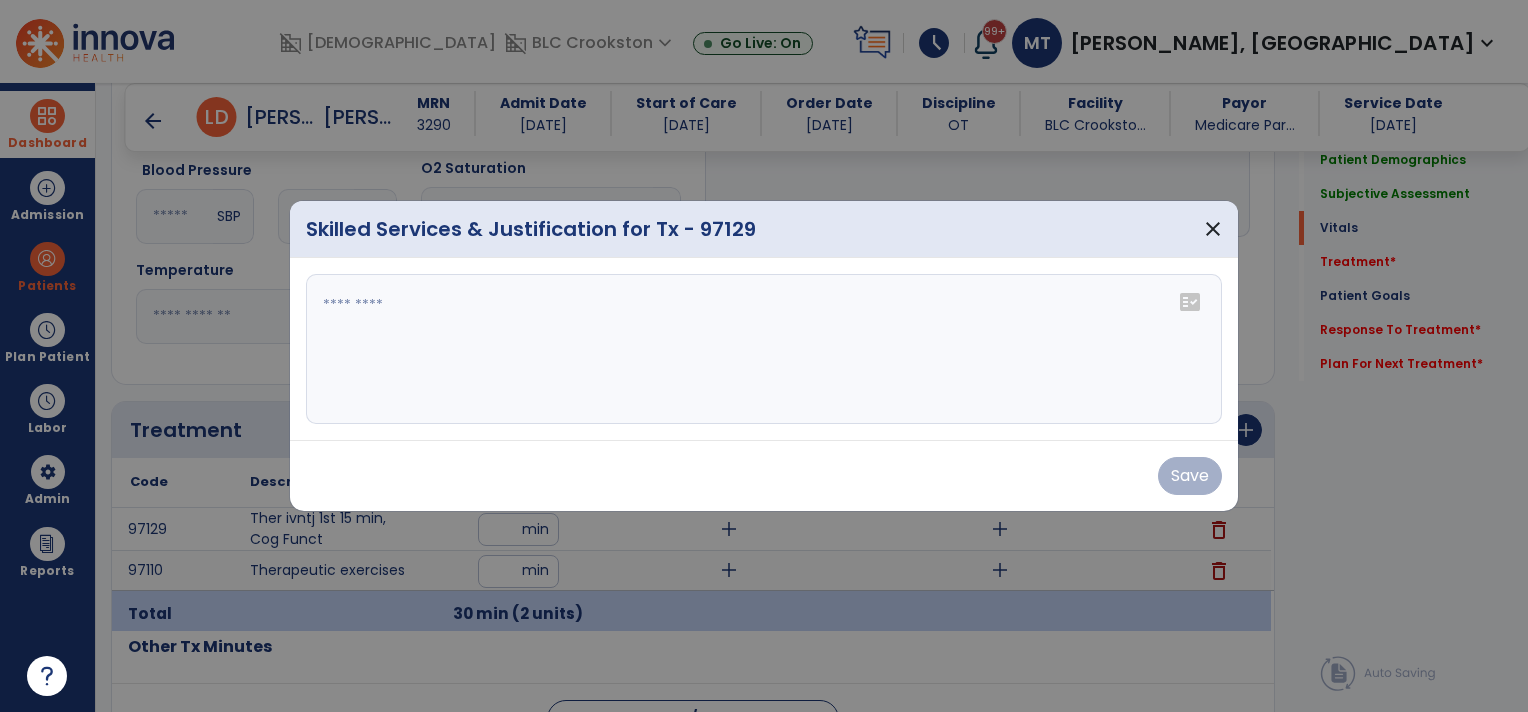 click on "fact_check" at bounding box center (764, 349) 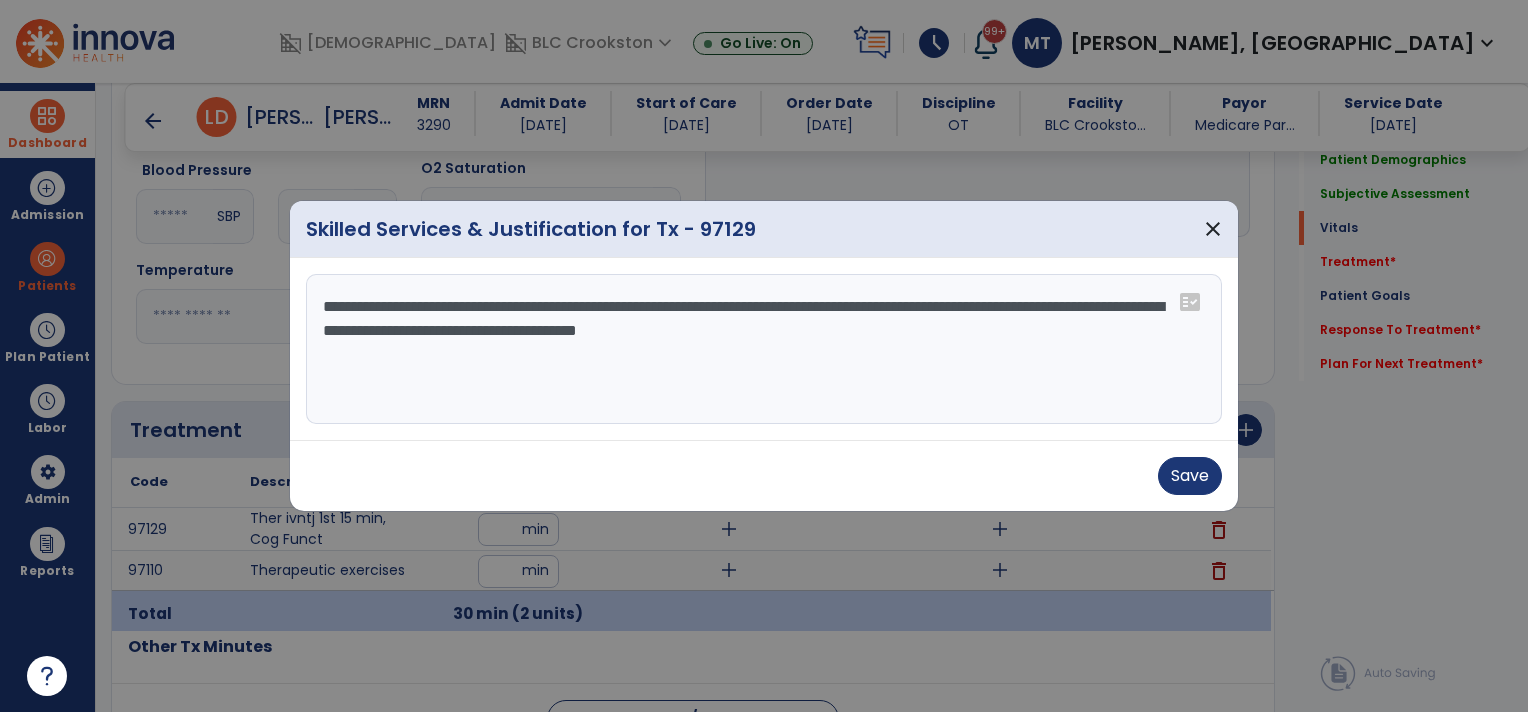 click on "**********" at bounding box center (764, 349) 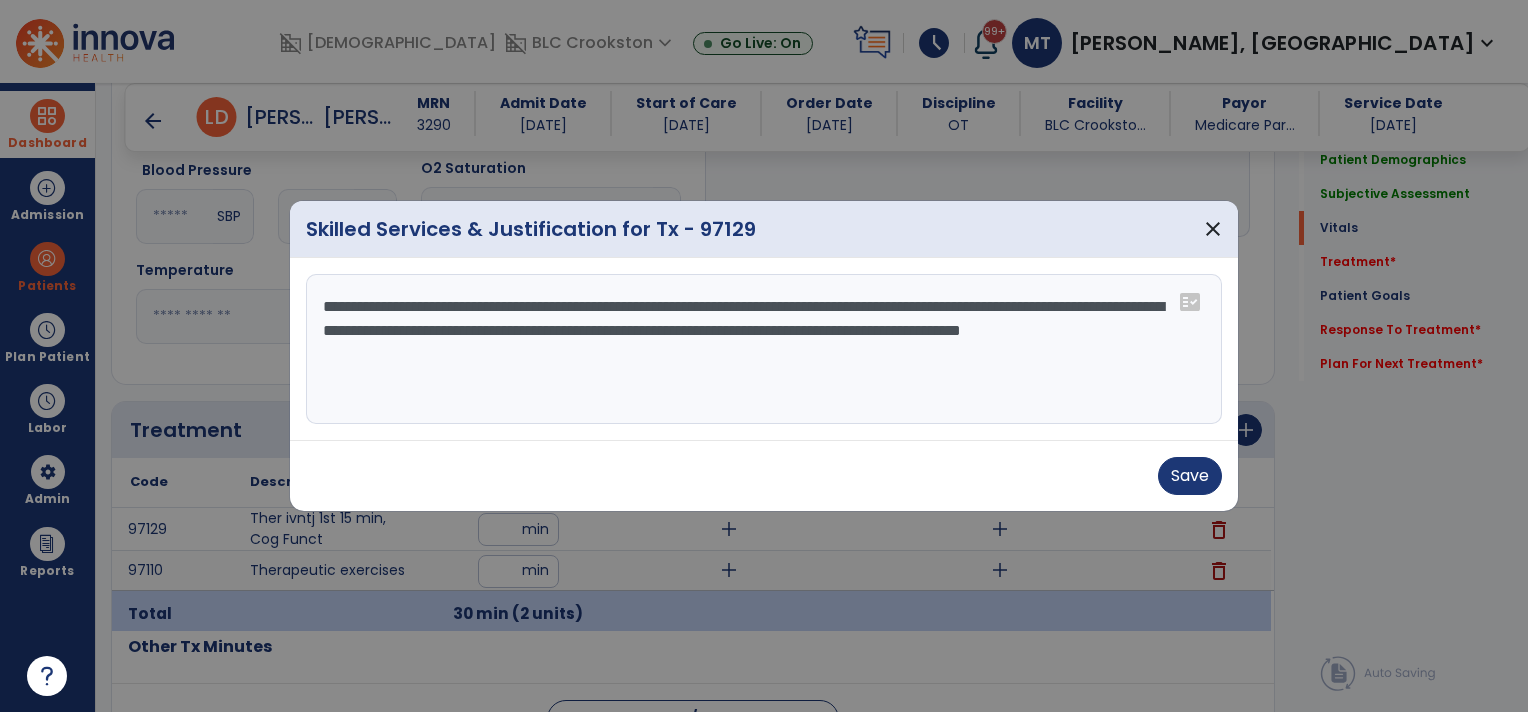 type on "**********" 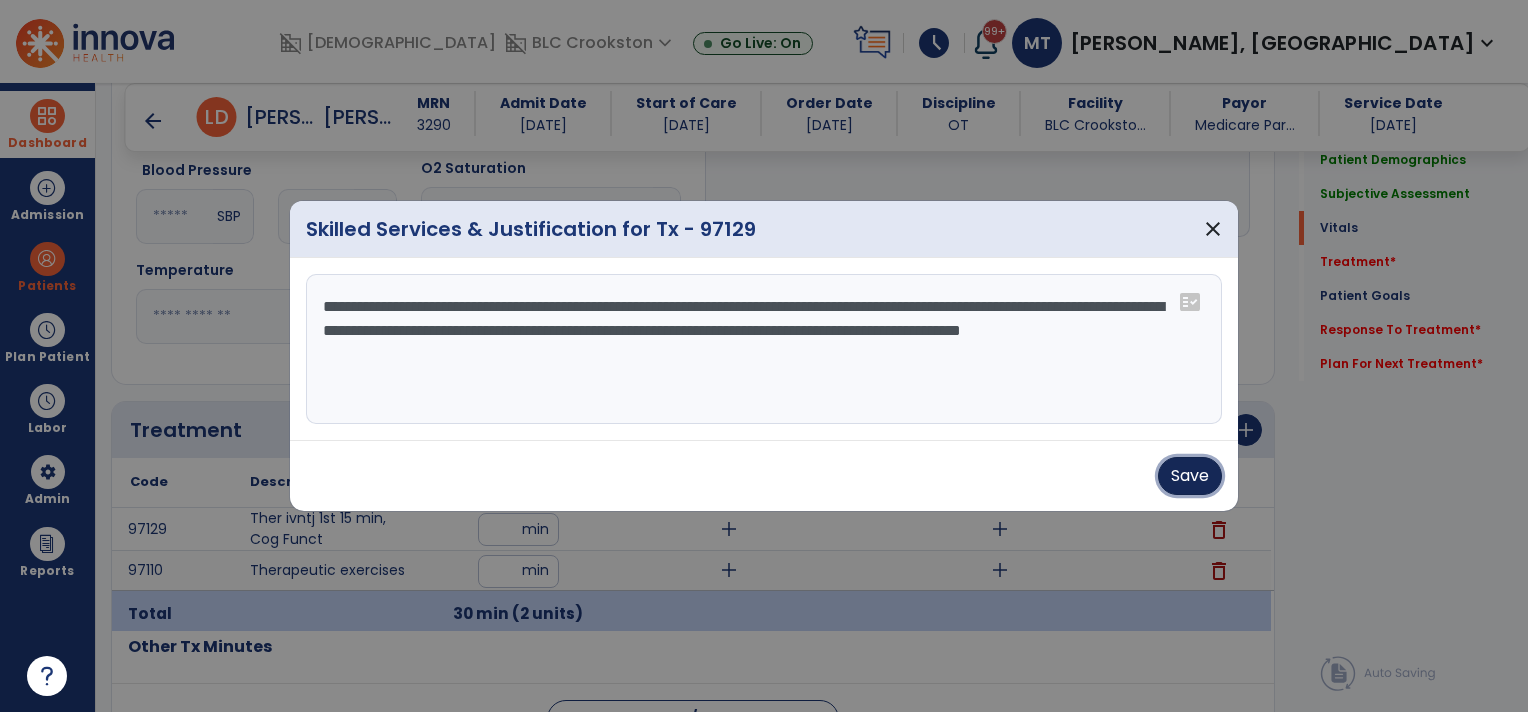 type 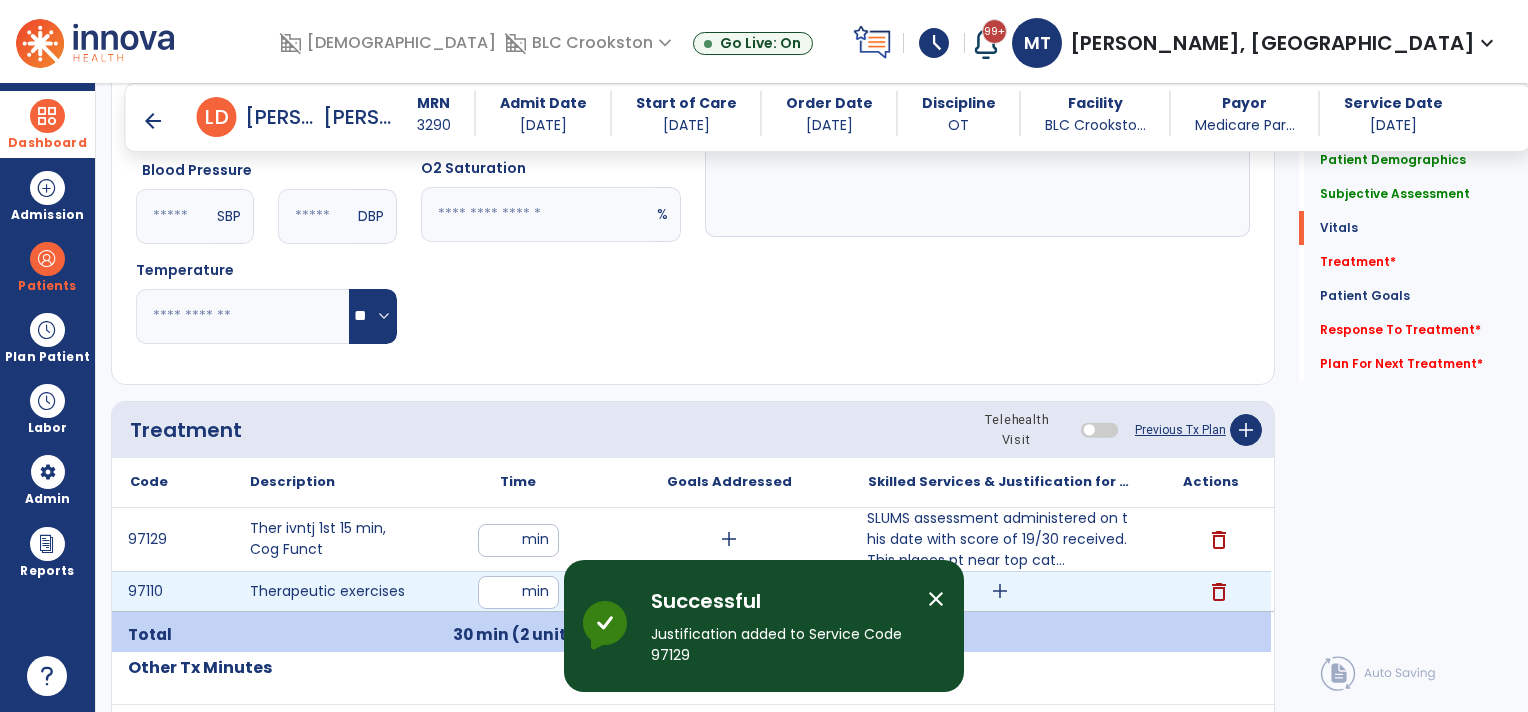 click on "add" at bounding box center [1000, 591] 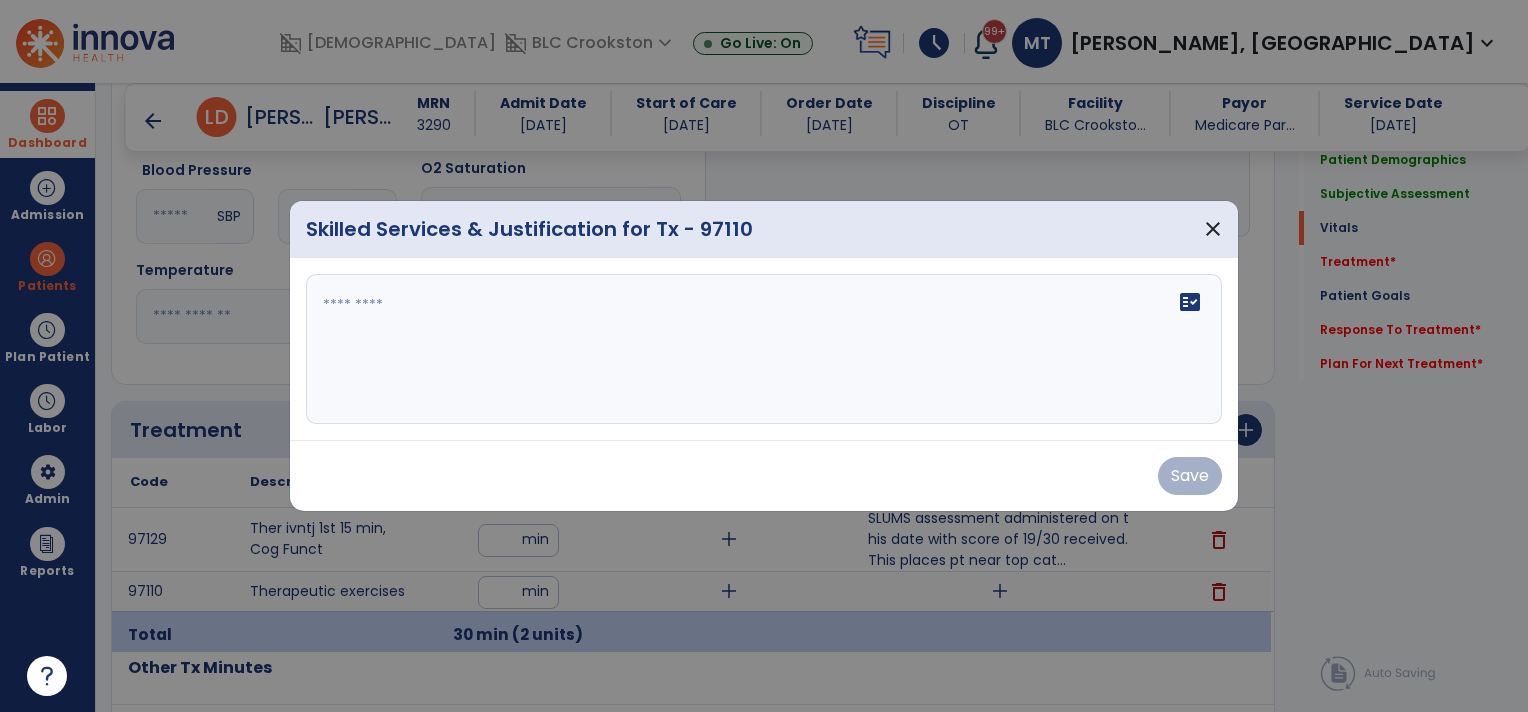 click on "fact_check" at bounding box center [764, 349] 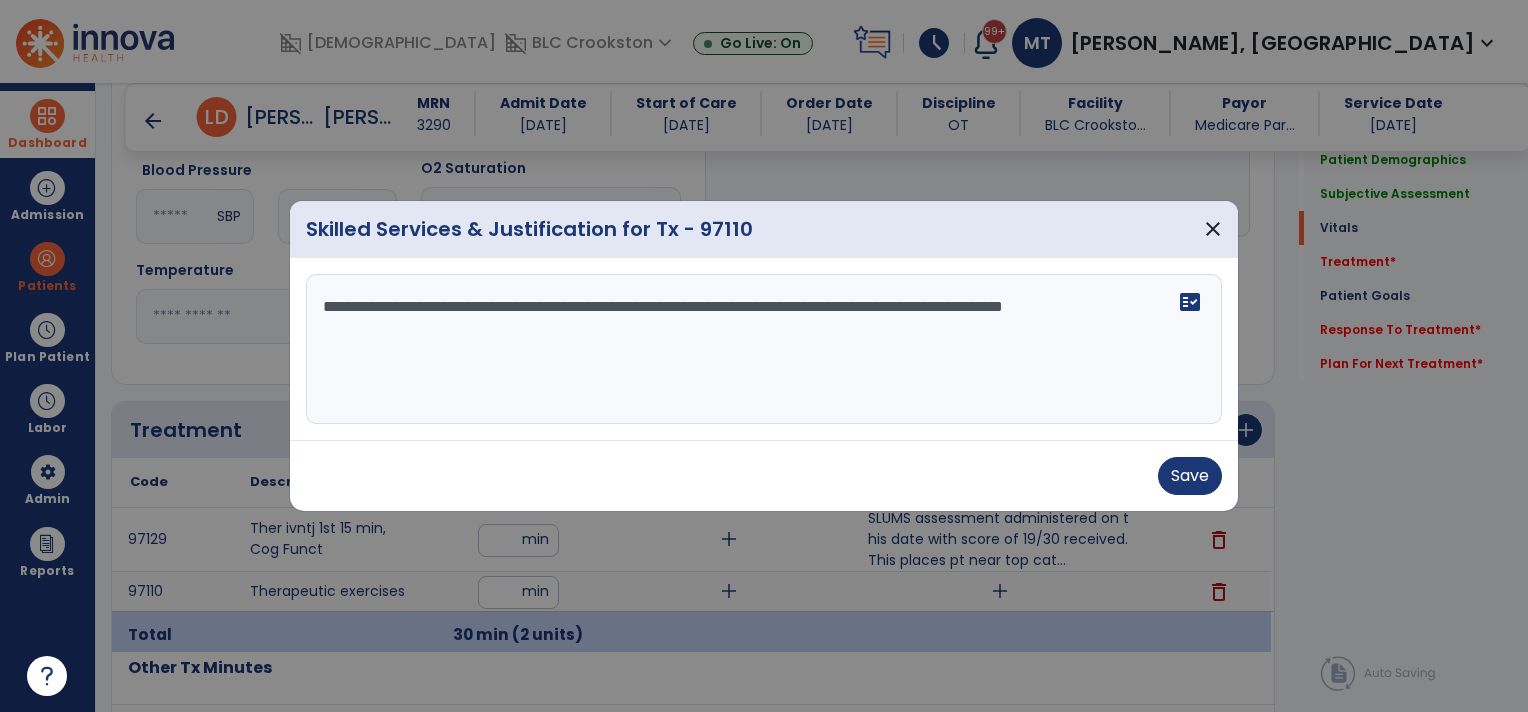 click on "**********" at bounding box center [764, 349] 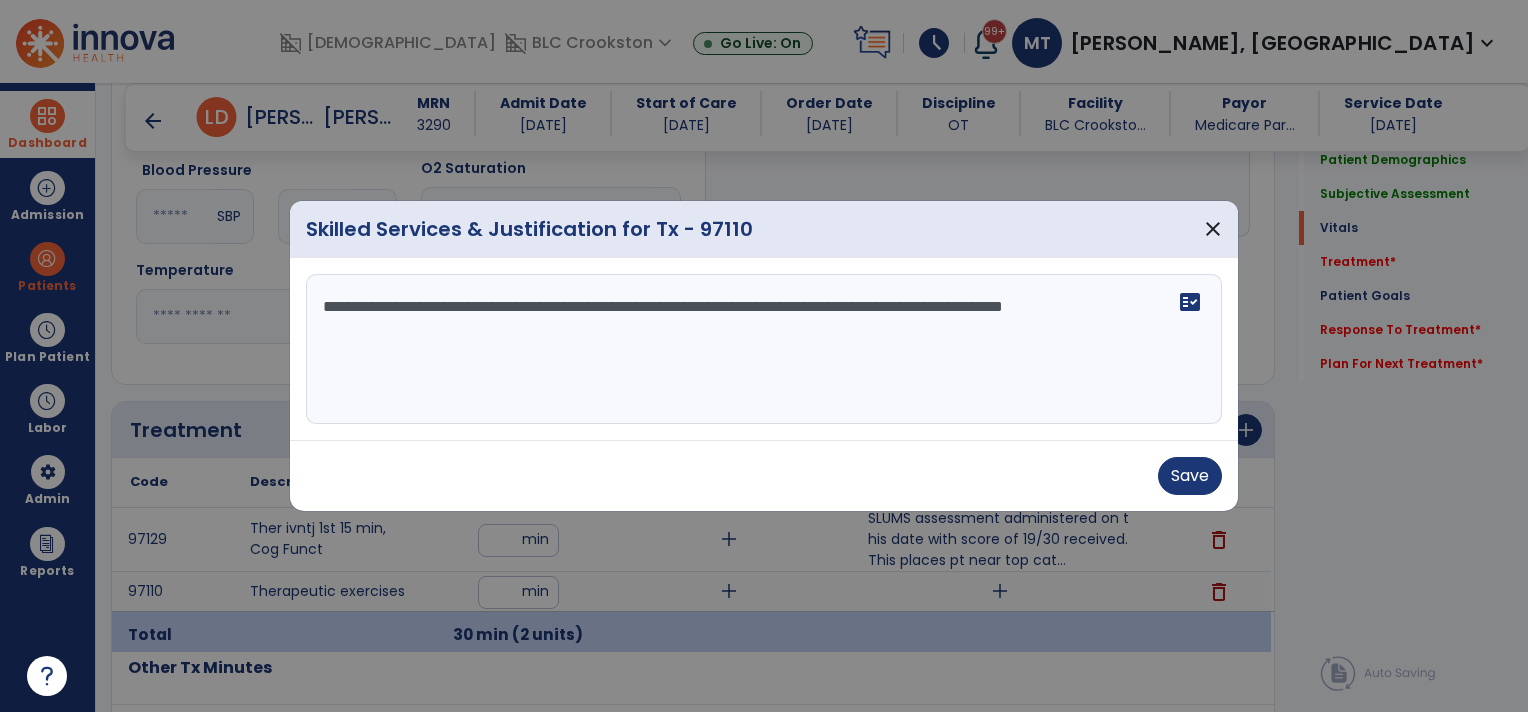click on "**********" at bounding box center (764, 349) 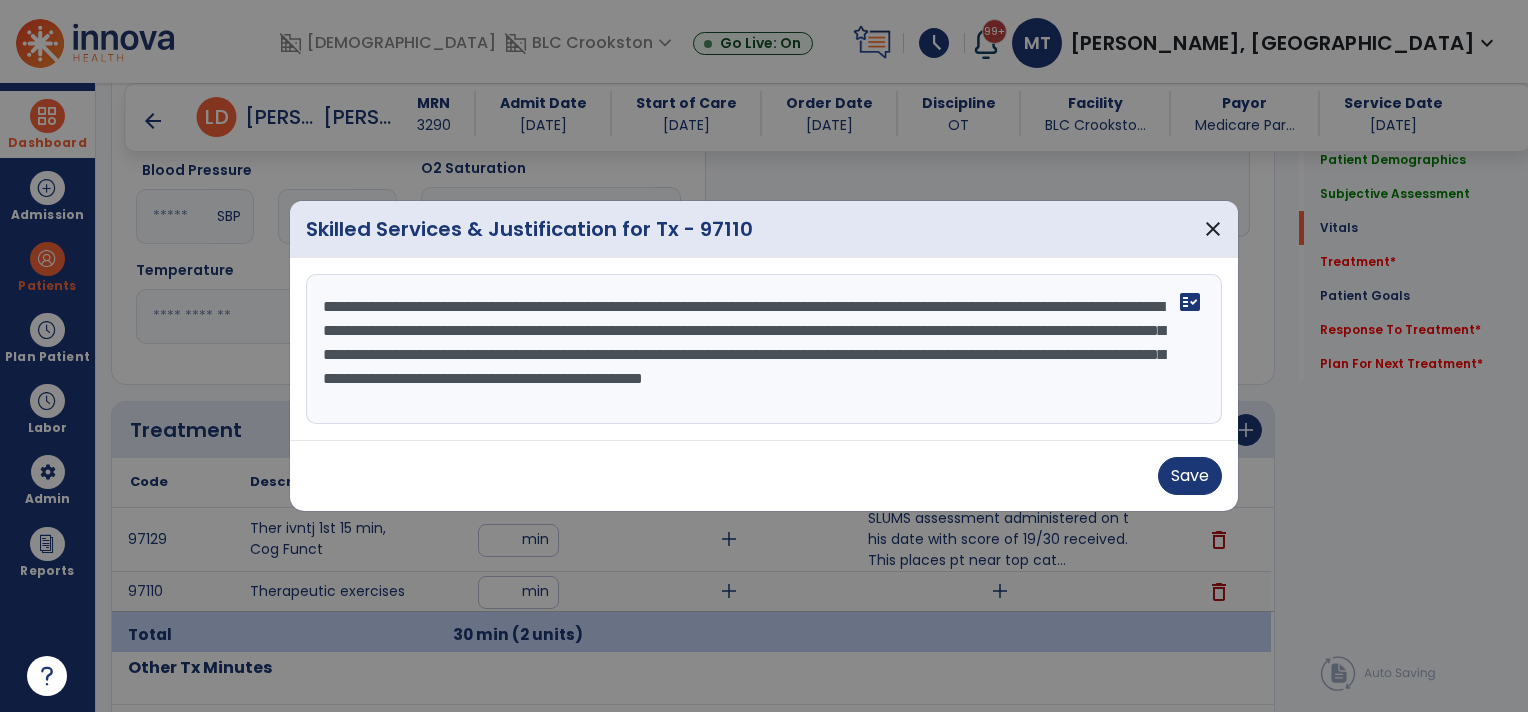 type on "**********" 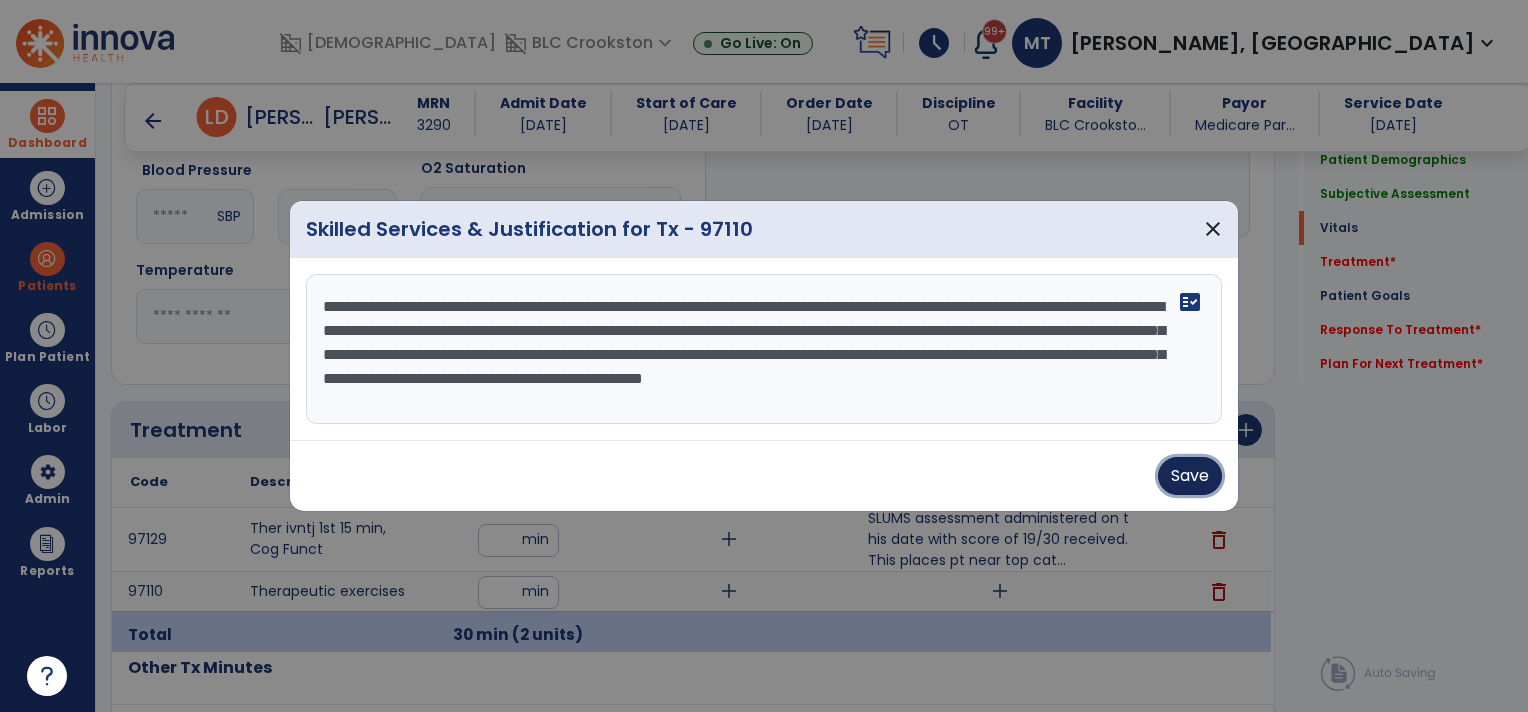 type 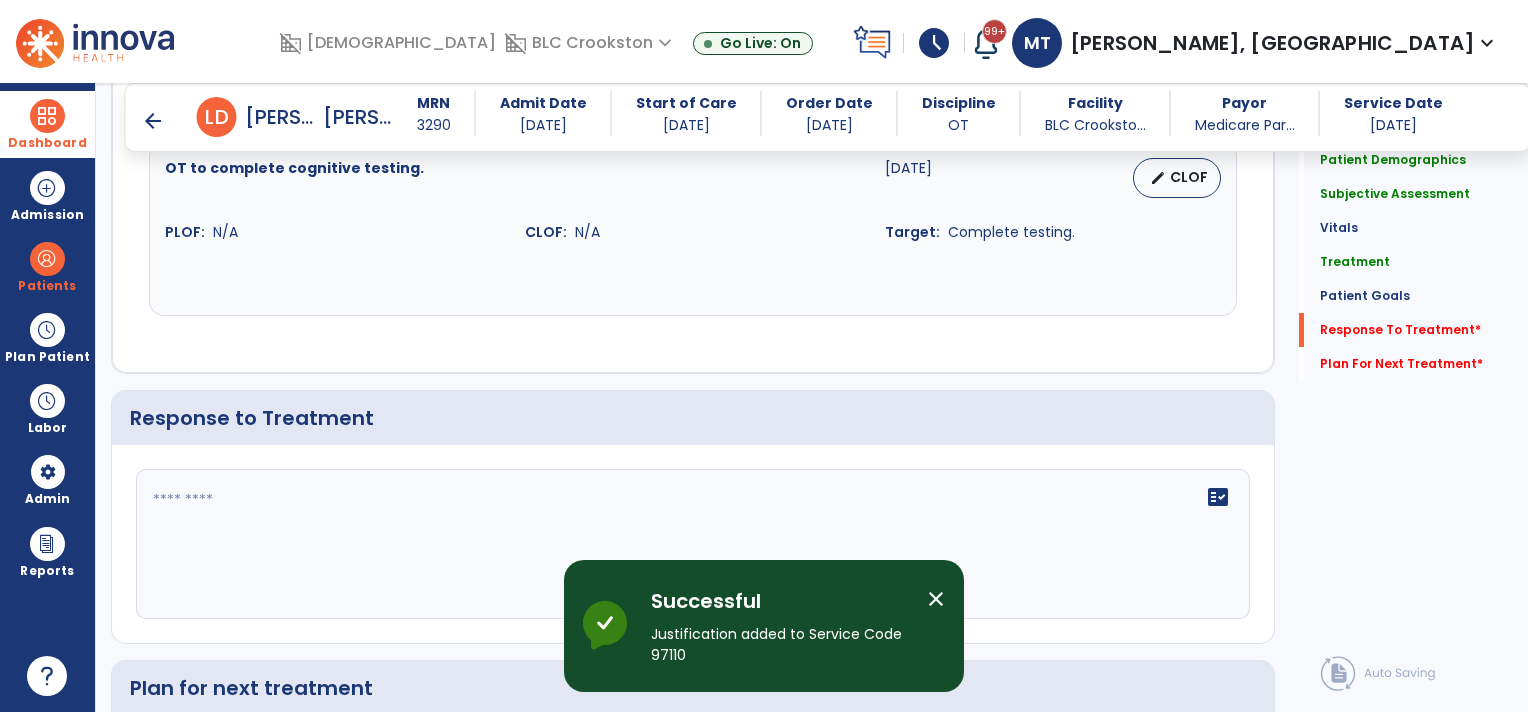 scroll, scrollTop: 2548, scrollLeft: 0, axis: vertical 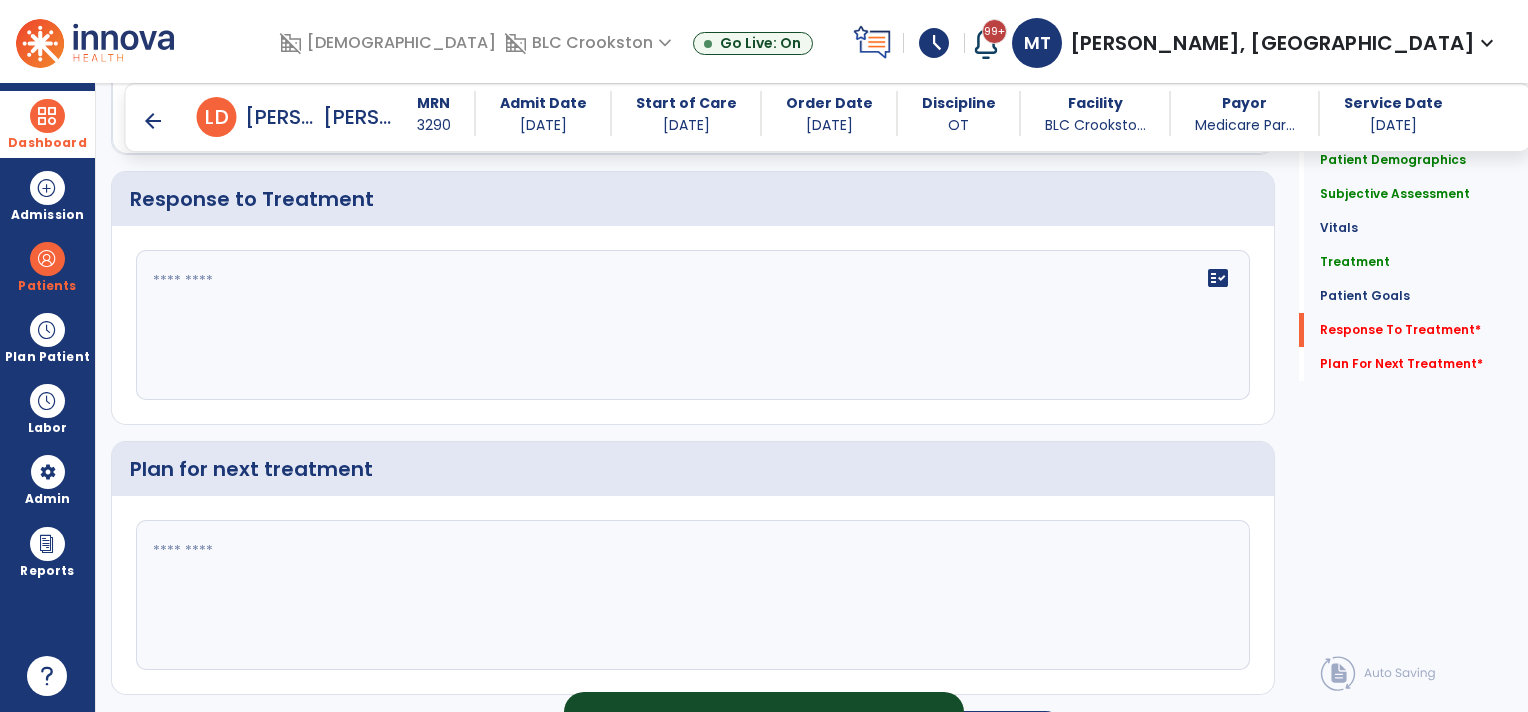 click 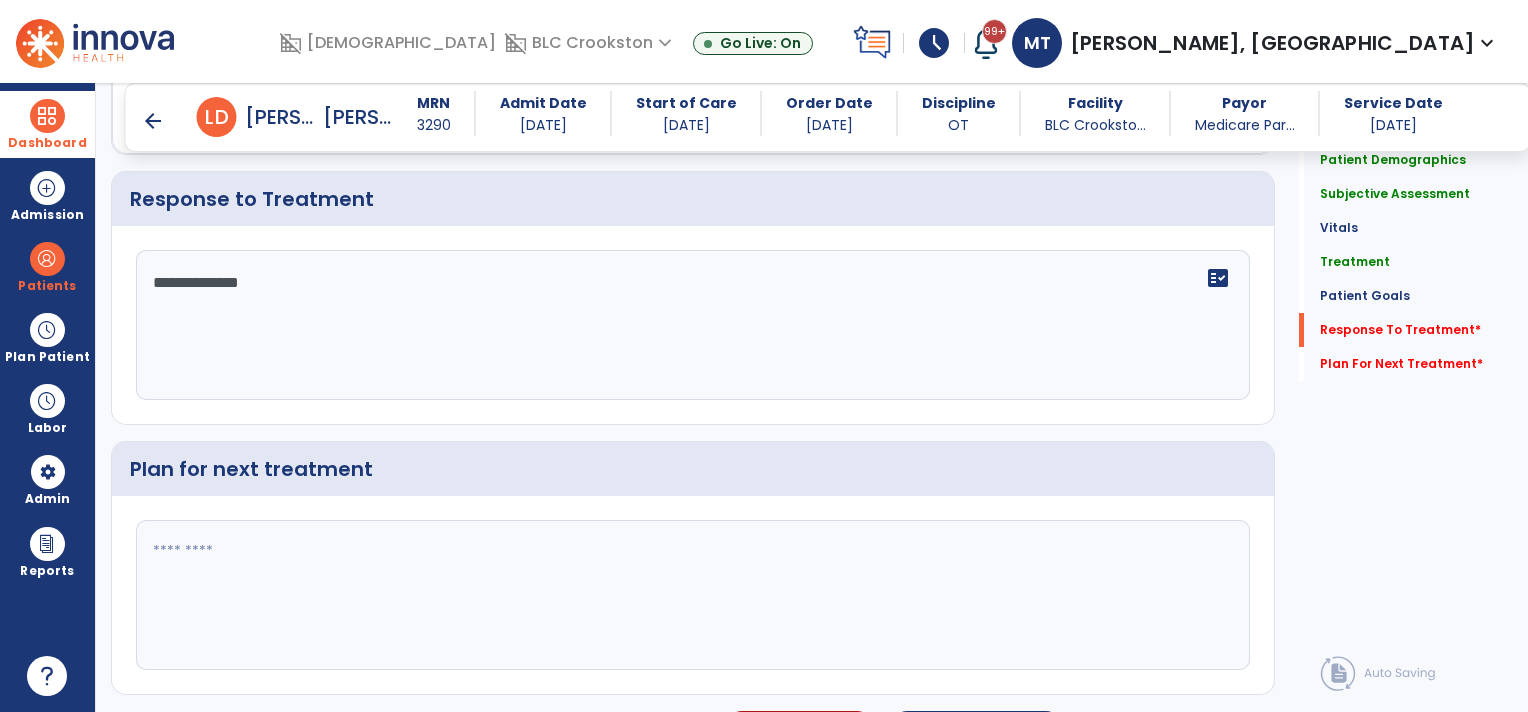 type on "**********" 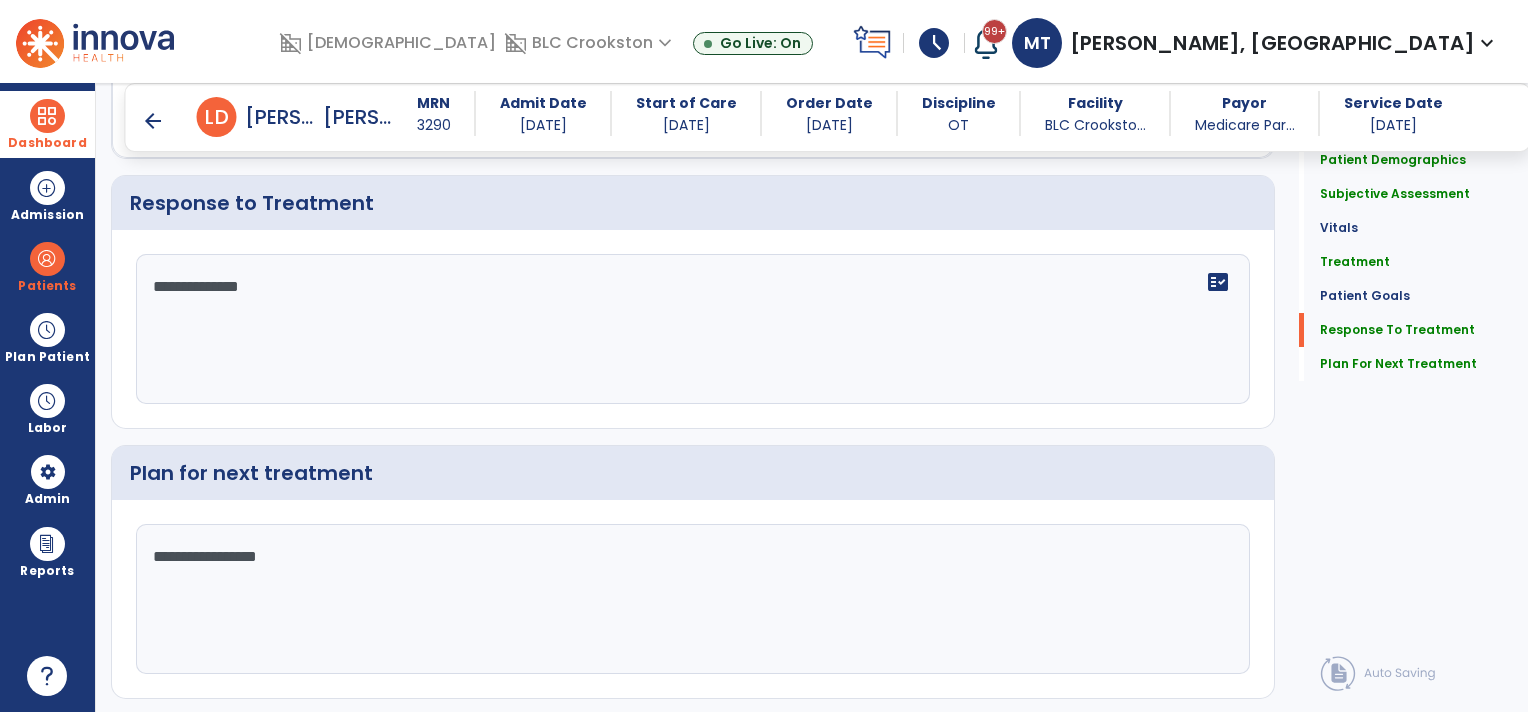 scroll, scrollTop: 2590, scrollLeft: 0, axis: vertical 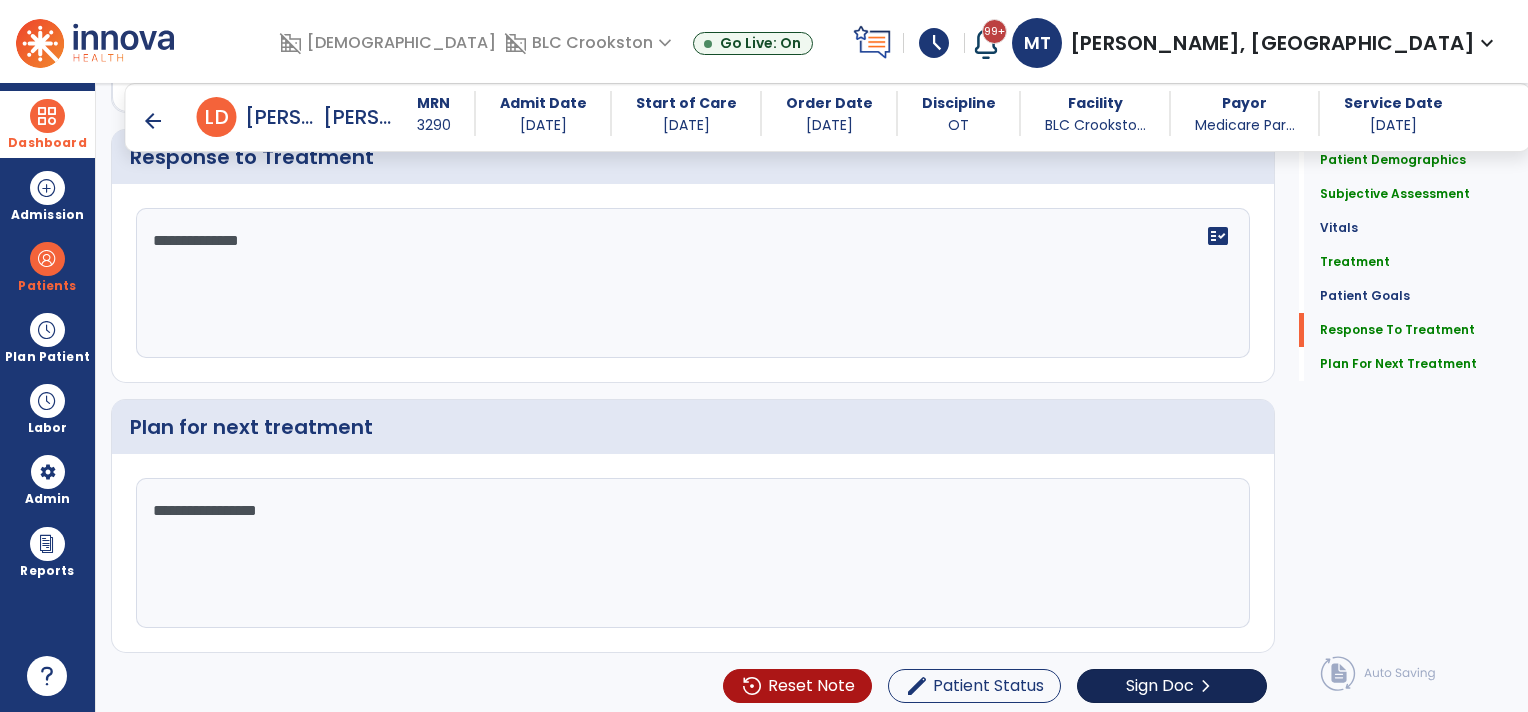 type on "**********" 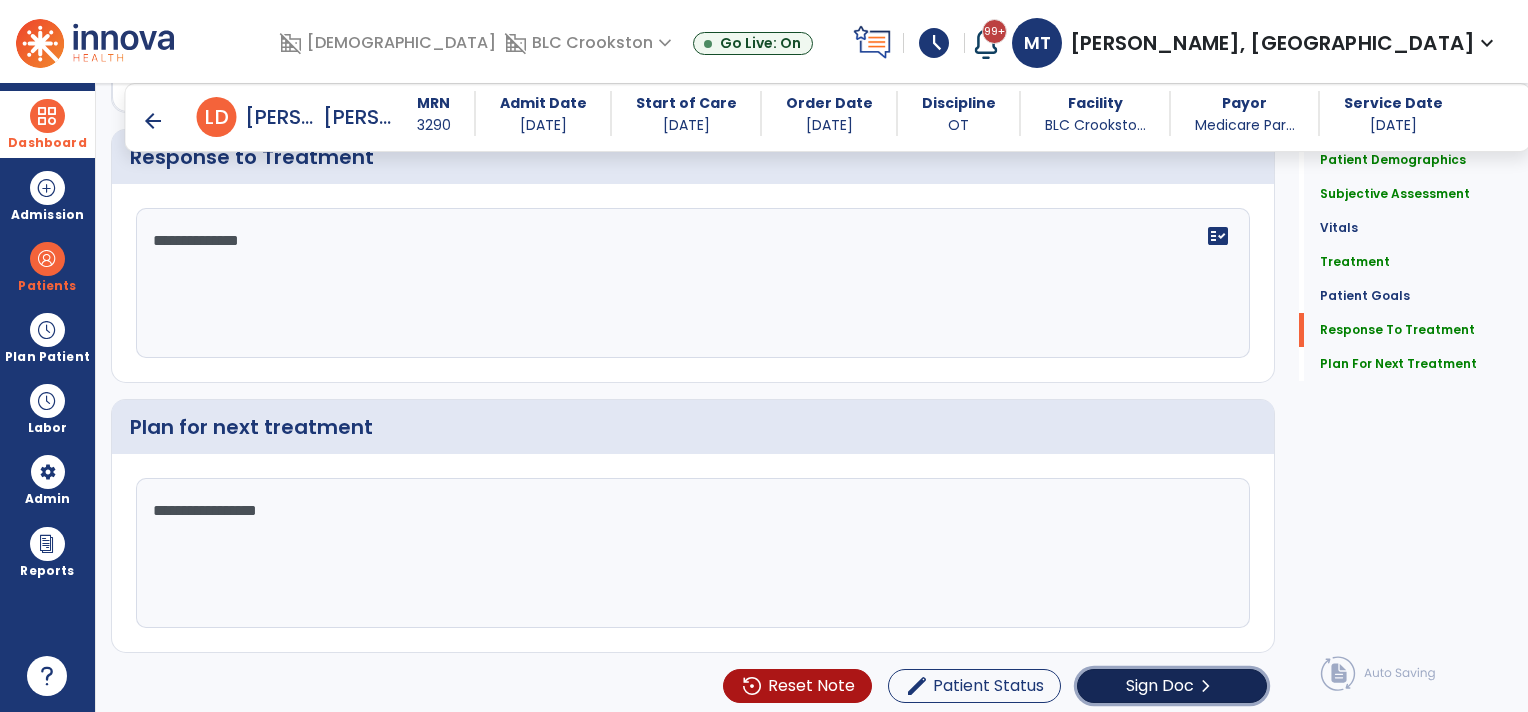 click on "Sign Doc" 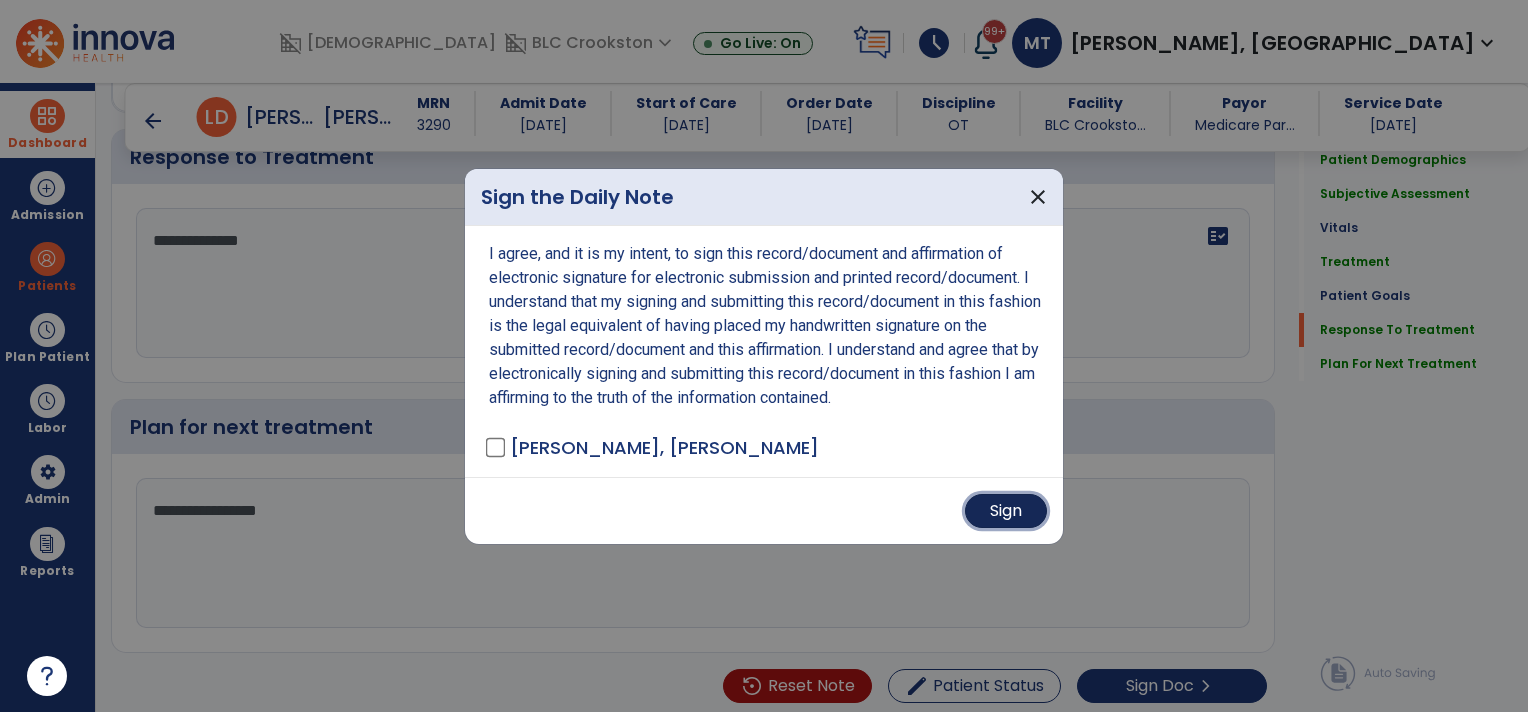 click on "Sign" at bounding box center (1006, 511) 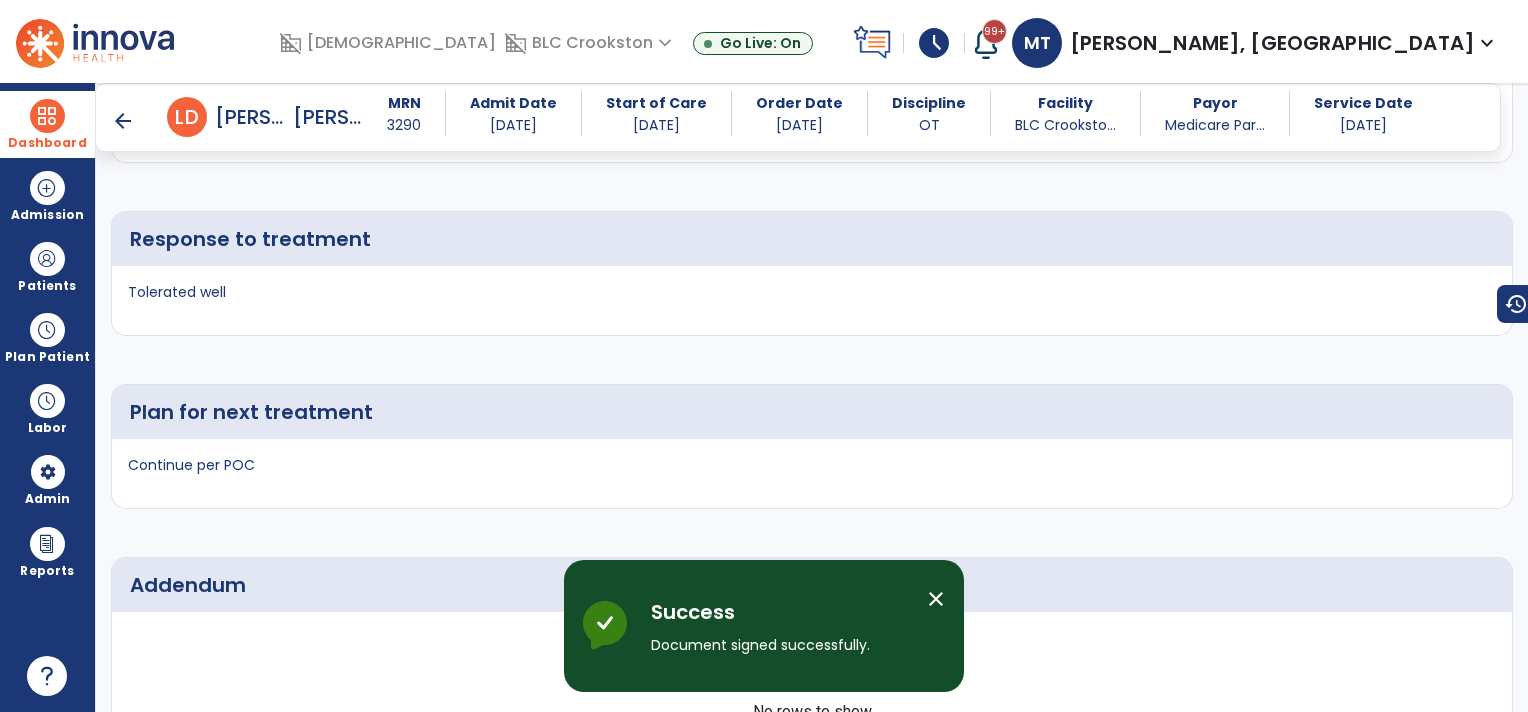 scroll, scrollTop: 3584, scrollLeft: 0, axis: vertical 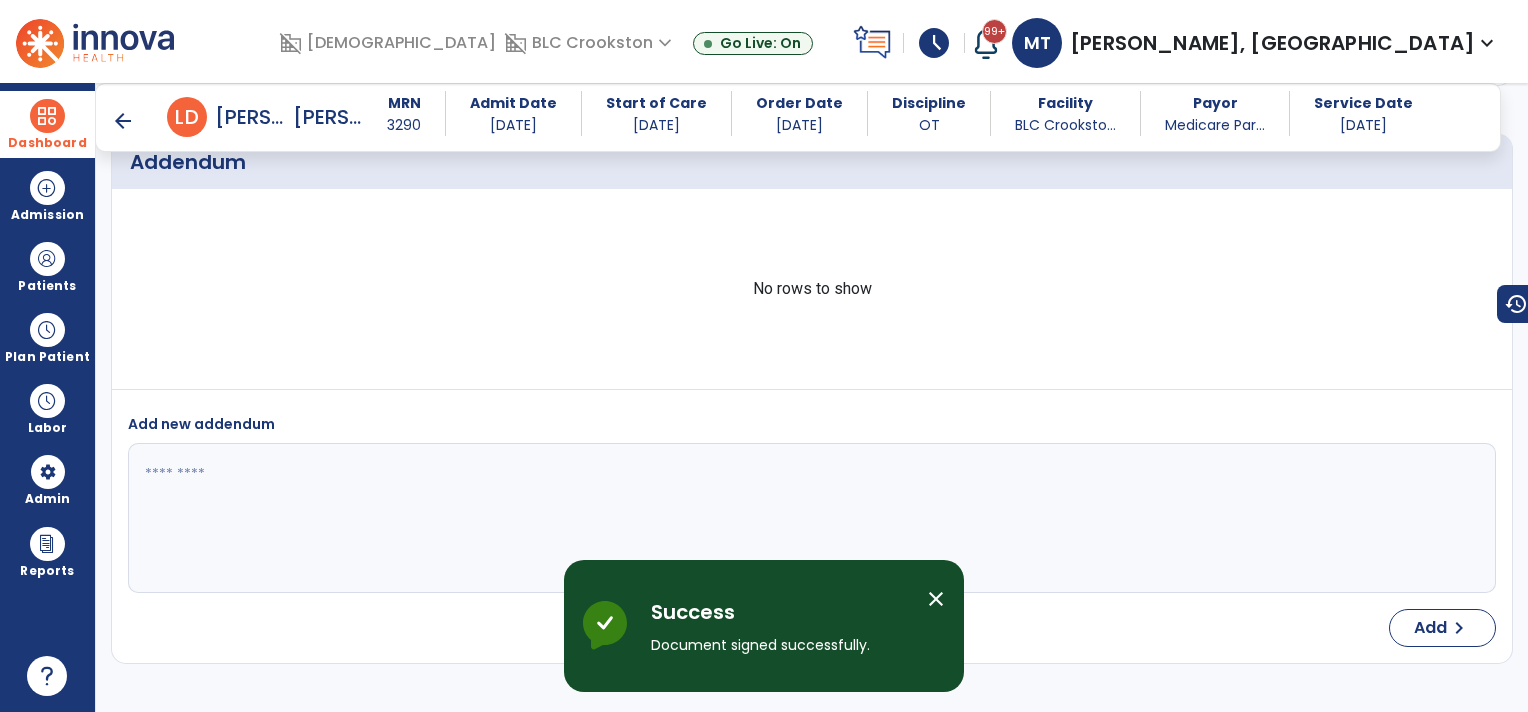 click on "arrow_back" at bounding box center (123, 121) 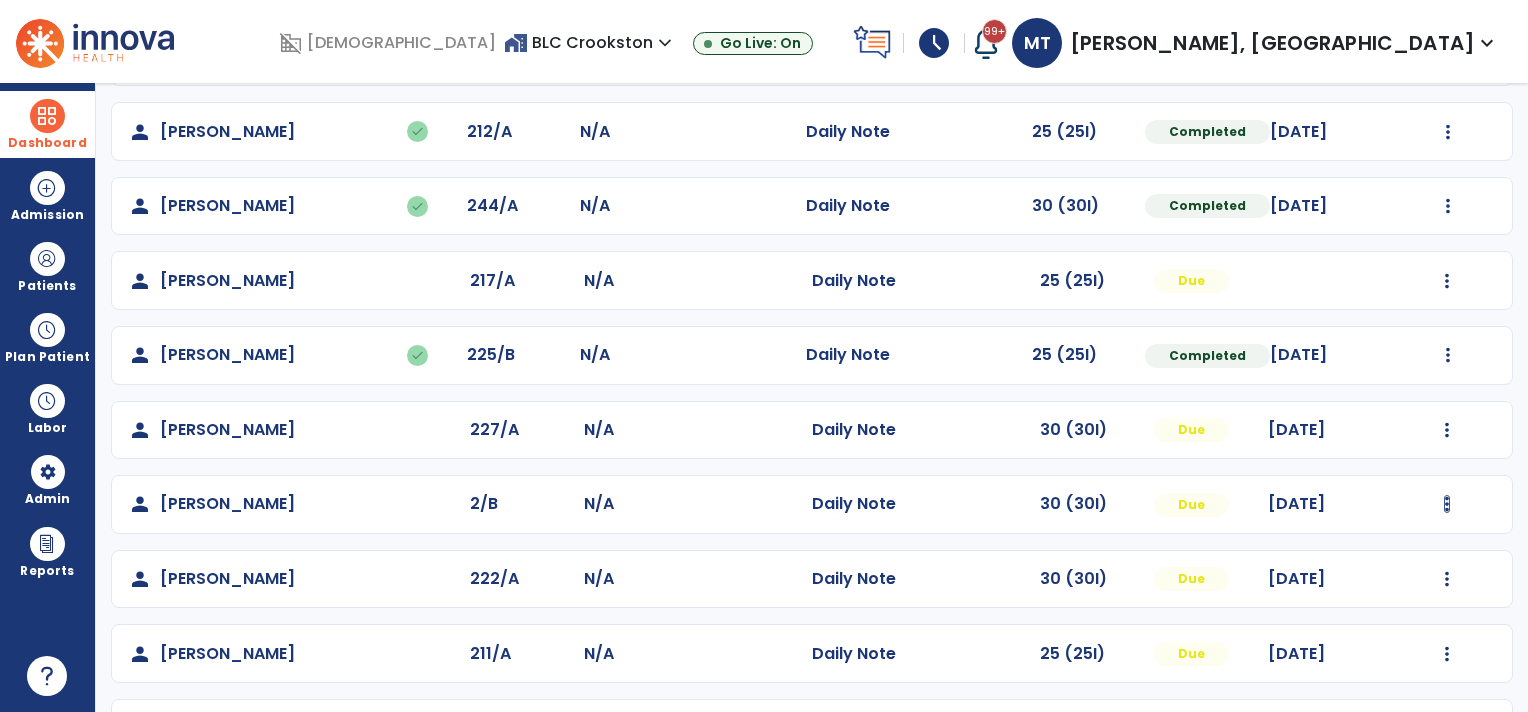 scroll, scrollTop: 448, scrollLeft: 0, axis: vertical 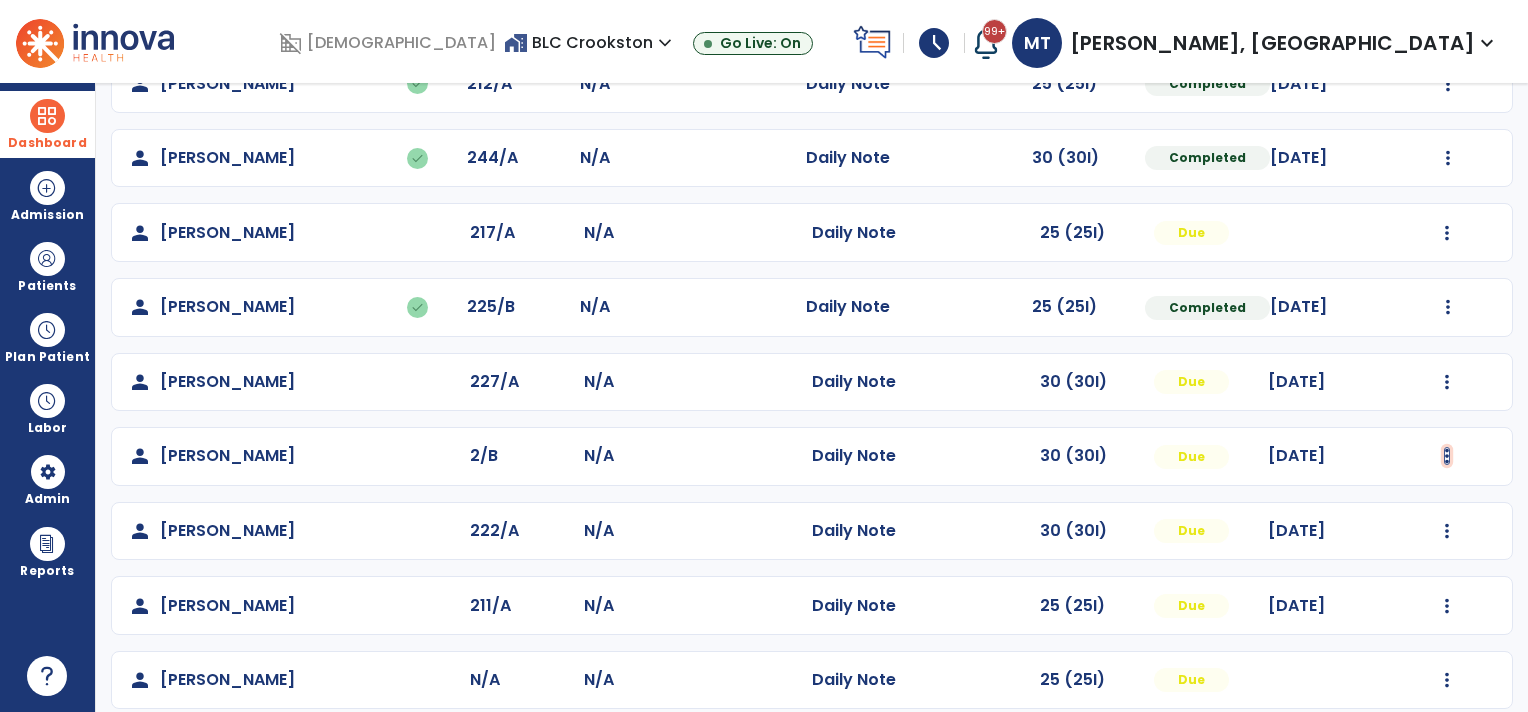 click at bounding box center [1447, -89] 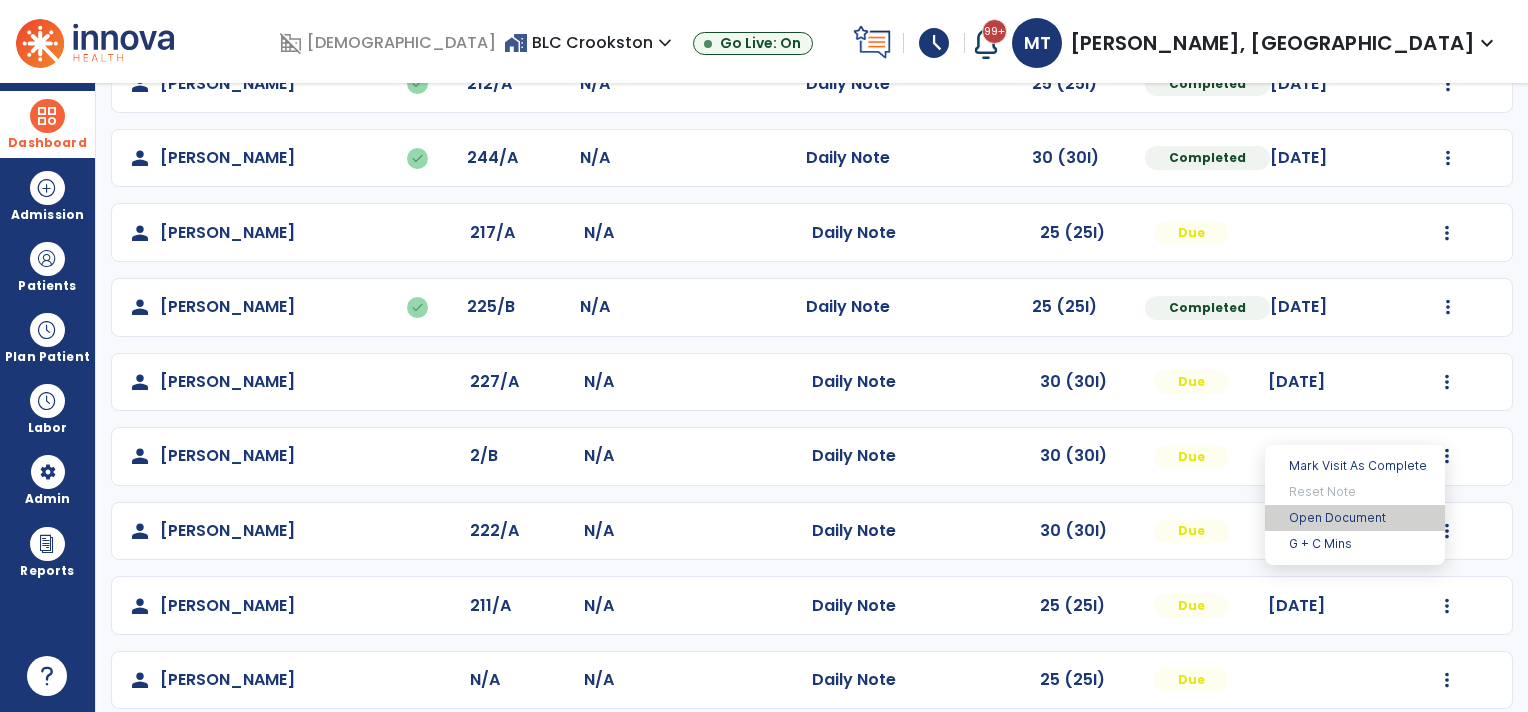 click on "Open Document" at bounding box center [1355, 518] 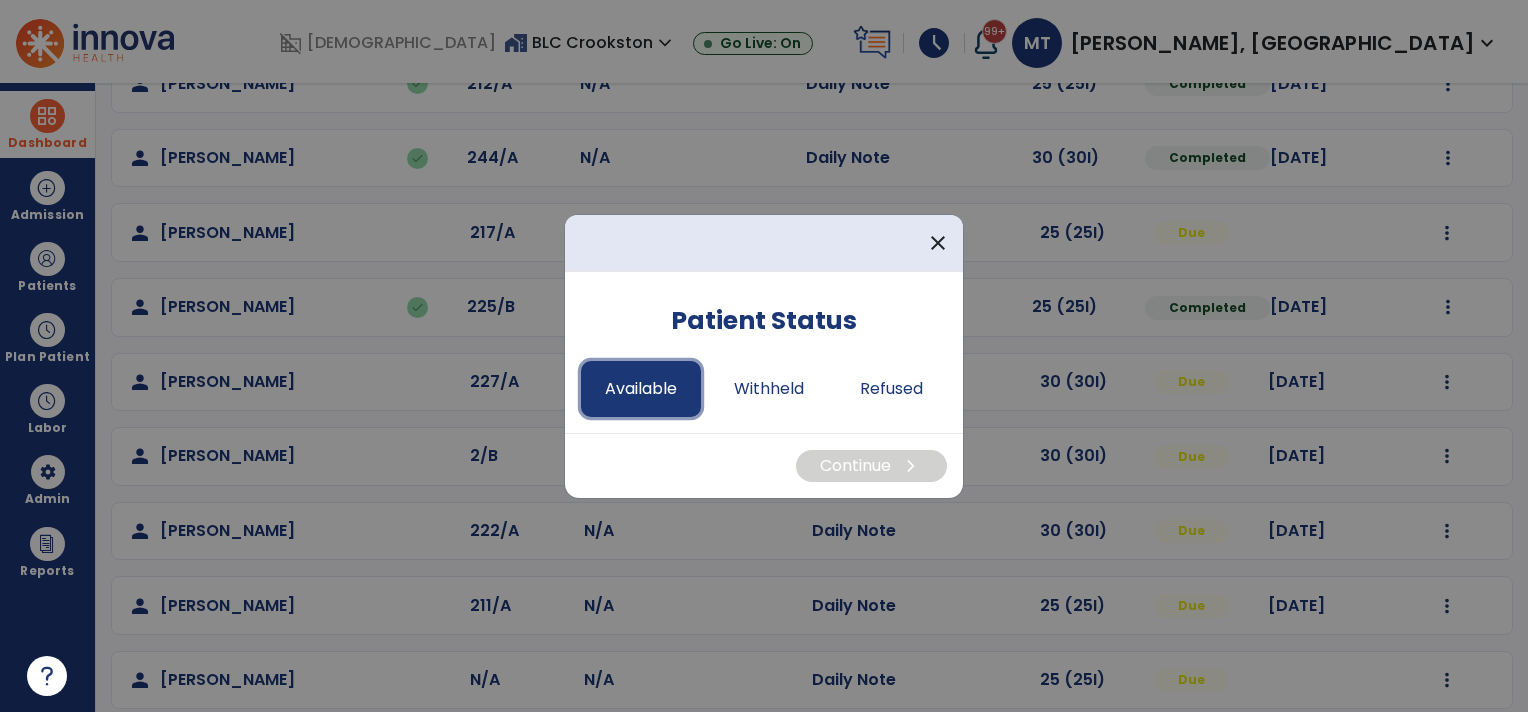 click on "Available" at bounding box center (641, 389) 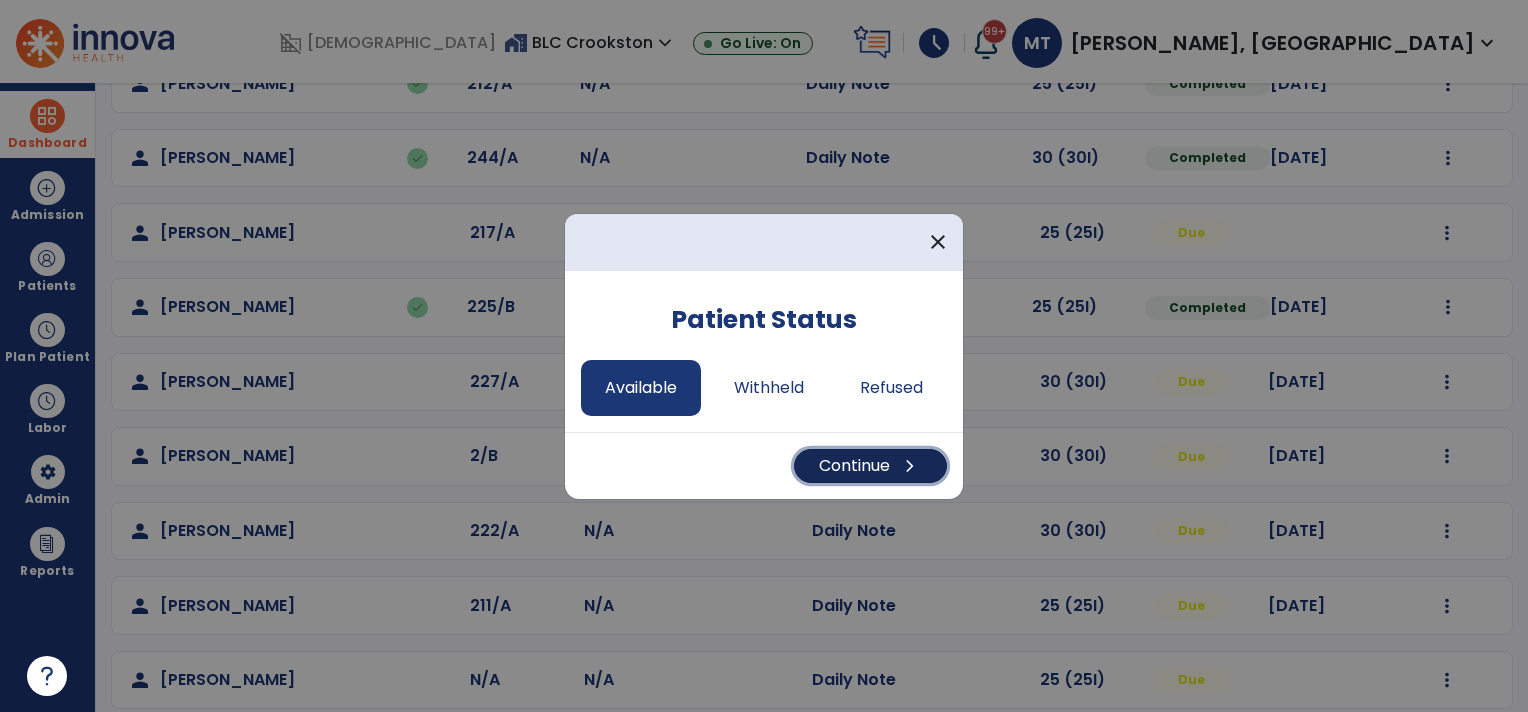 click on "Continue   chevron_right" at bounding box center (870, 466) 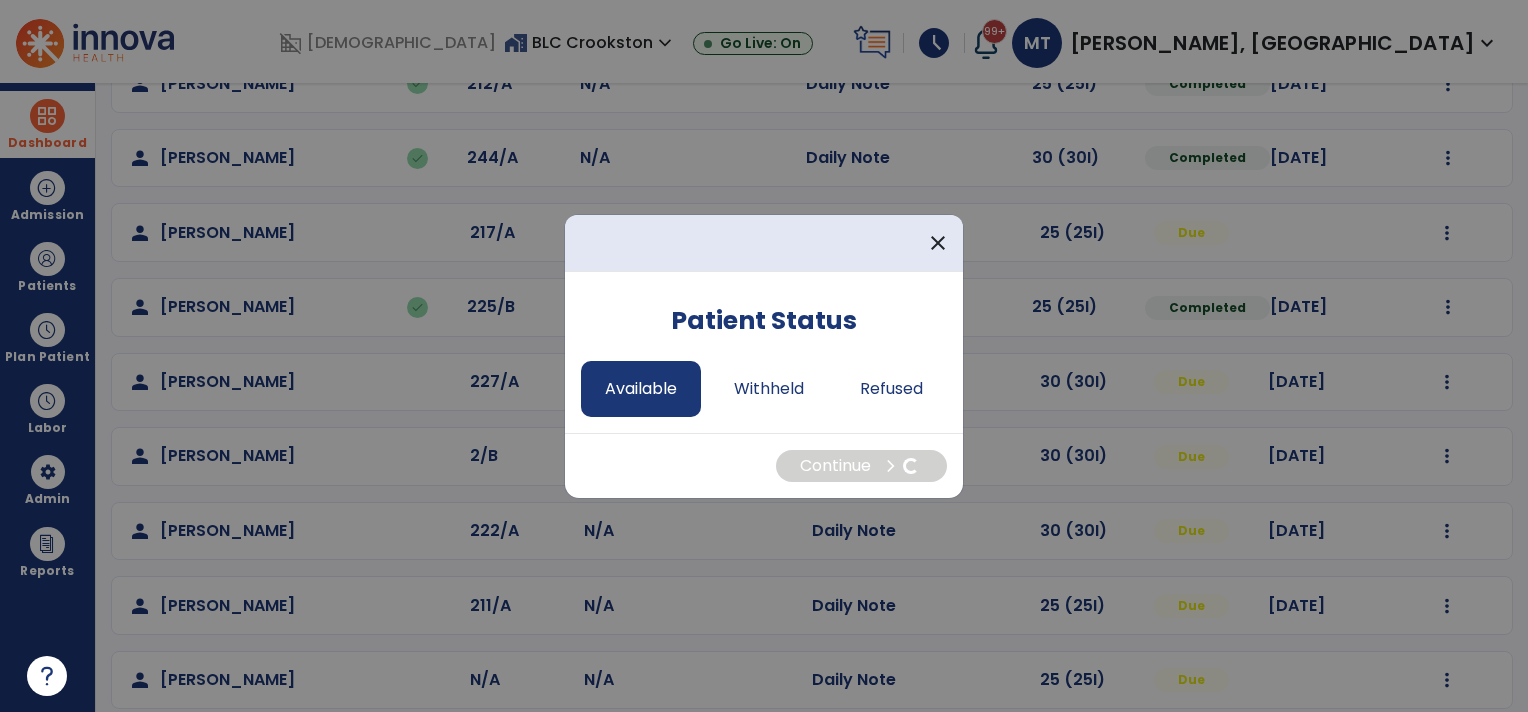 select on "*" 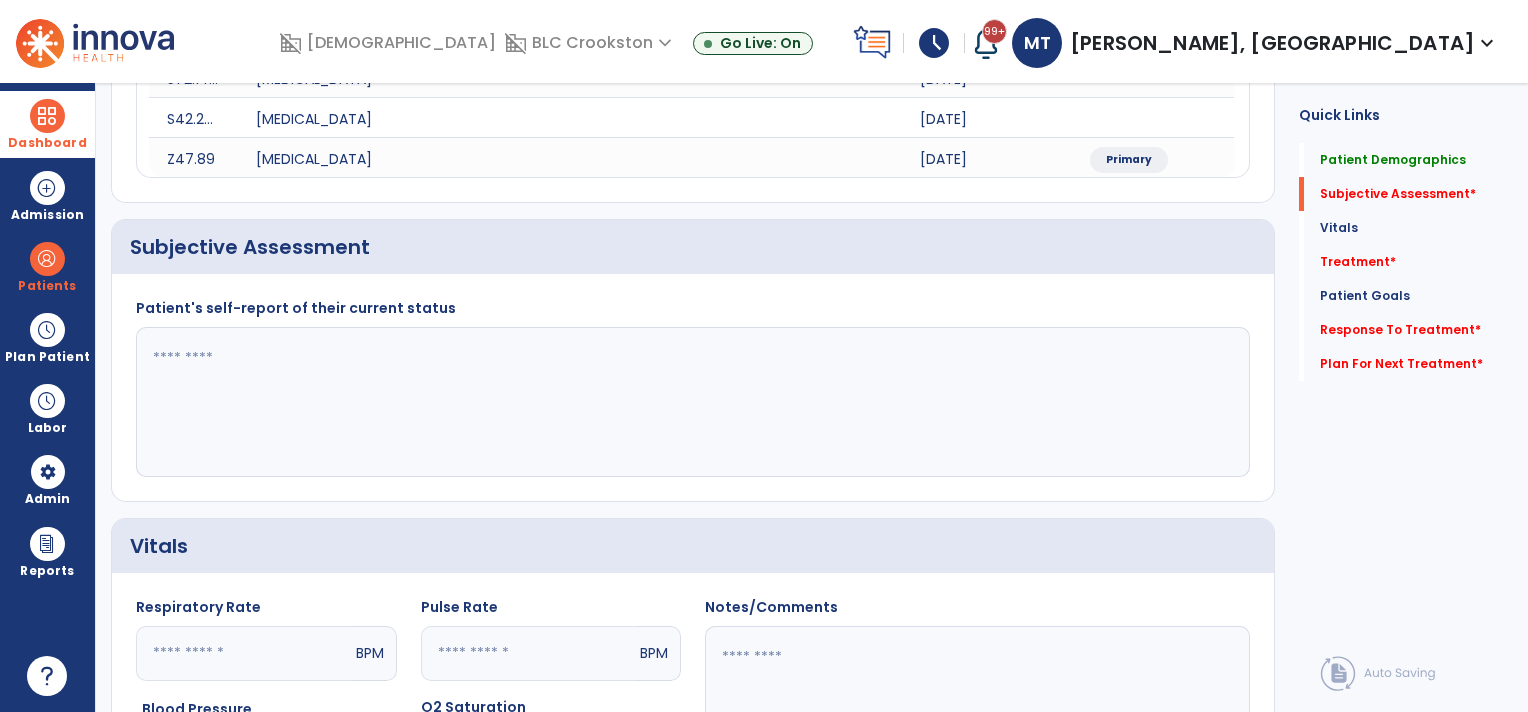 click 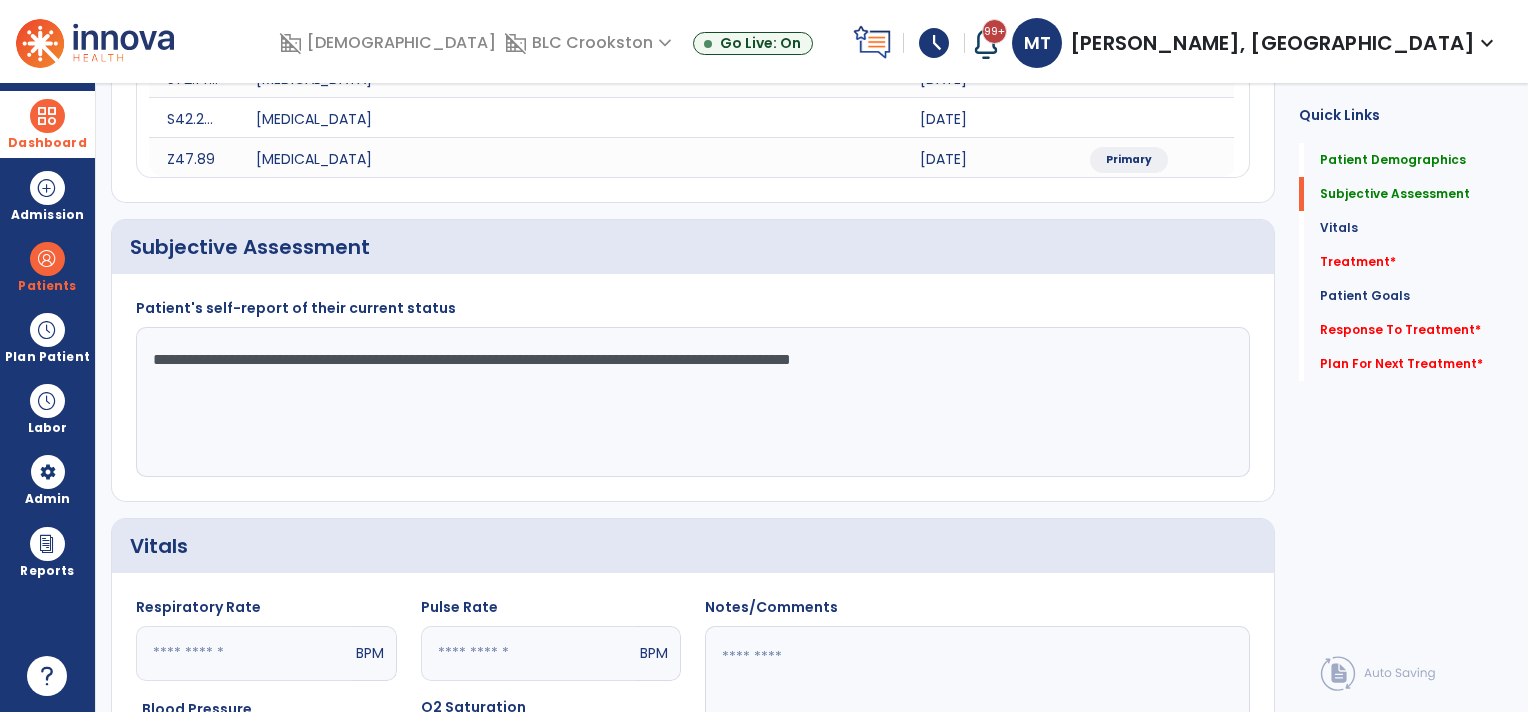type on "**********" 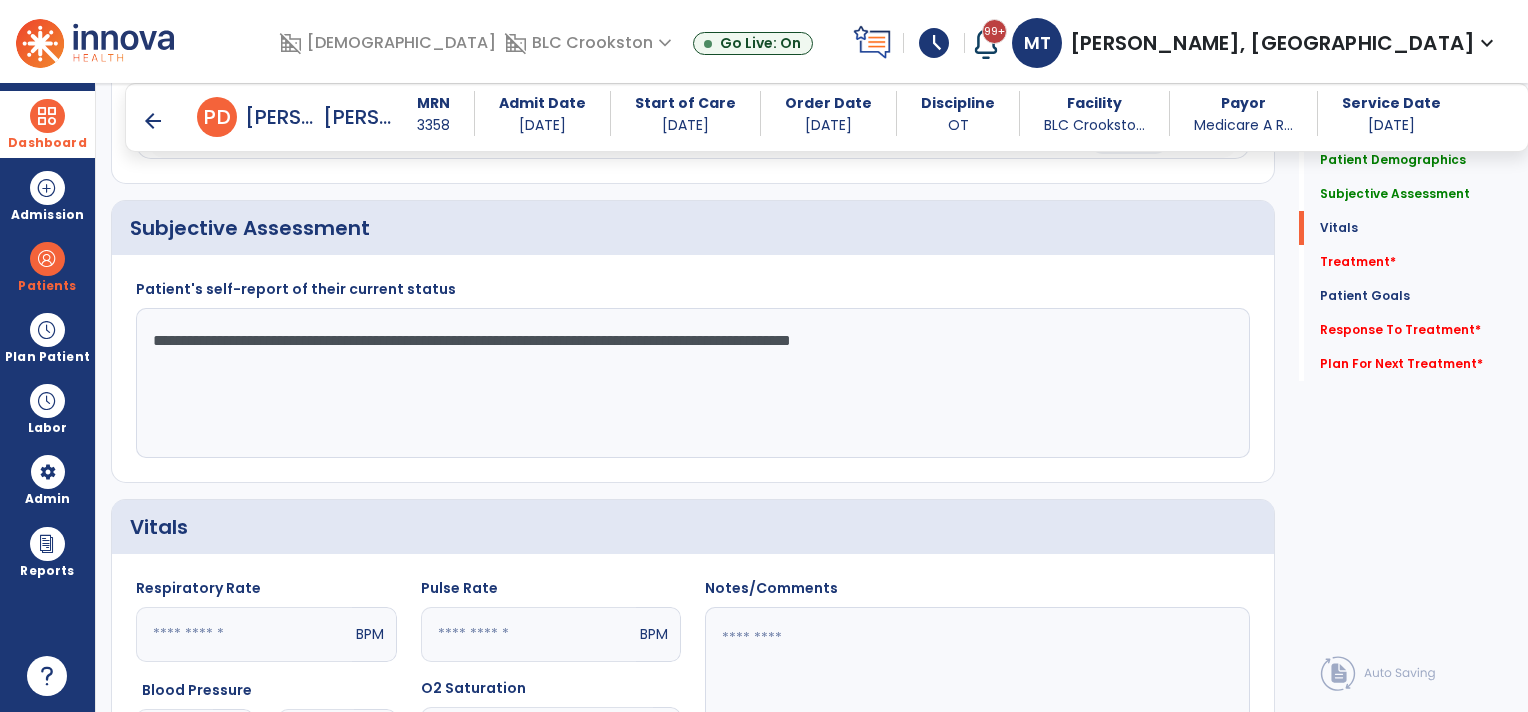 scroll, scrollTop: 948, scrollLeft: 0, axis: vertical 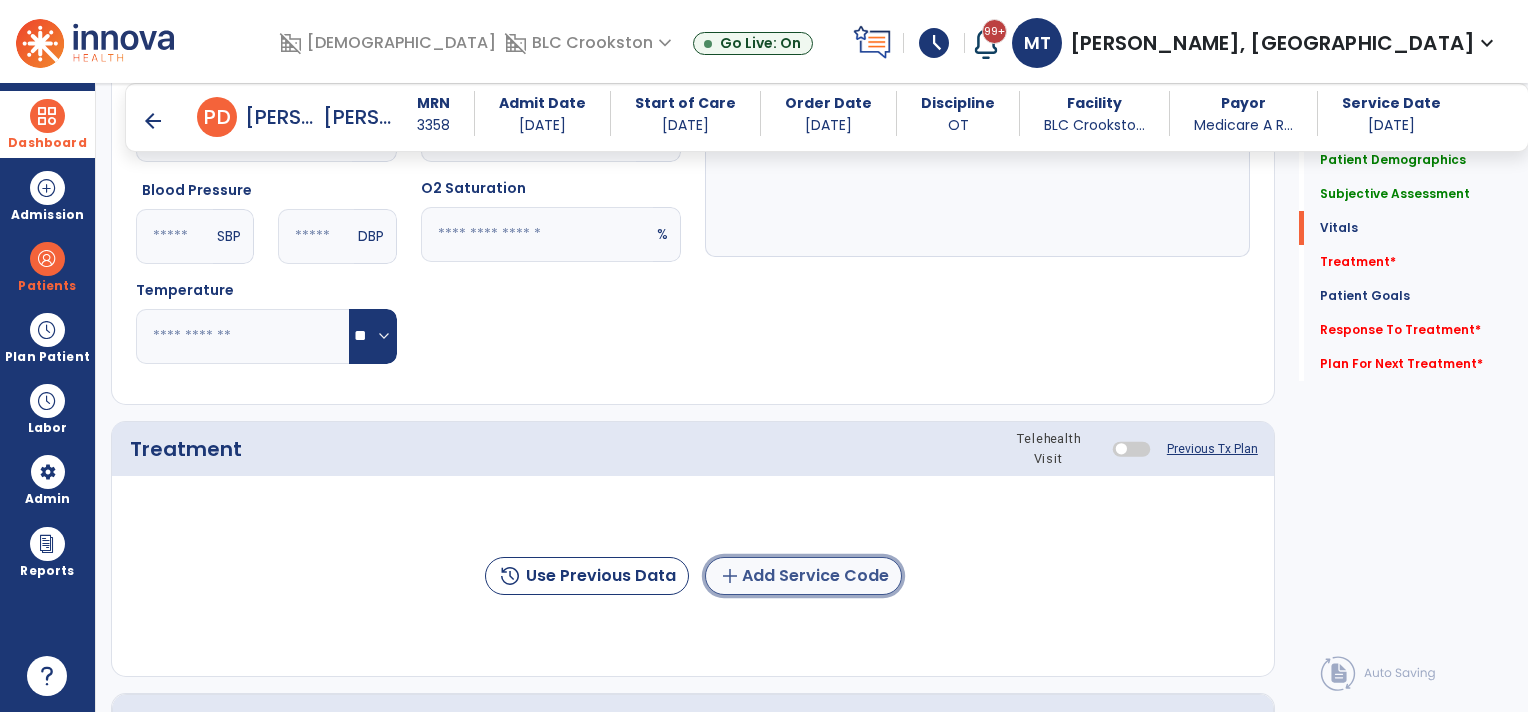 click on "add  Add Service Code" 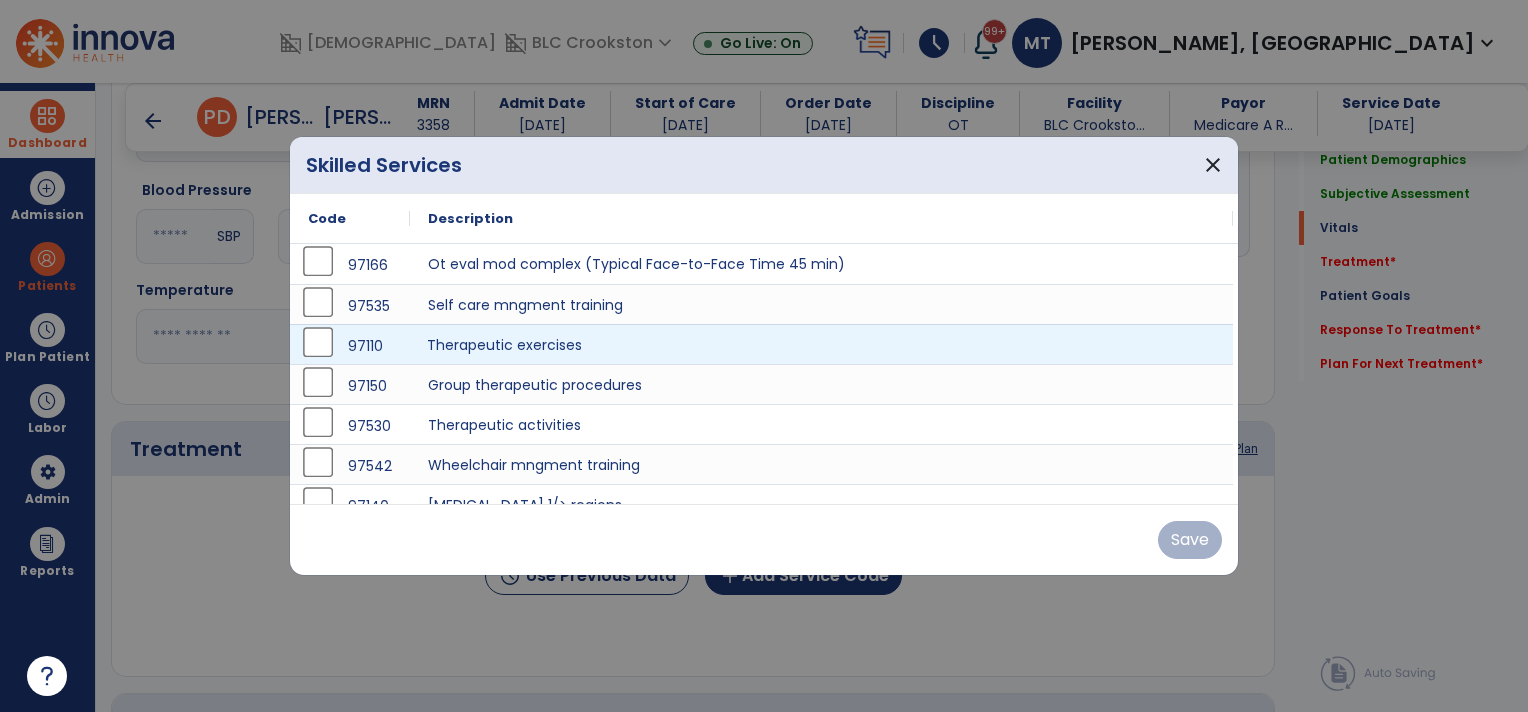 click on "Therapeutic exercises" at bounding box center [821, 344] 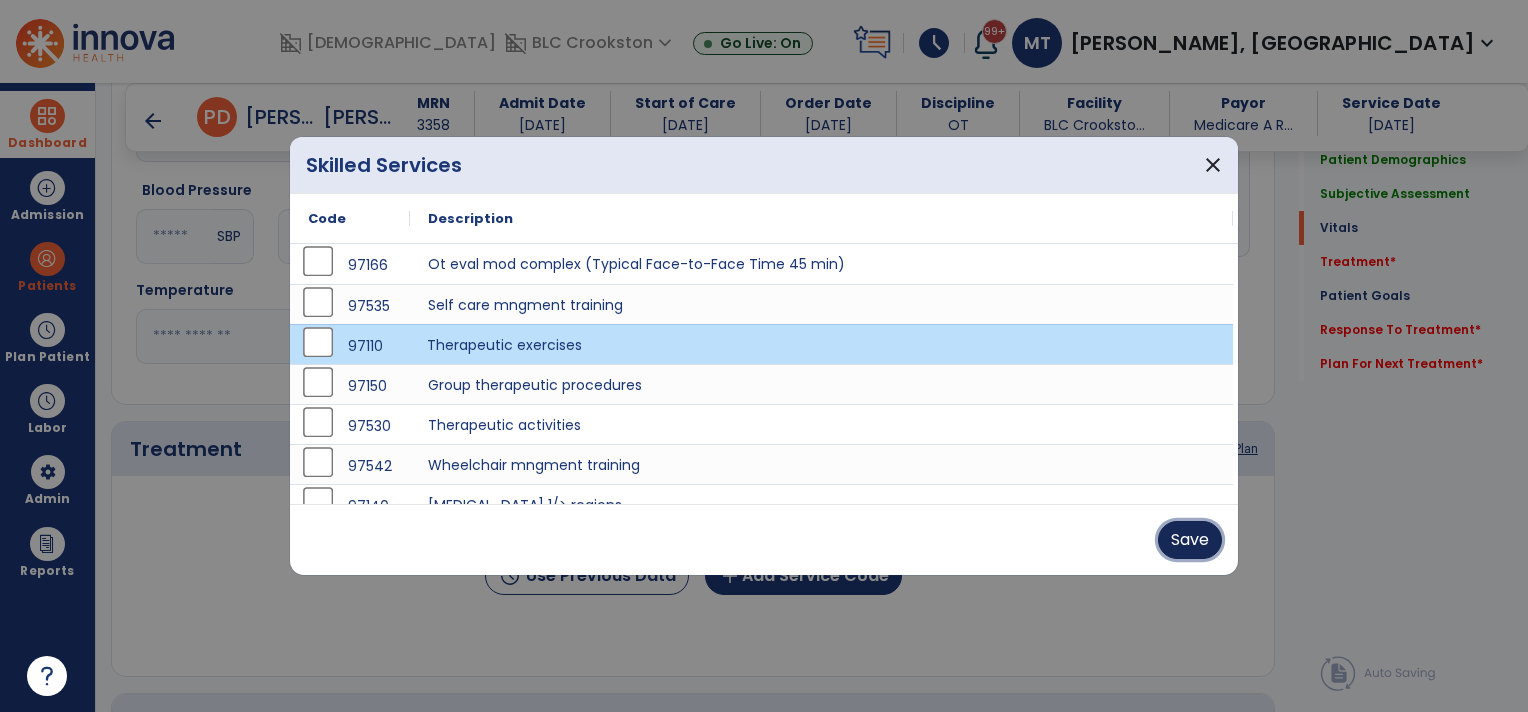 click on "Save" at bounding box center (1190, 540) 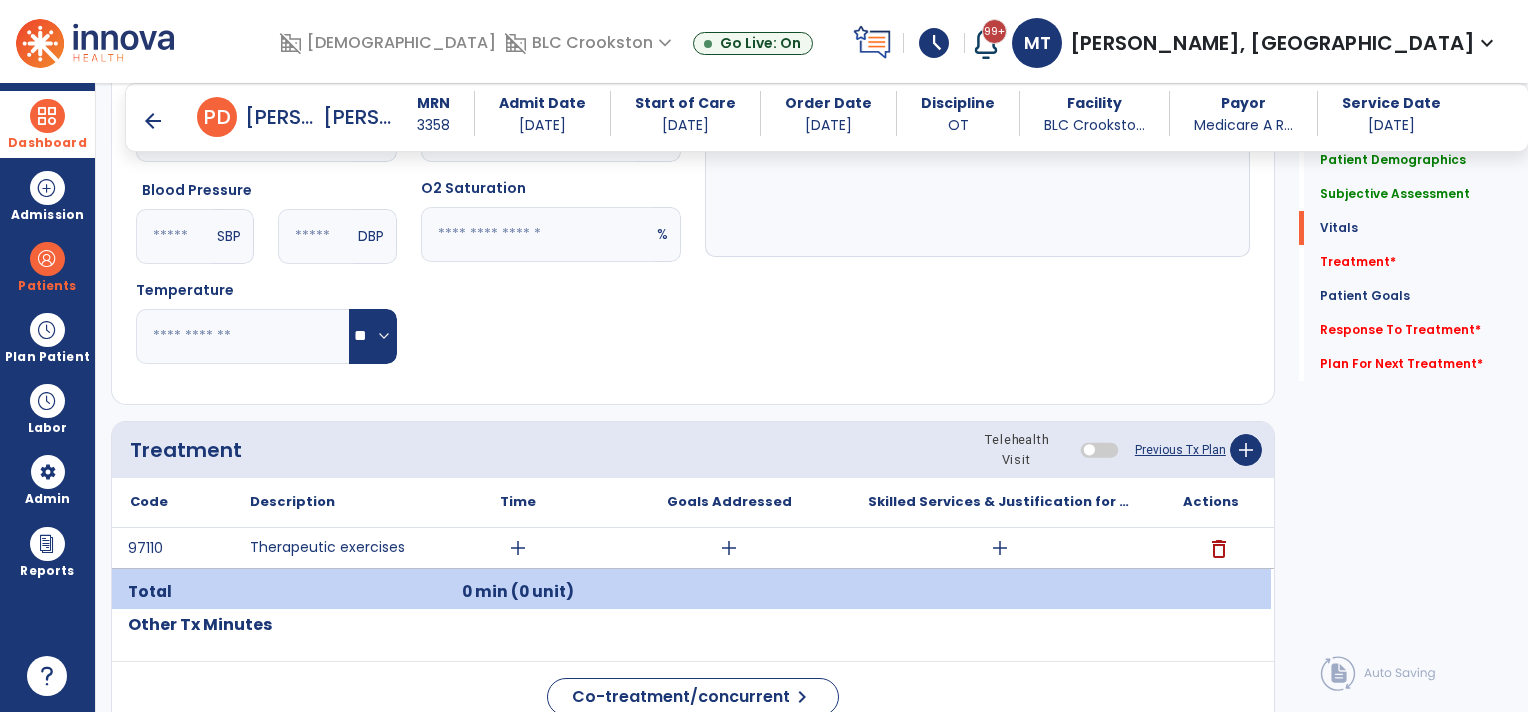 click on "domain_disabled   Benedictine    domain_disabled   BLC [GEOGRAPHIC_DATA]   expand_more   BLC Ada   BLC Crookston   Sandbox  Go Live: On schedule My Time:   [DATE]    ***** stop  Stop   Open your timecard  arrow_right 99+ Notifications Mark as read Census Alert - A22 [DATE] 6:27 PM | BLC Crookston Census Alert - A08 [DATE] 6:07 PM | BLC Crookston Census Alert - A03 [DATE] 6:07 PM | BLC Crookston Census Alert - A08 [DATE] 2:27 PM | BLC Crookston Census Alert - A03 [DATE] 2:12 PM | BLC Crookston See all Notifications  [GEOGRAPHIC_DATA][PERSON_NAME], [GEOGRAPHIC_DATA]   expand_more   home   Home   person   Profile   help   Help   logout   Log out  Dashboard  dashboard  Therapist Dashboard  view_quilt  Operations Dashboard Admission Patients  format_list_bulleted  Patient List  space_dashboard  Patient Board  insert_chart  PDPM Board Plan Patient  event_note  Planner  content_paste_go  Scheduler  content_paste_go  Whiteboard Labor  content_paste_go  Timecards Admin" at bounding box center [764, 356] 